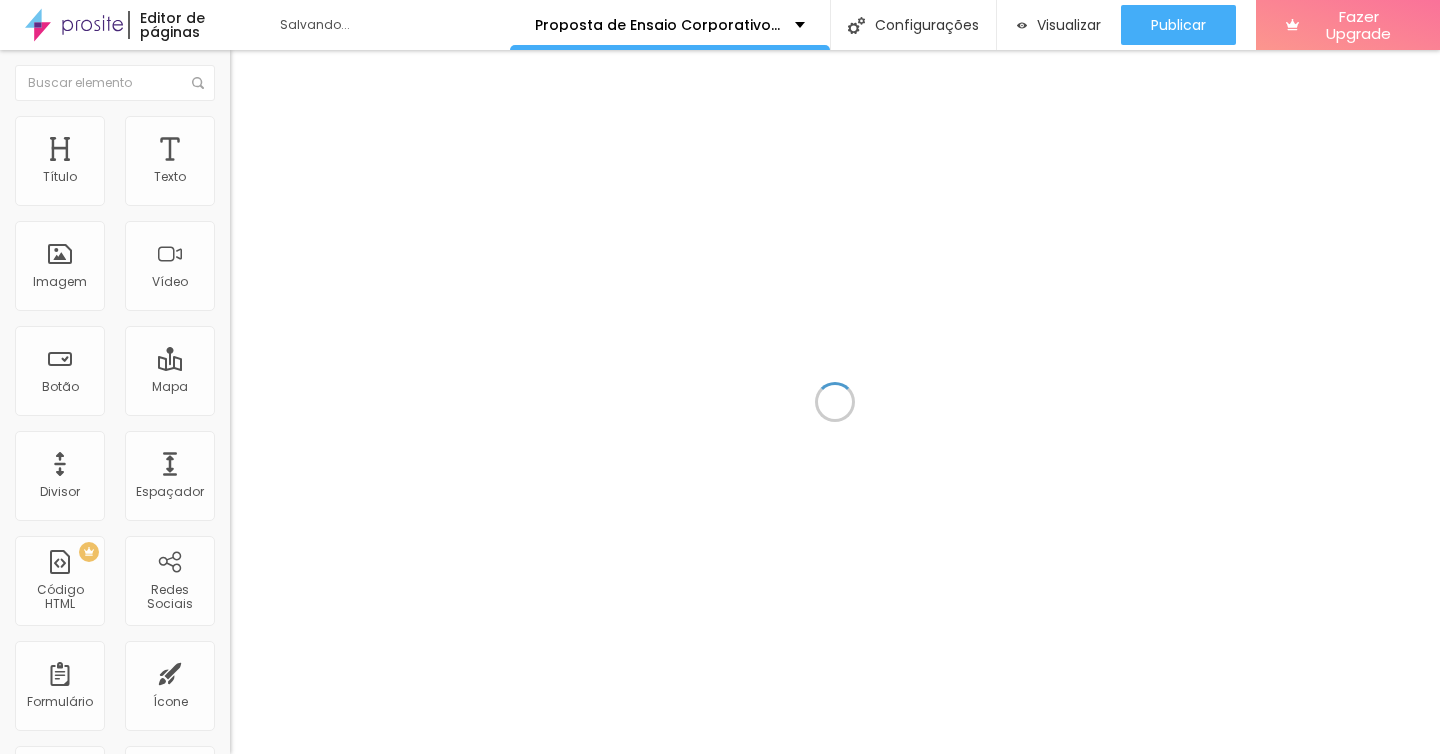 scroll, scrollTop: 0, scrollLeft: 0, axis: both 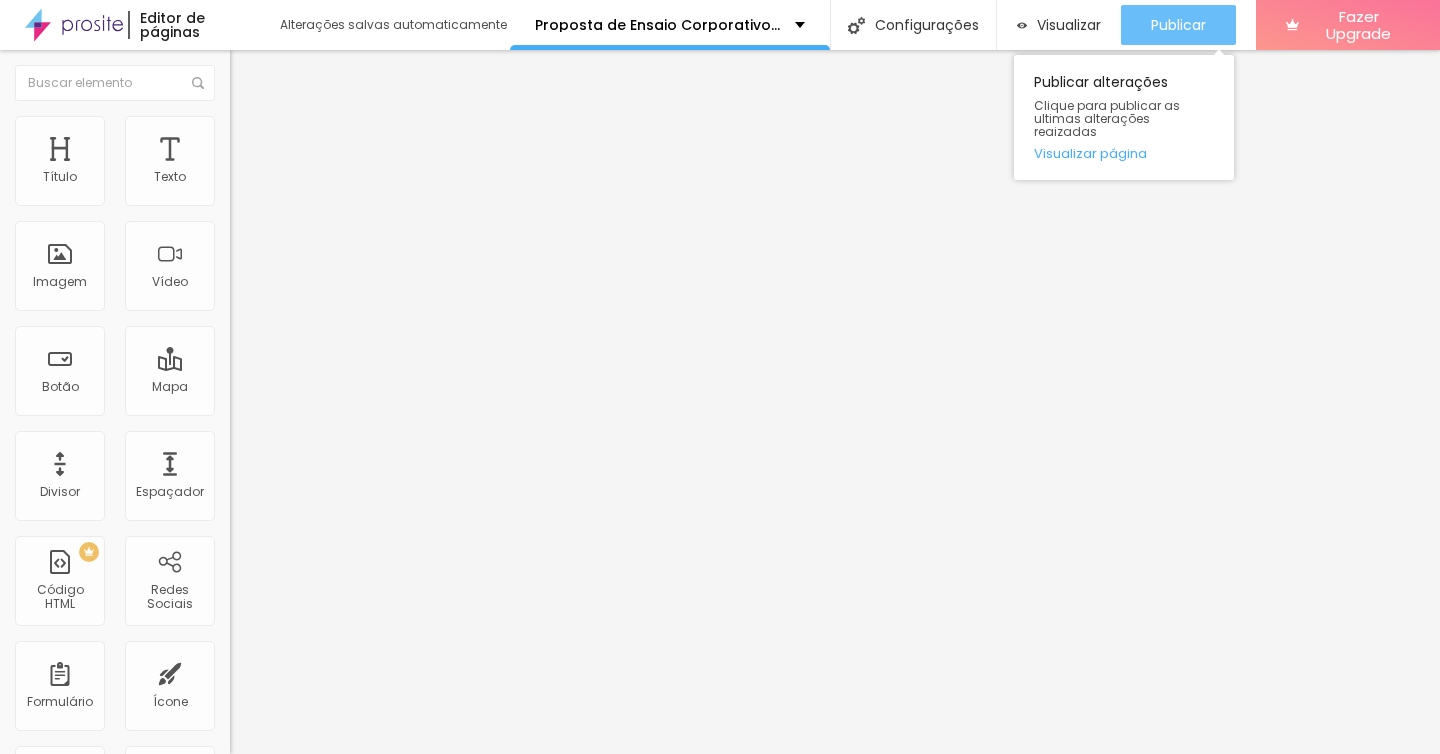 click on "Publicar" at bounding box center (1178, 25) 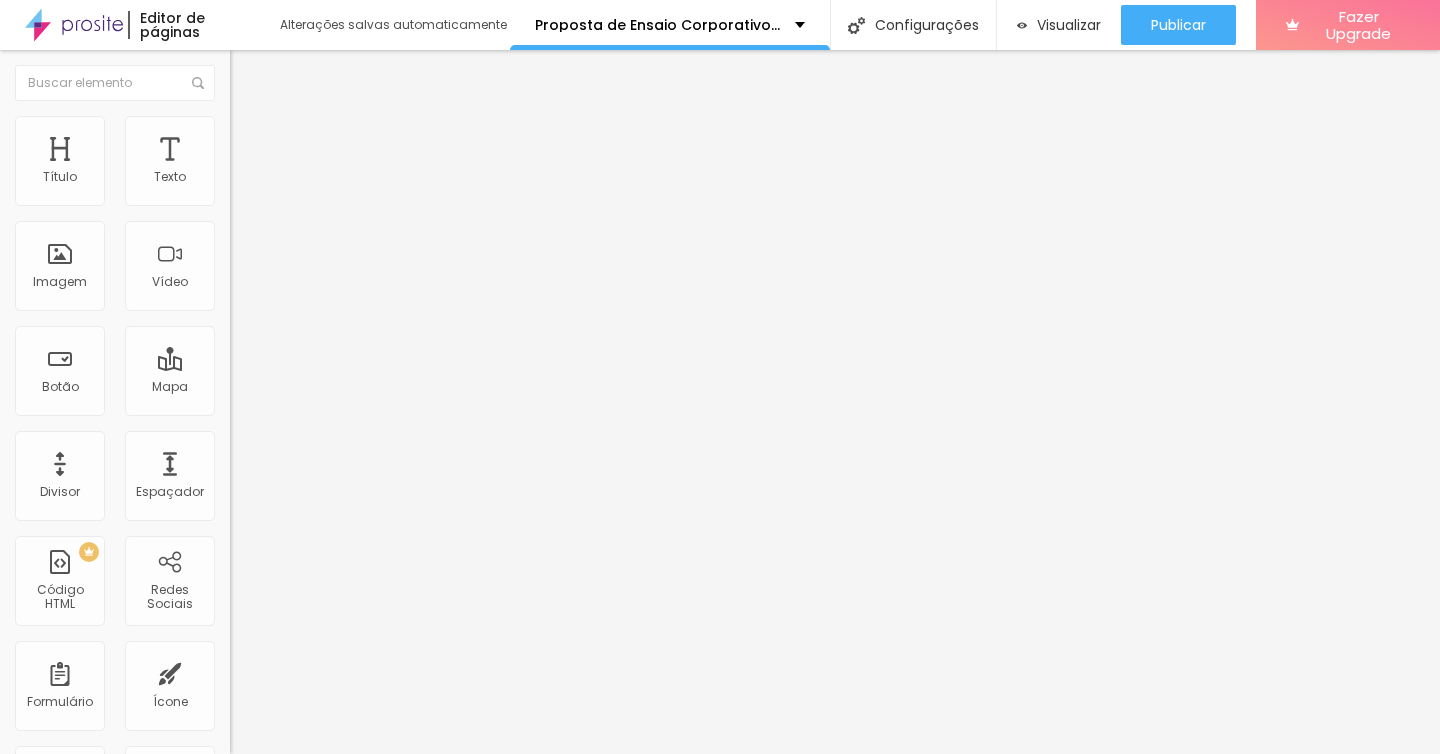 click on "([PHONE]) [PHONE]" at bounding box center (350, 194) 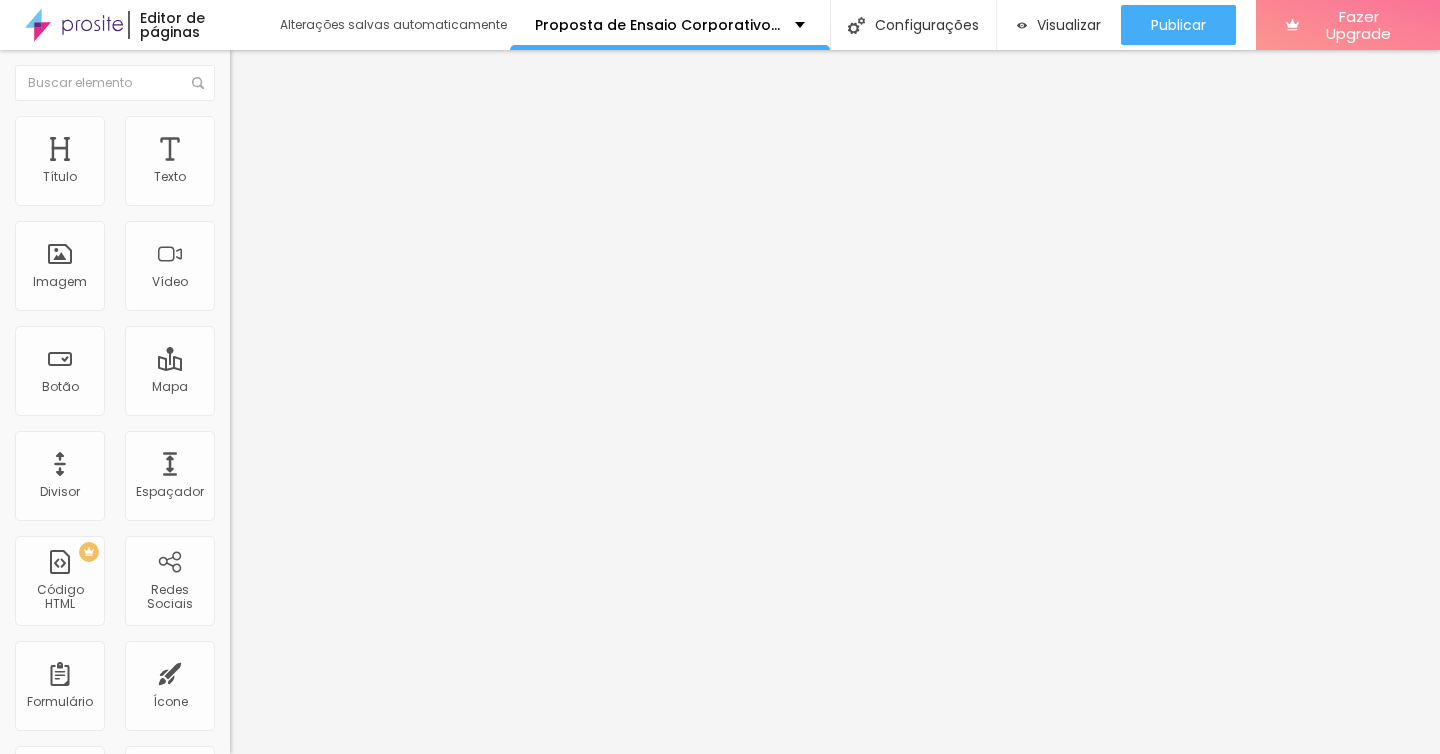 type on "([PHONE]) [PHONE]" 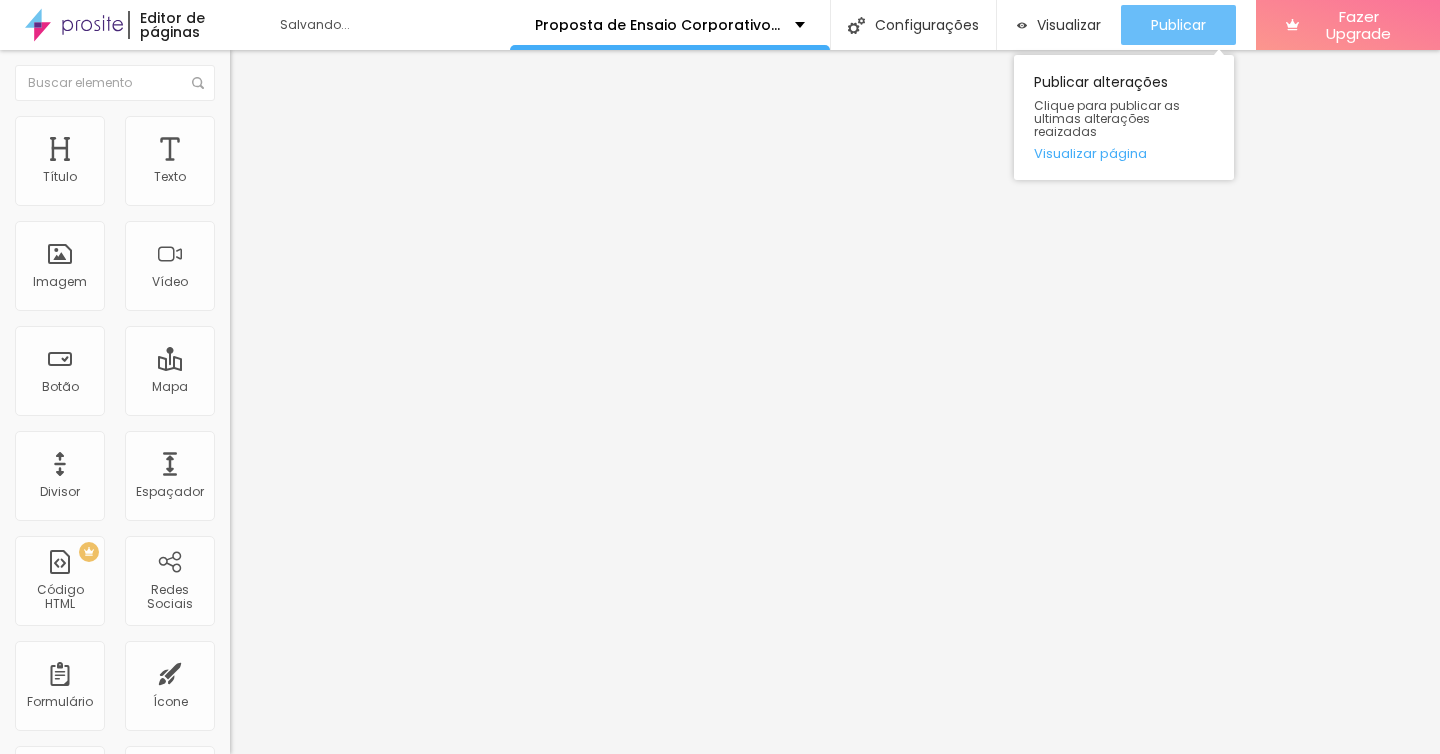click on "Publicar" at bounding box center (1178, 25) 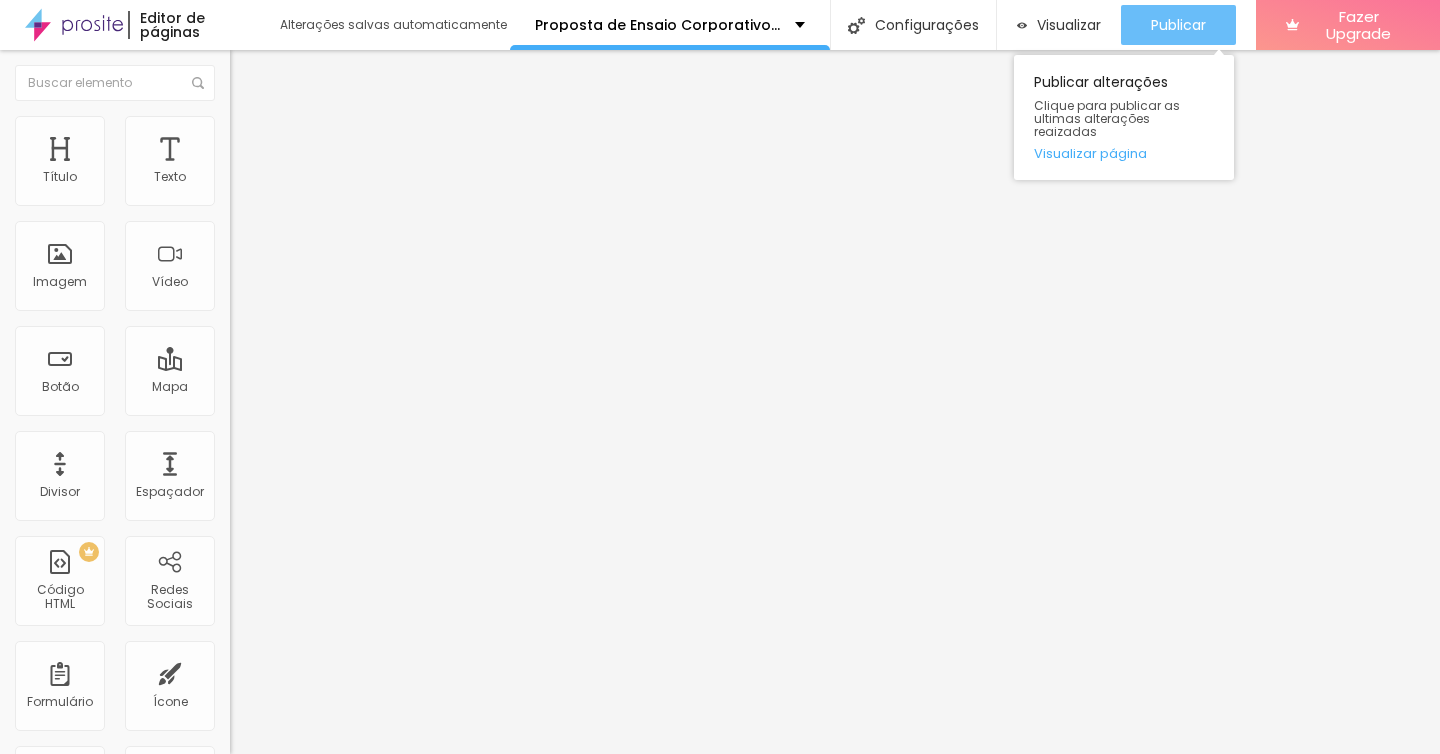 click on "Publicar" at bounding box center (1178, 25) 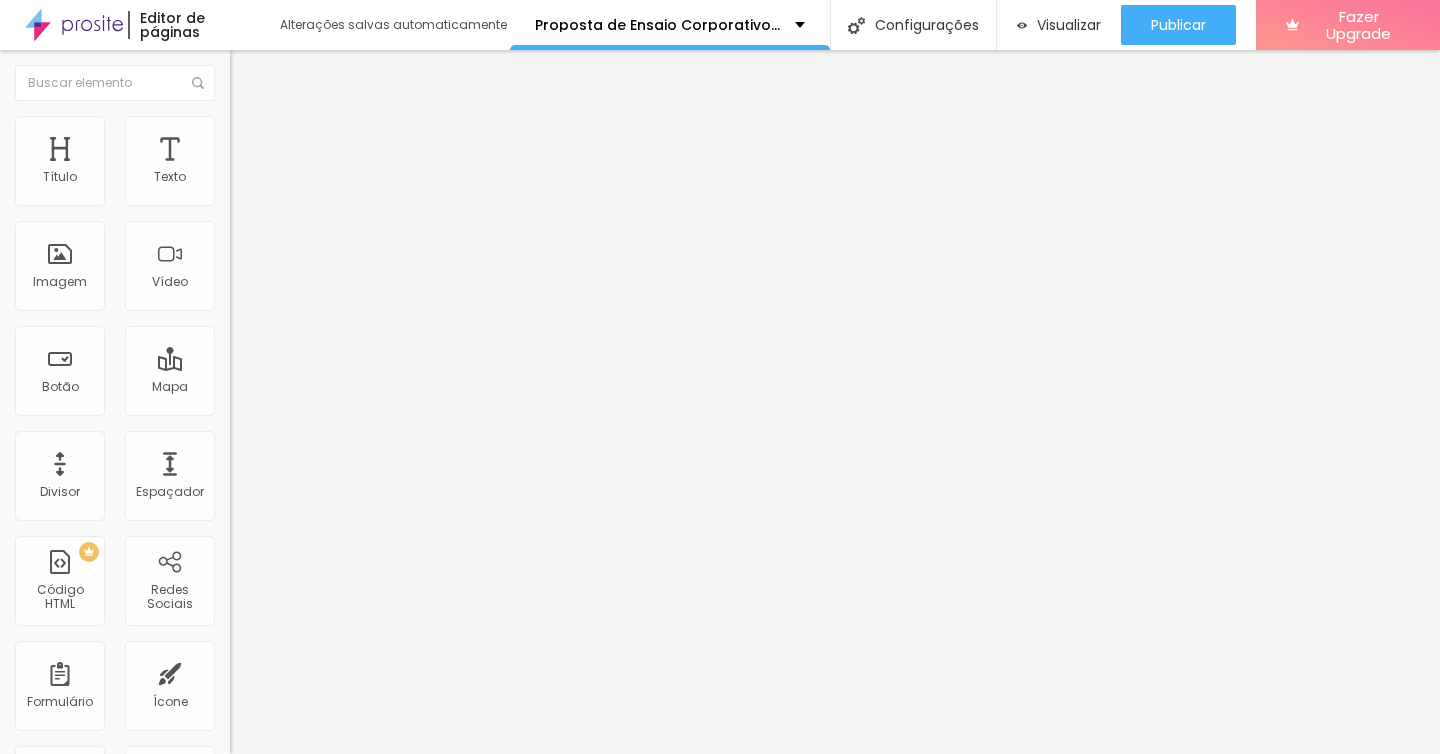 drag, startPoint x: 142, startPoint y: 356, endPoint x: 80, endPoint y: 365, distance: 62.649822 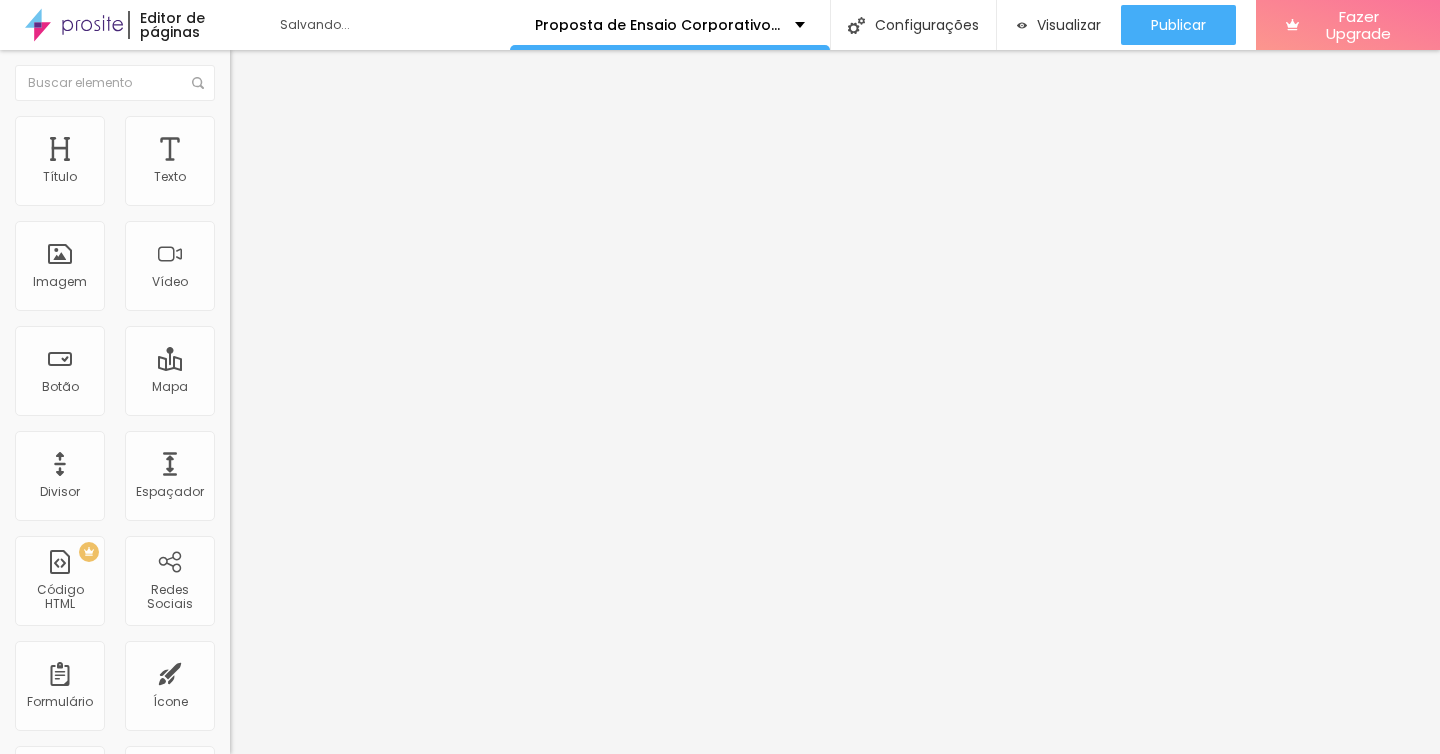 type on "Escolhi o *Pacote Vídeo Curto* para o meu casamento no cartório. Vamos fechar o contrato?" 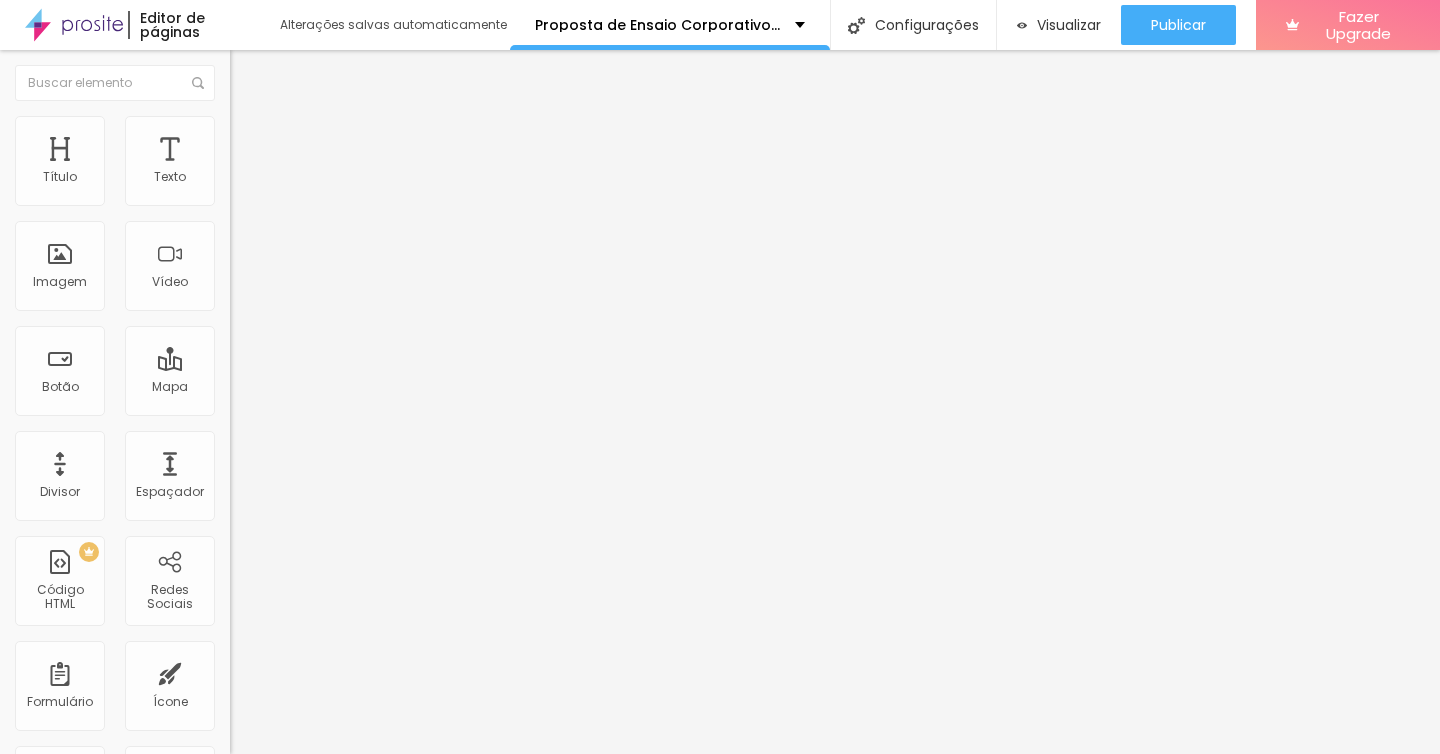 click on "Escolhi o *Pacote Vídeo Curto* para o meu casamento no cartório. Vamos fechar o contrato?" at bounding box center [343, 708] 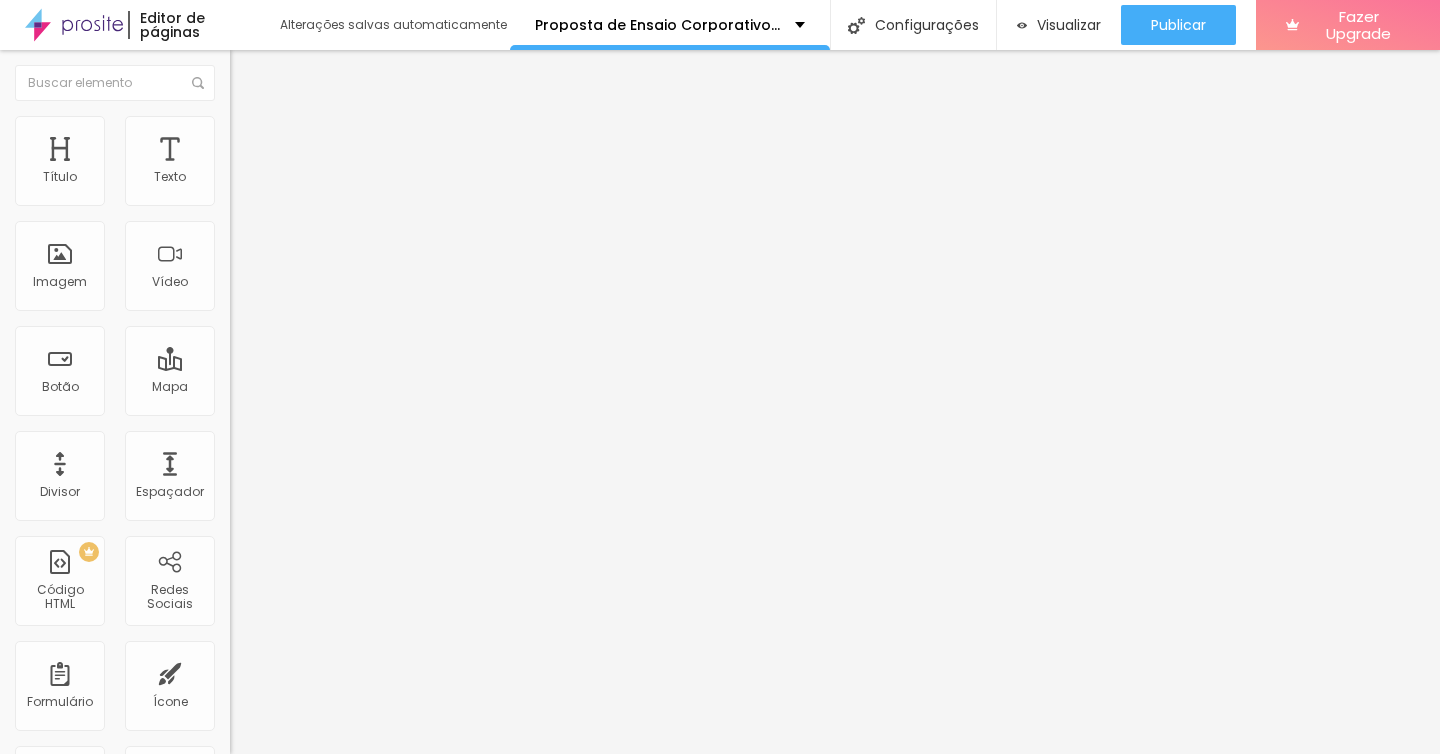 drag, startPoint x: 26, startPoint y: 358, endPoint x: 69, endPoint y: 356, distance: 43.046486 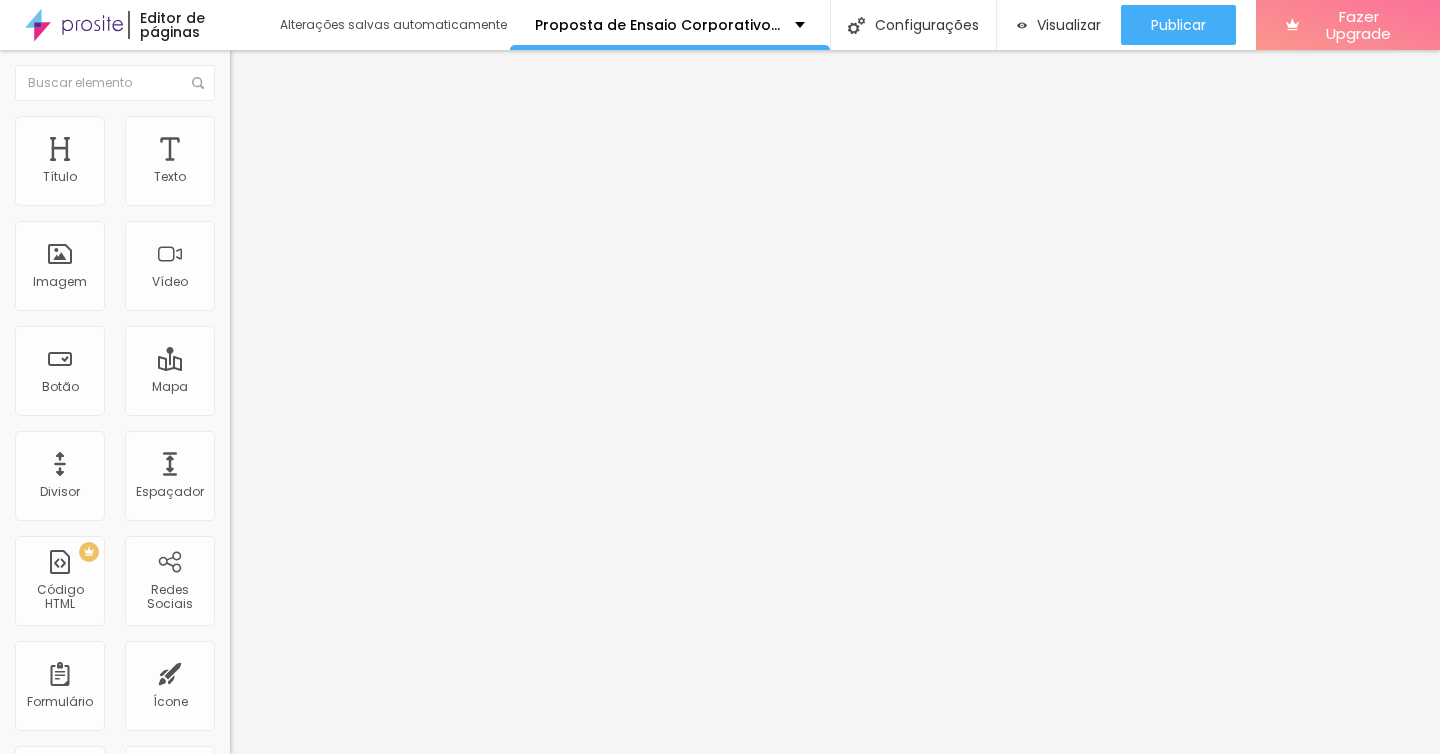 click on "Escolhi o *Pacote Vídeo Curto* para o meu casamento no cartório. Vamos fechar o contrato?" at bounding box center (343, 708) 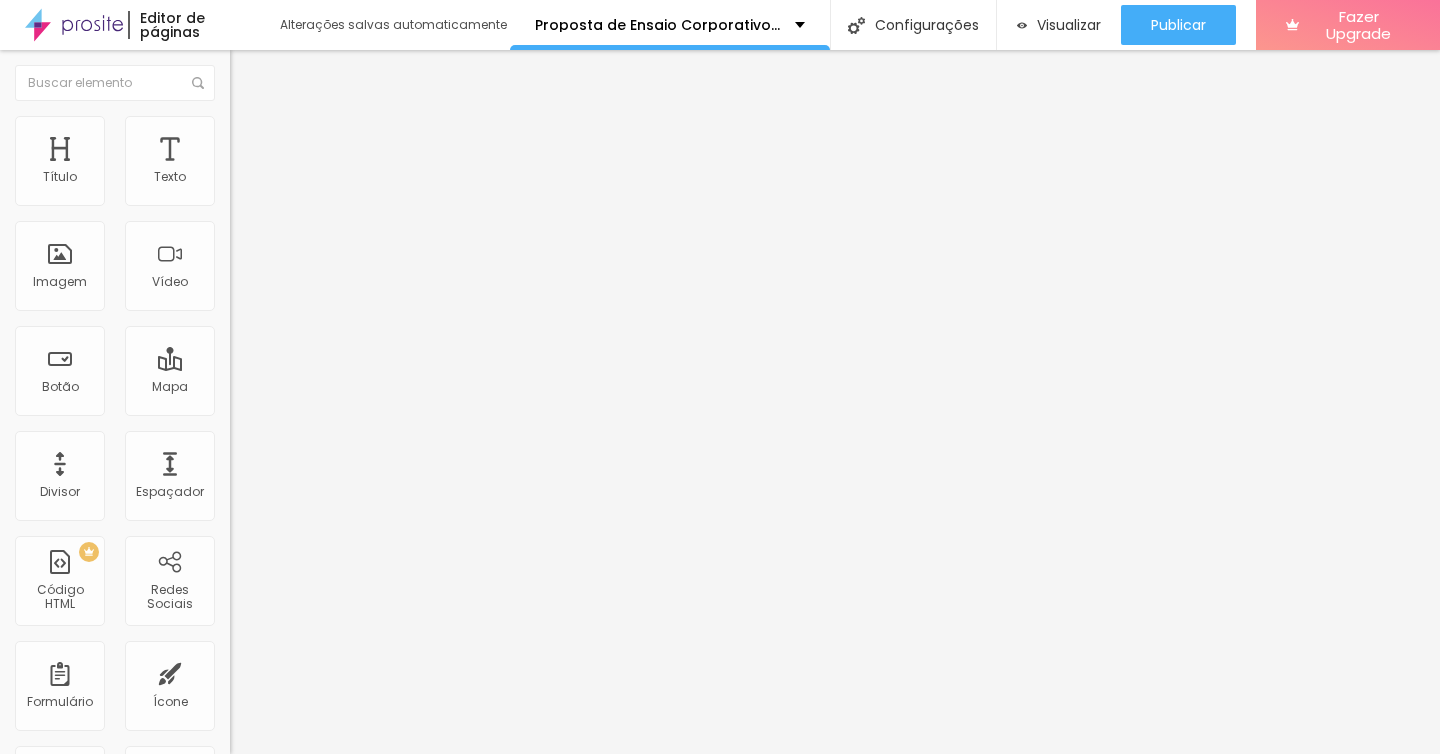 drag, startPoint x: 72, startPoint y: 374, endPoint x: 198, endPoint y: 412, distance: 131.60547 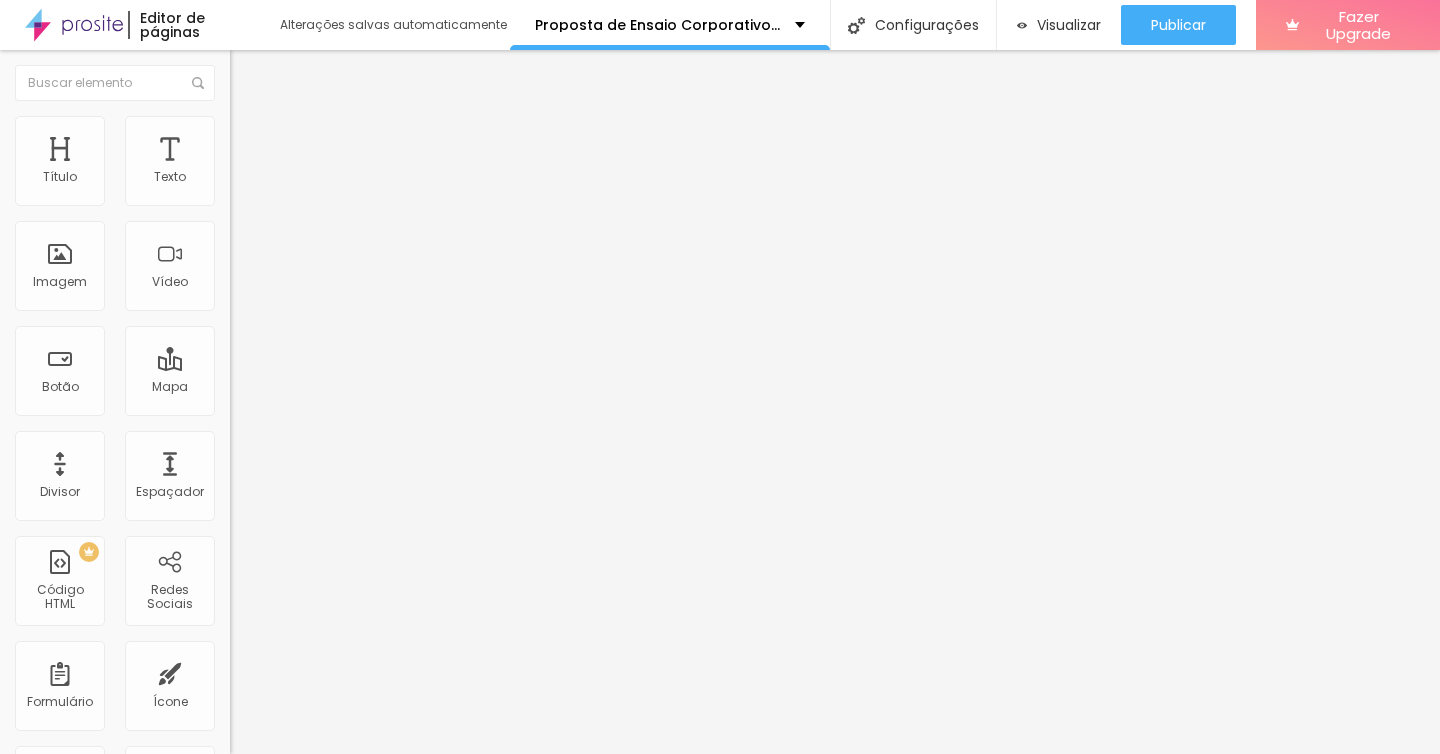 click on "Escolhi o *Pacote Civil Essencial* para o meu casamento no cartório. Vamos fechar o contrato?" at bounding box center [343, 708] 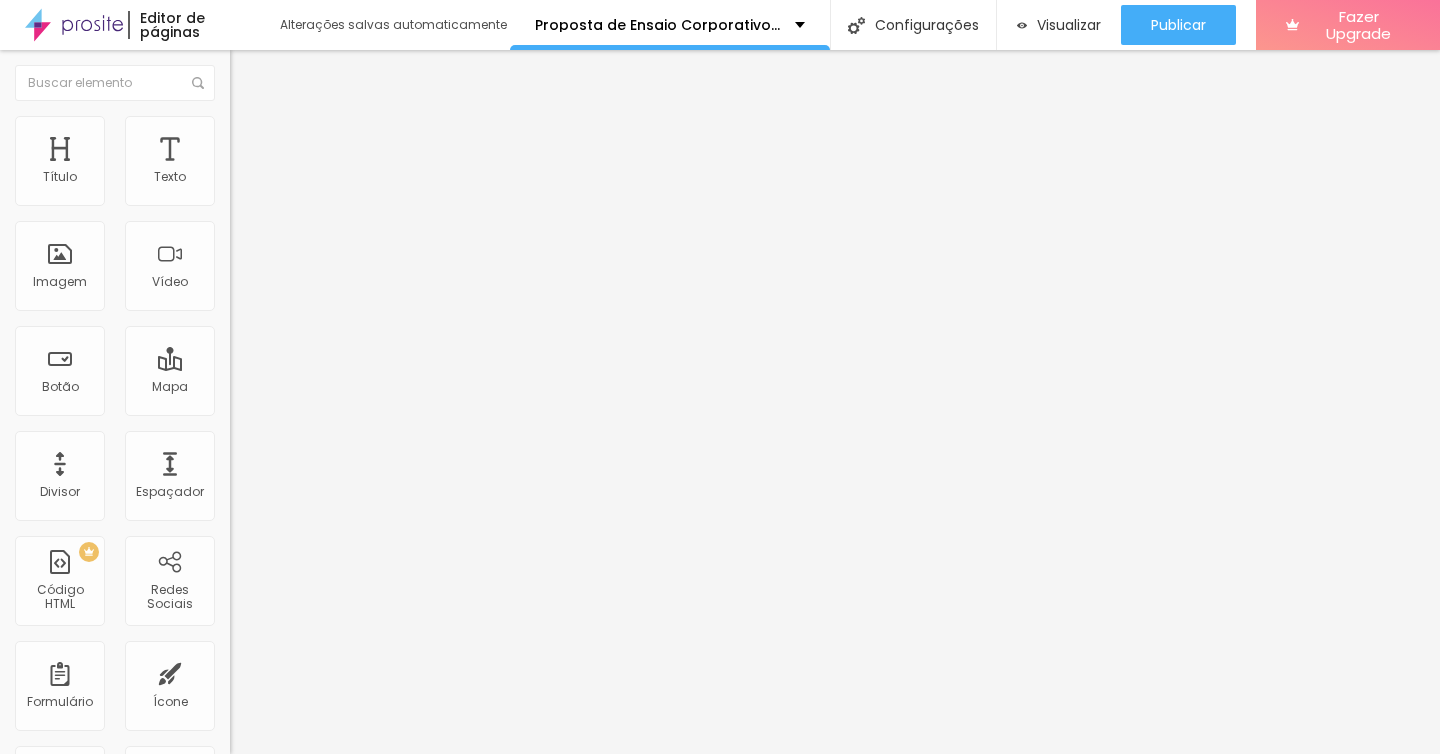 paste on "Quero o *Pacote Vídeo Curto* da Proposta de Ensaio Corporativo." 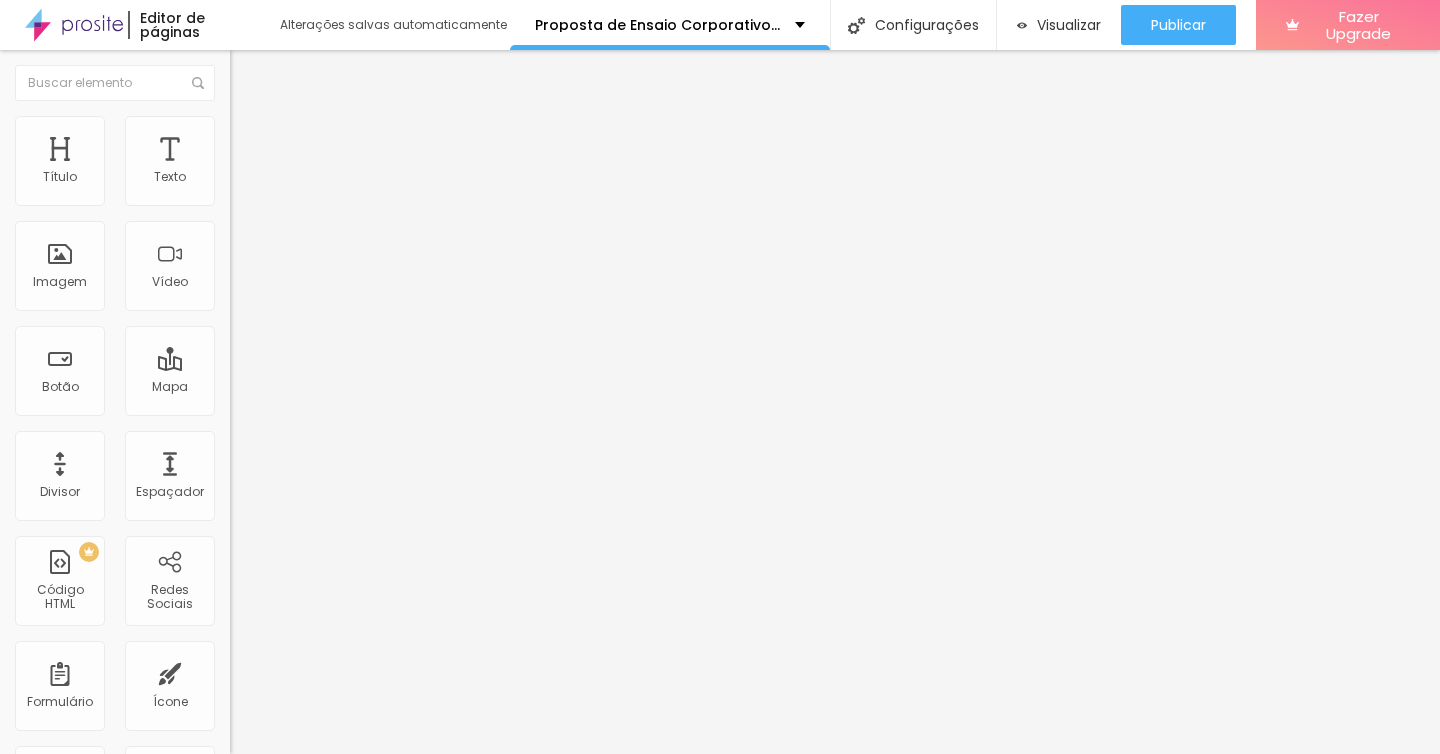 click on "Quero o *Pacote Vídeo Curto* da Proposta de Ensaio Corporativo." at bounding box center (343, 708) 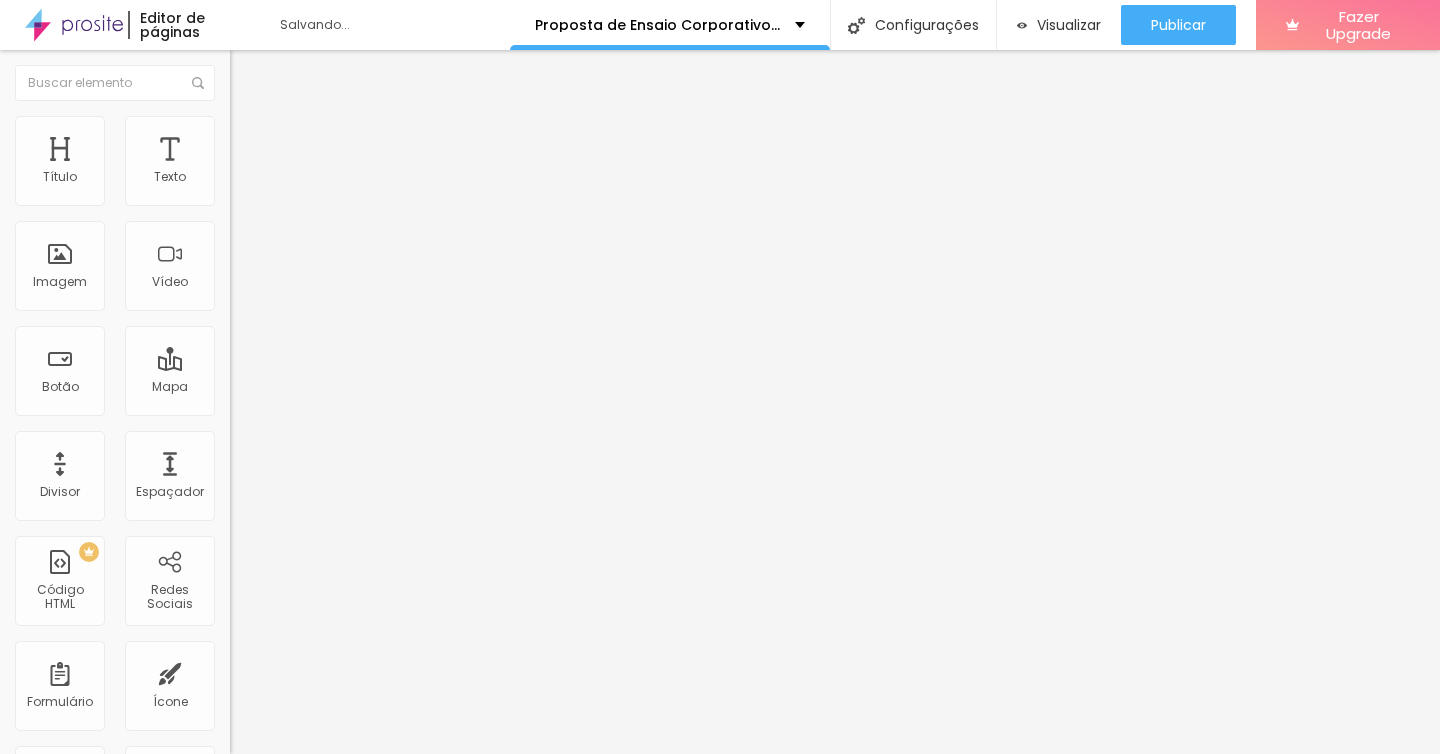 type on "([PHONE]) [PHONE]" 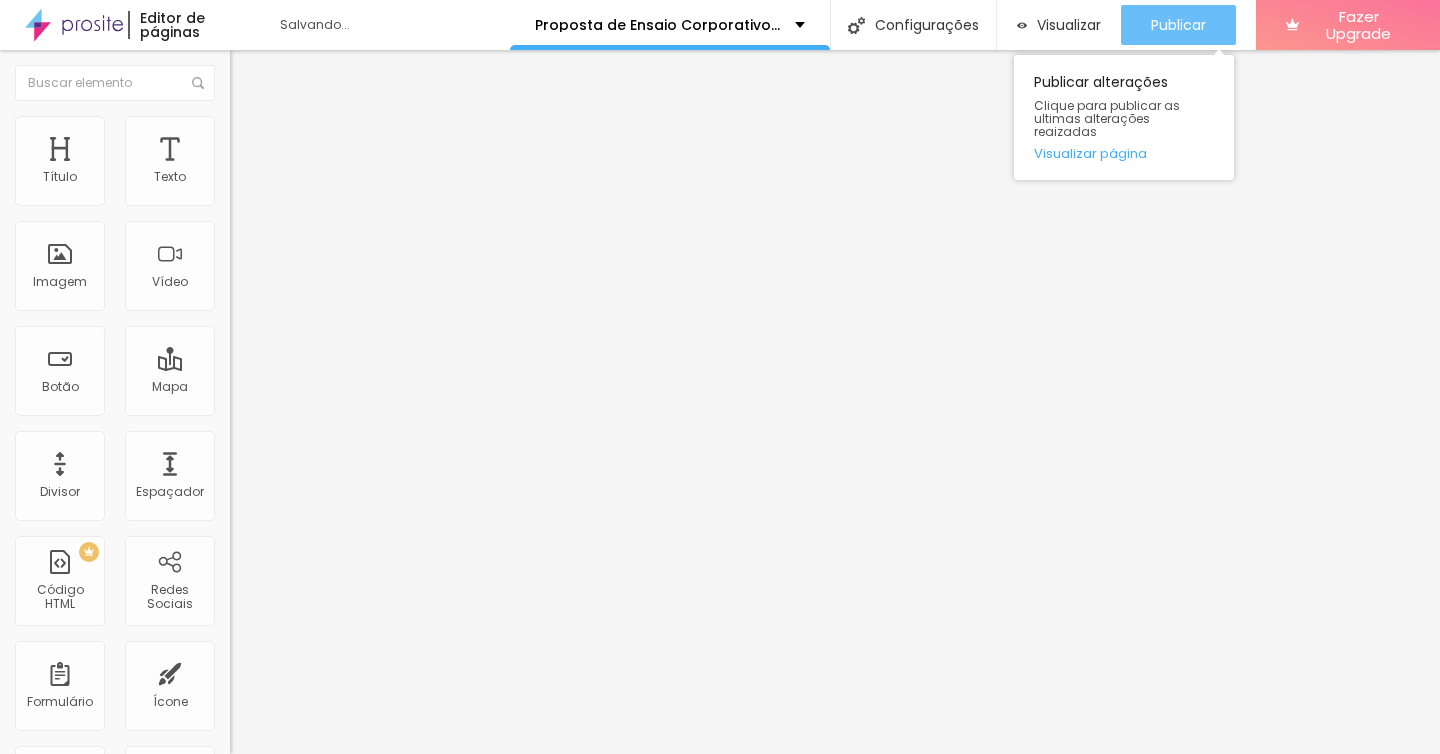 click on "Publicar" at bounding box center (1178, 25) 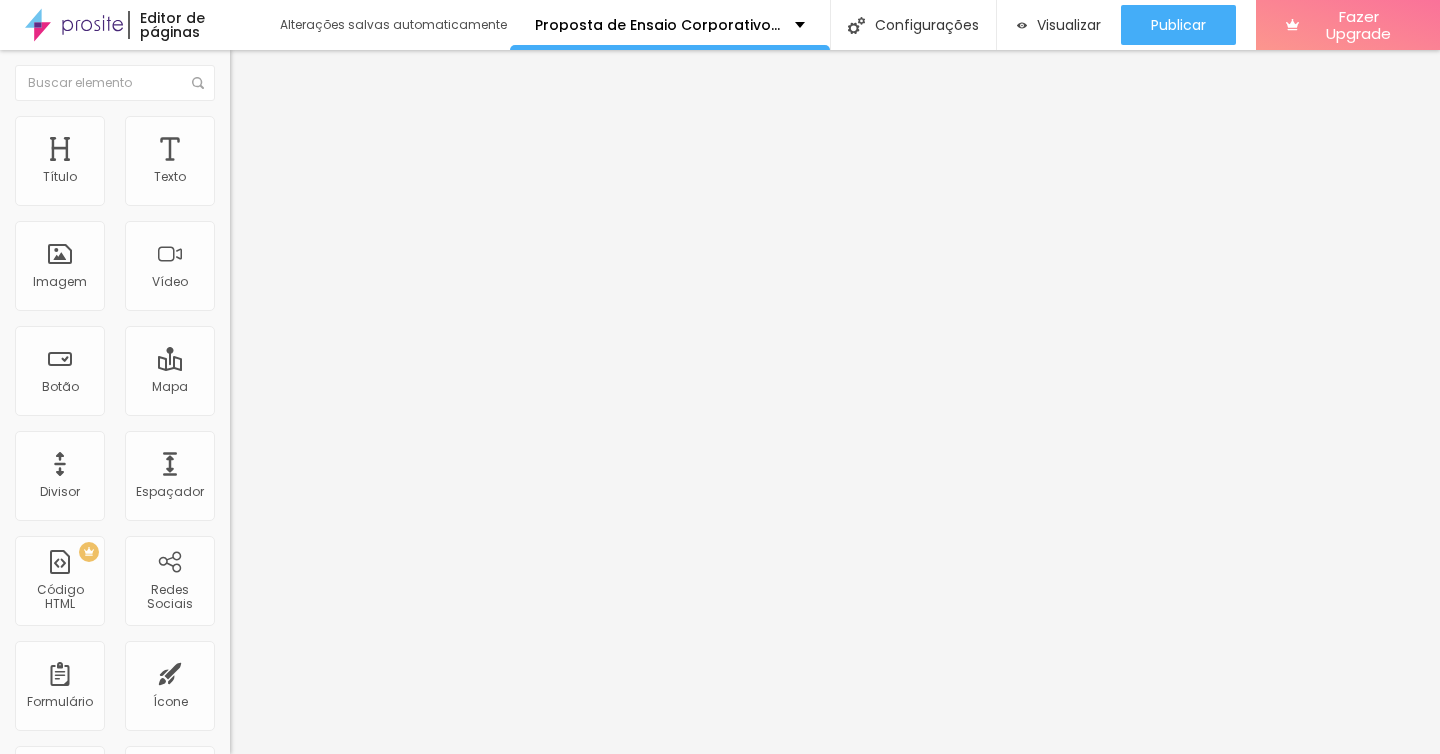 click on "([PHONE]) [PHONE]" at bounding box center (350, 194) 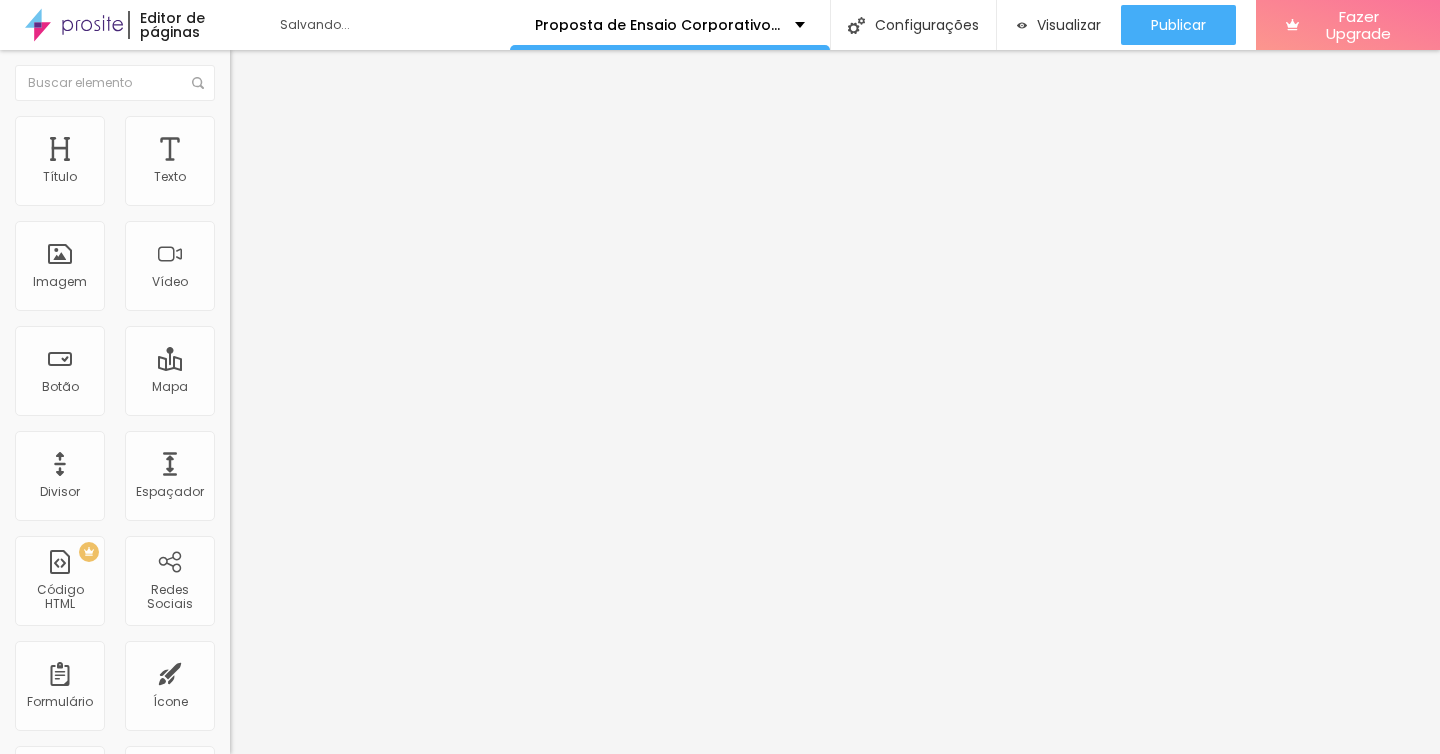 type on "([PHONE]) [PHONE]" 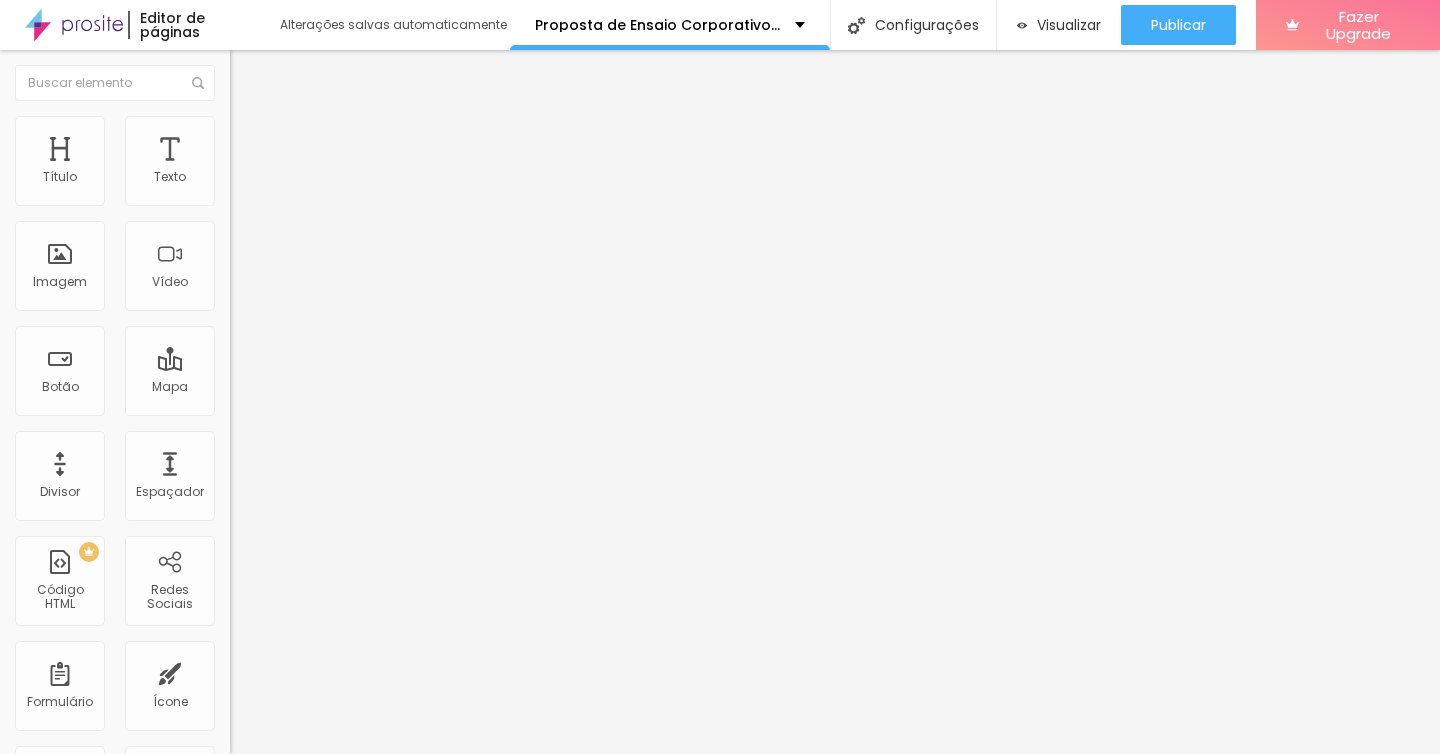 click on "Escolhi o *Pacote Civil Premium* para o meu casamento no cartório. Vamos fechar o contrato?" at bounding box center (343, 708) 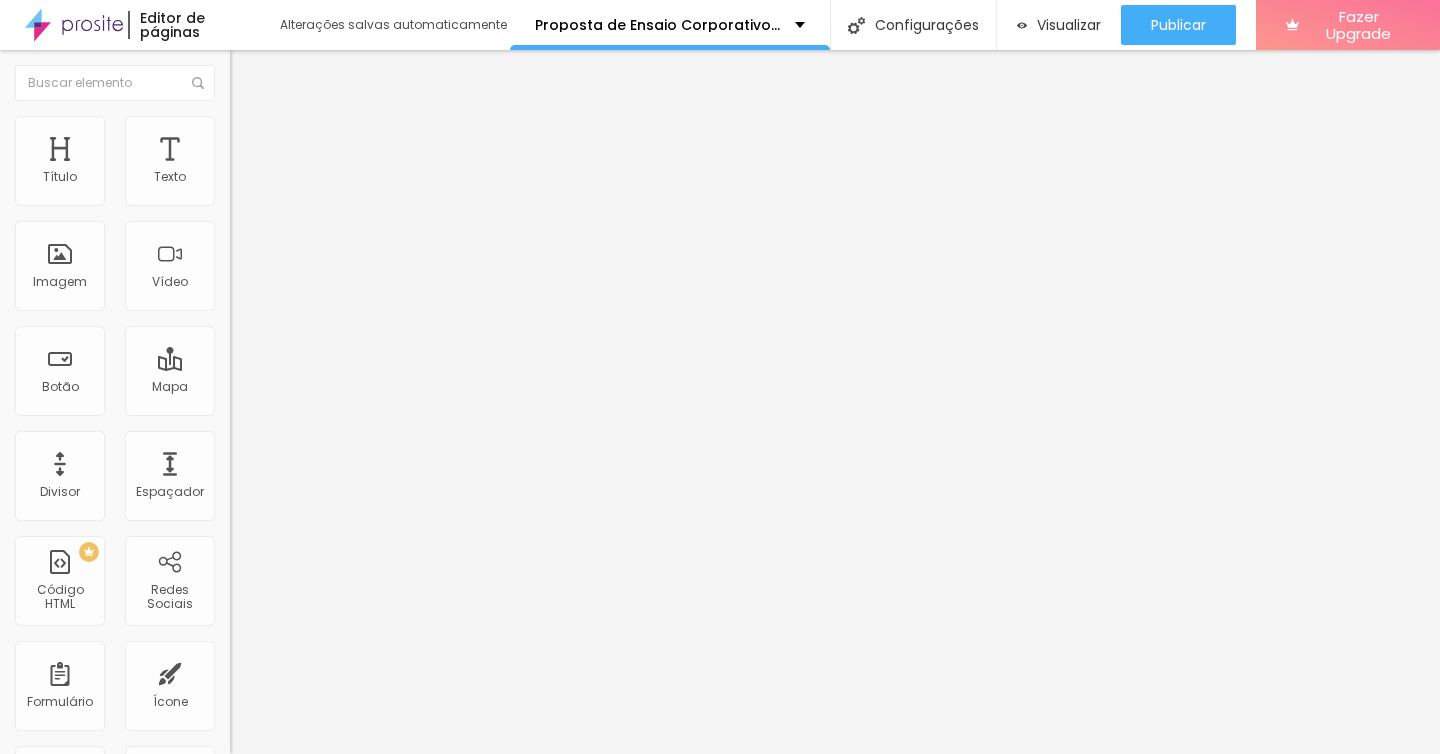 paste on "Quero o *Pacote Vídeo Curto* da Proposta de Ensaio Corporativo." 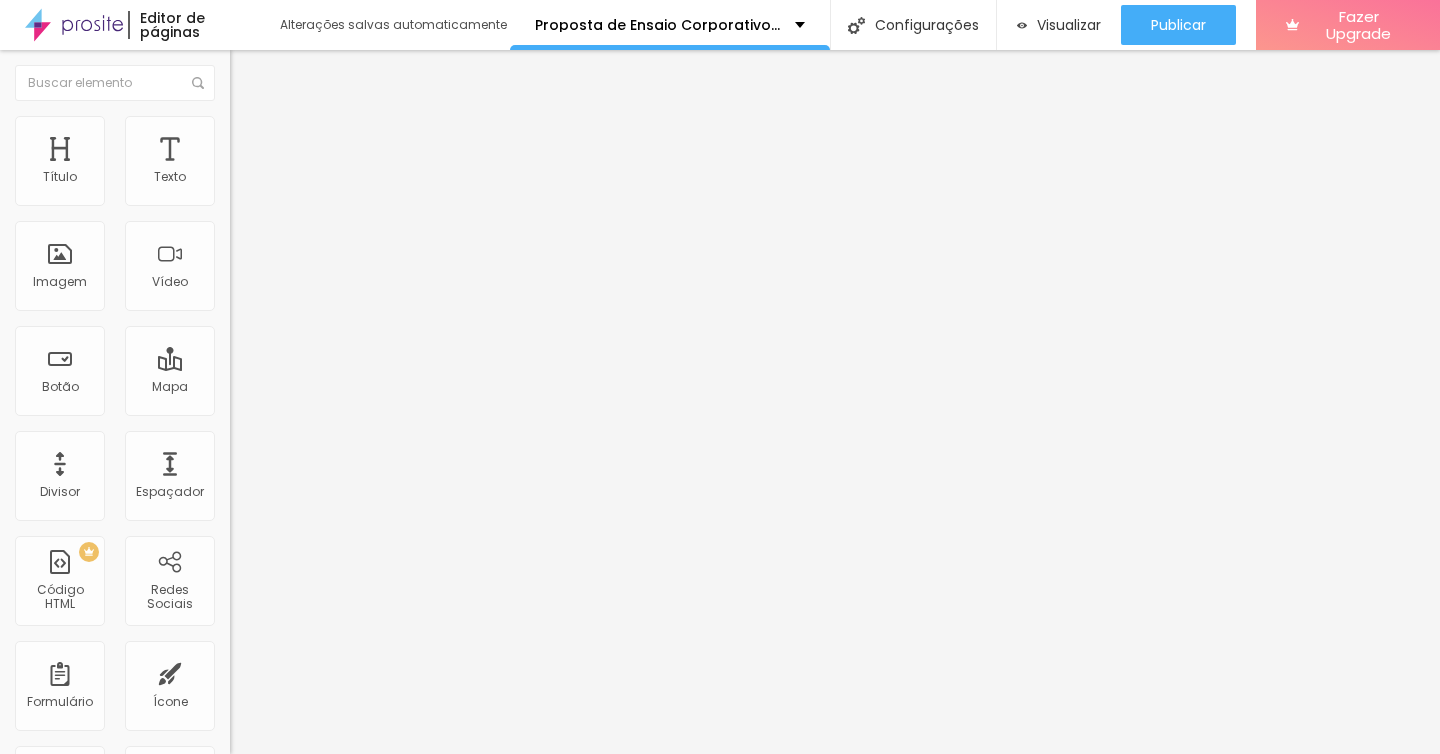 click on "Quero o *Pacote Vídeo Curto* da Proposta de Ensaio Corporativo." at bounding box center [343, 708] 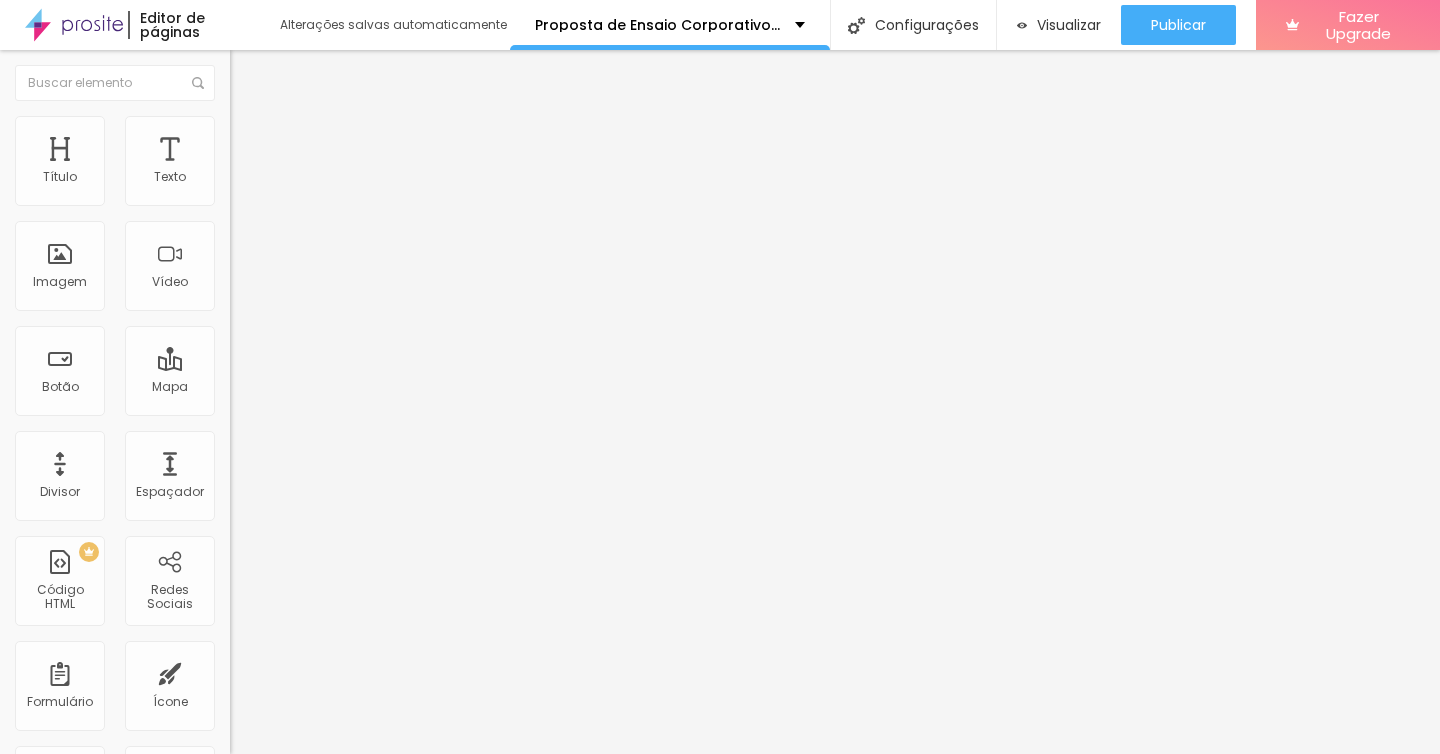 type on "Quero o *Pacote Vídeo Completo* da Proposta de Ensaio Corporativo." 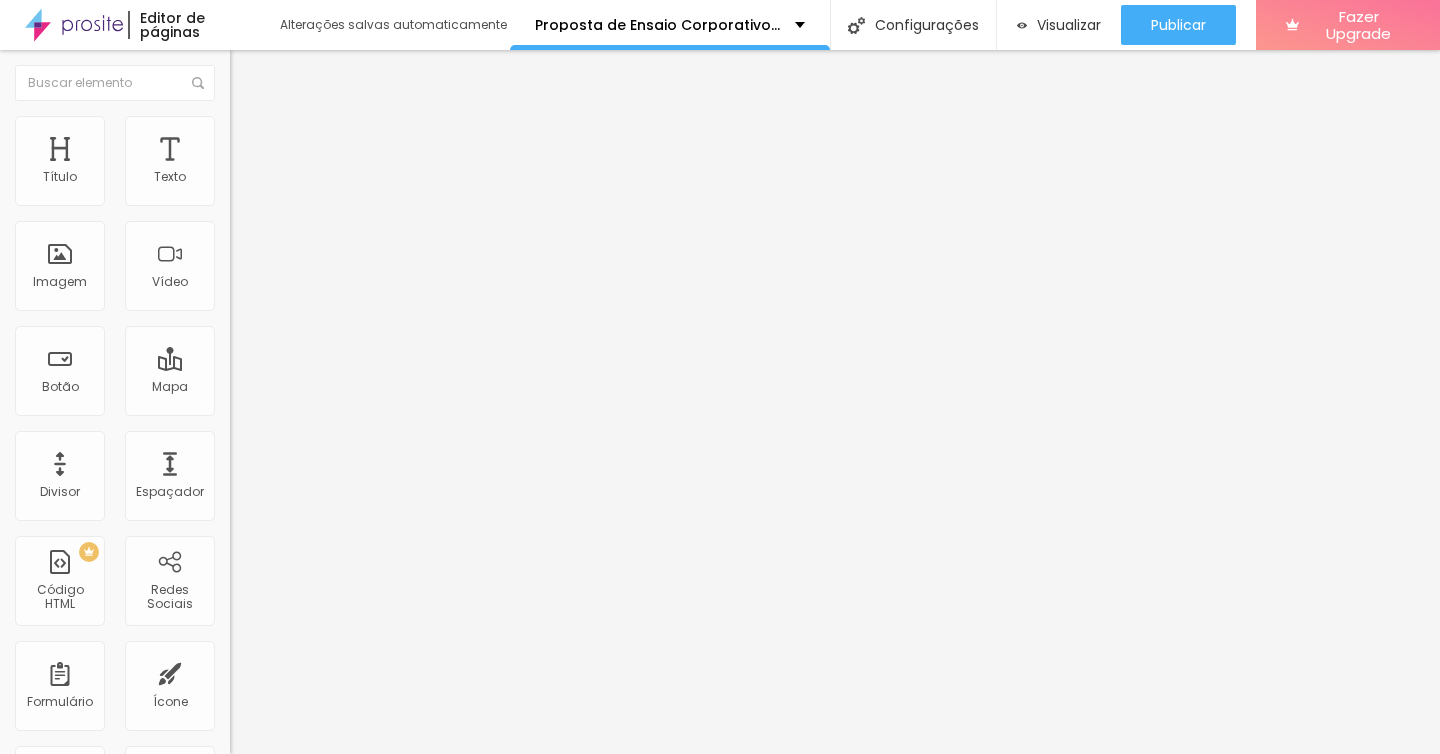 click on "Número do WhatsApp  * ([PHONE]) [PHONE] + 55 Texto do botão QUERO ESSE PACOTE Mensagem Quero o *Pacote Vídeo Completo* da Proposta de Ensaio Corporativo. 66/100 Para utilizar o título da página na mensagem, utilize  {page_title}  Alinhamento" at bounding box center [345, 505] 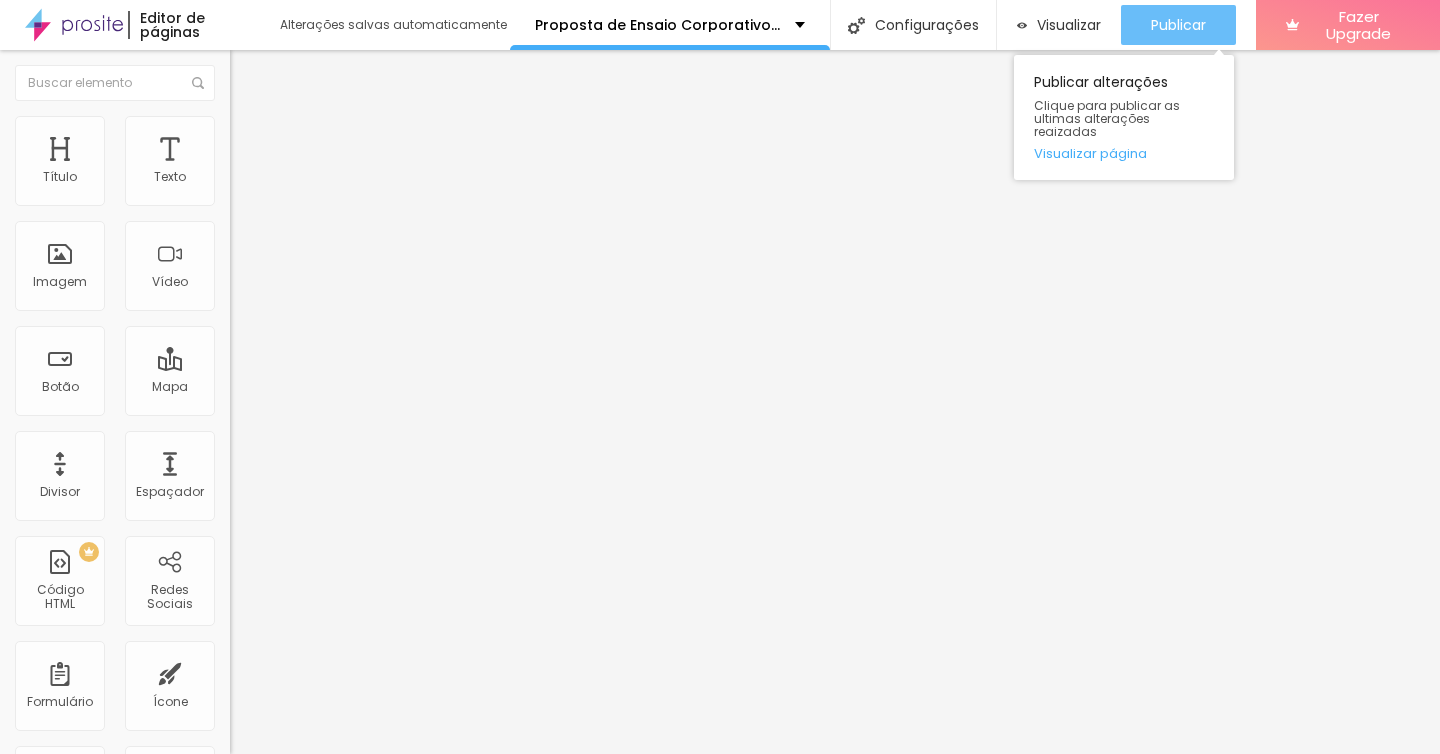 click on "Publicar" at bounding box center (1178, 25) 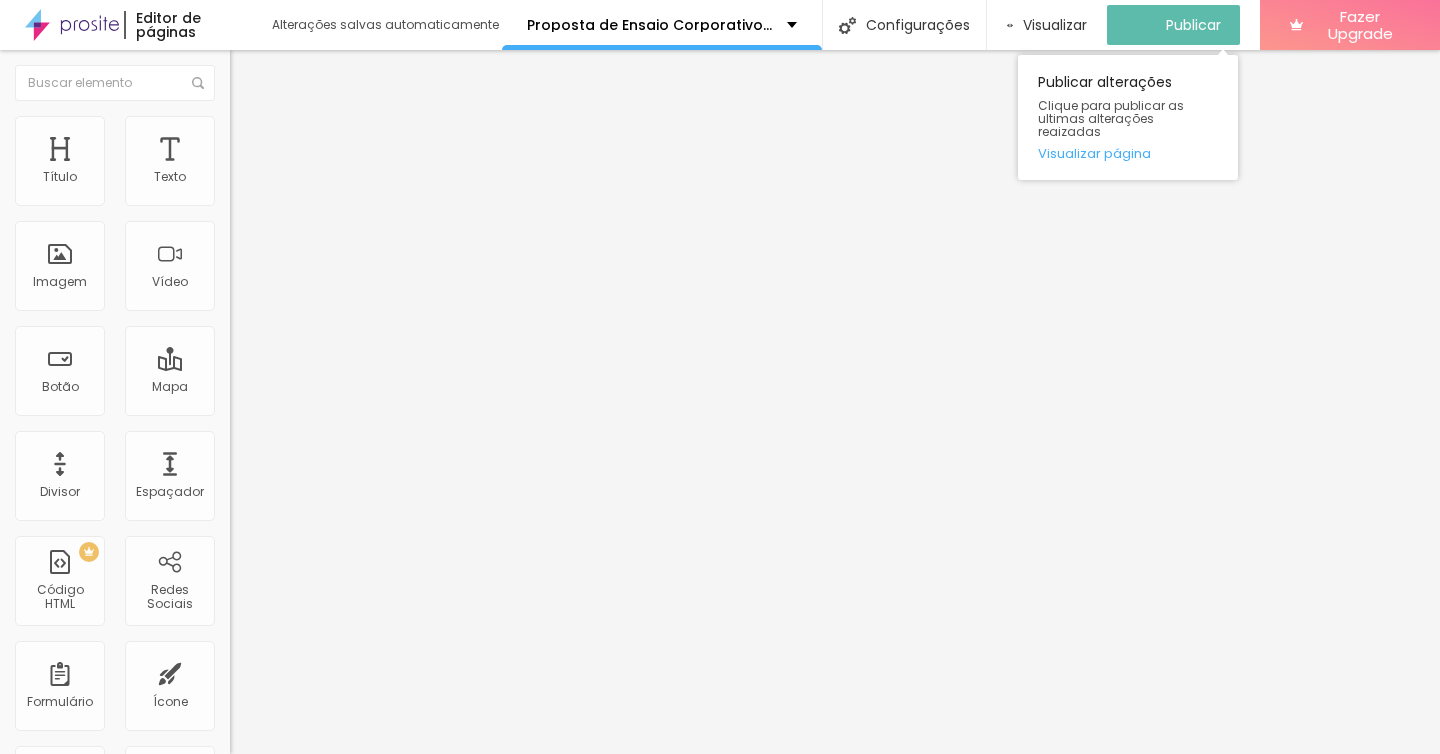scroll, scrollTop: 0, scrollLeft: 0, axis: both 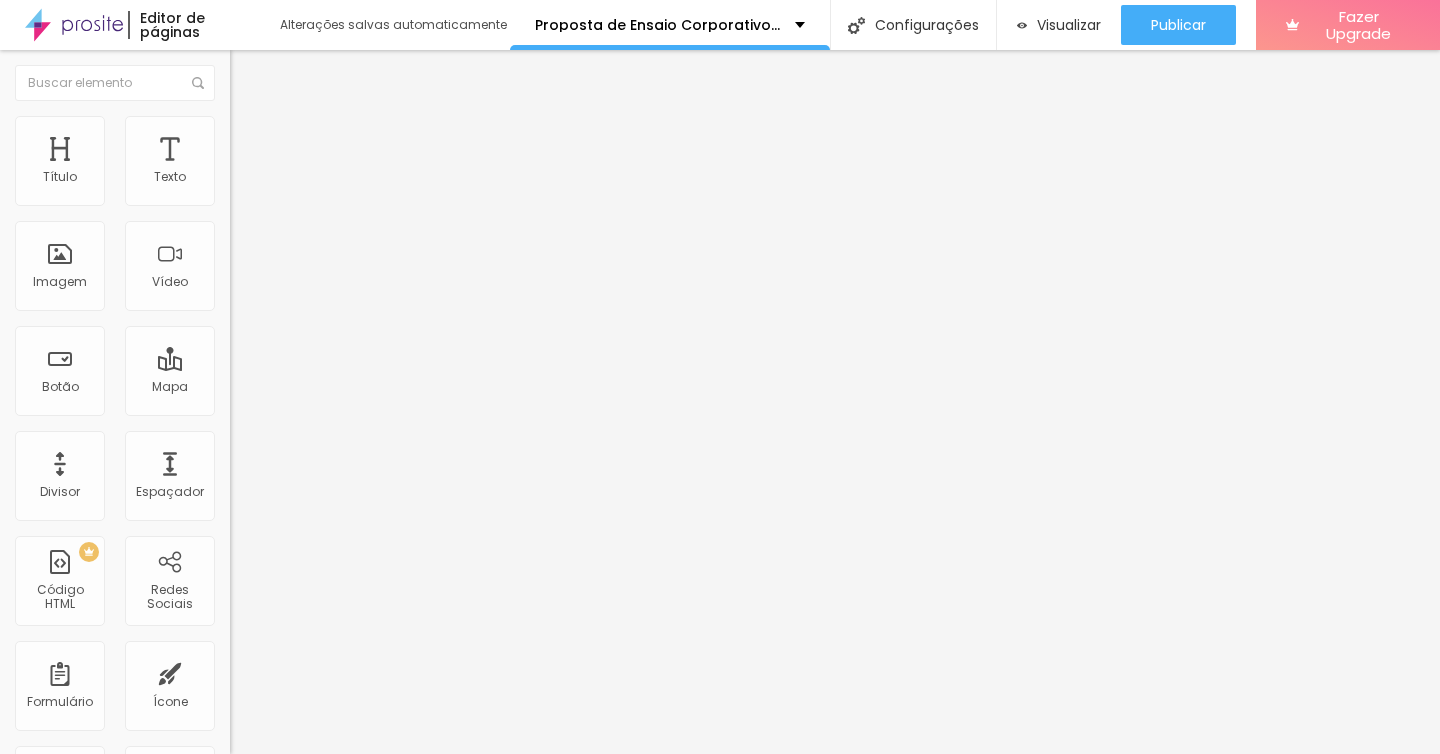 click on "Estilo" at bounding box center [345, 126] 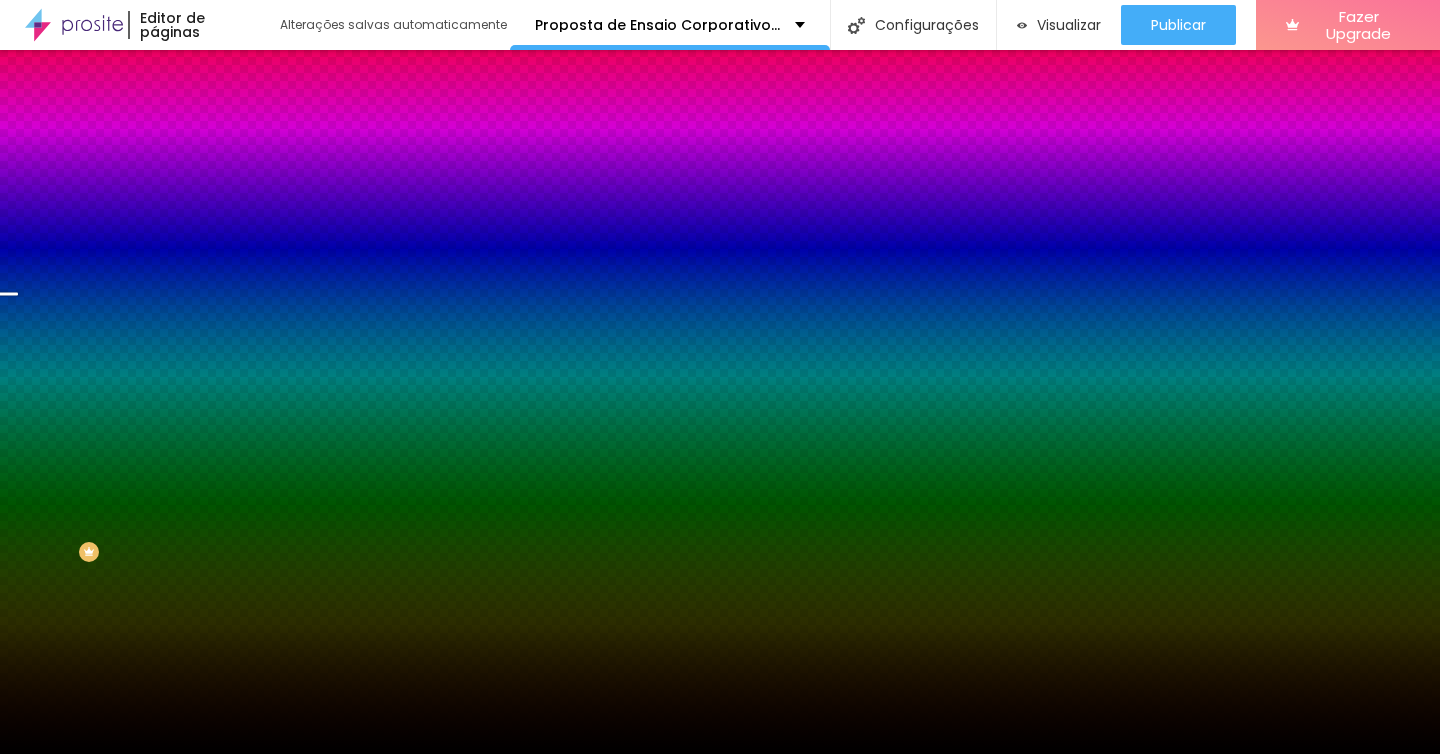 click on "Avançado" at bounding box center [281, 149] 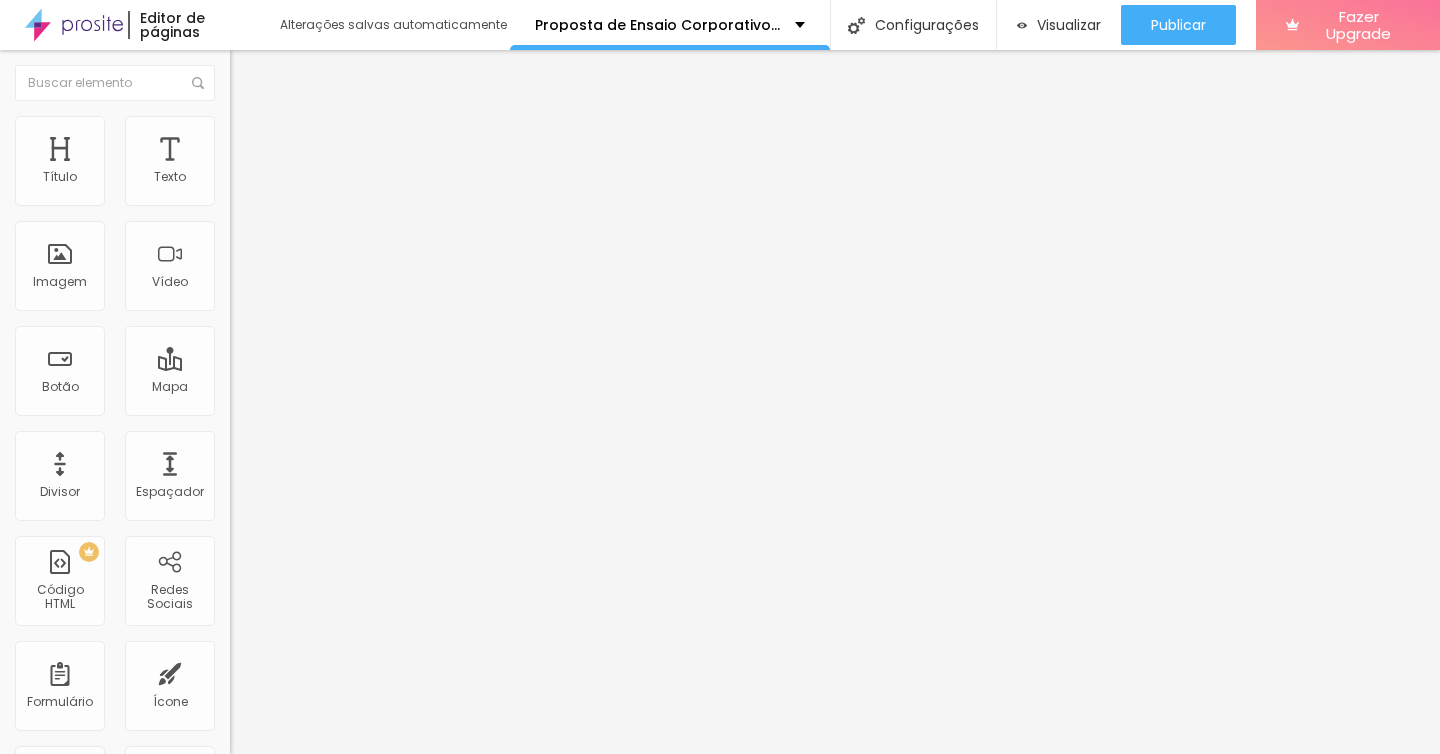 click at bounding box center [345, 860] 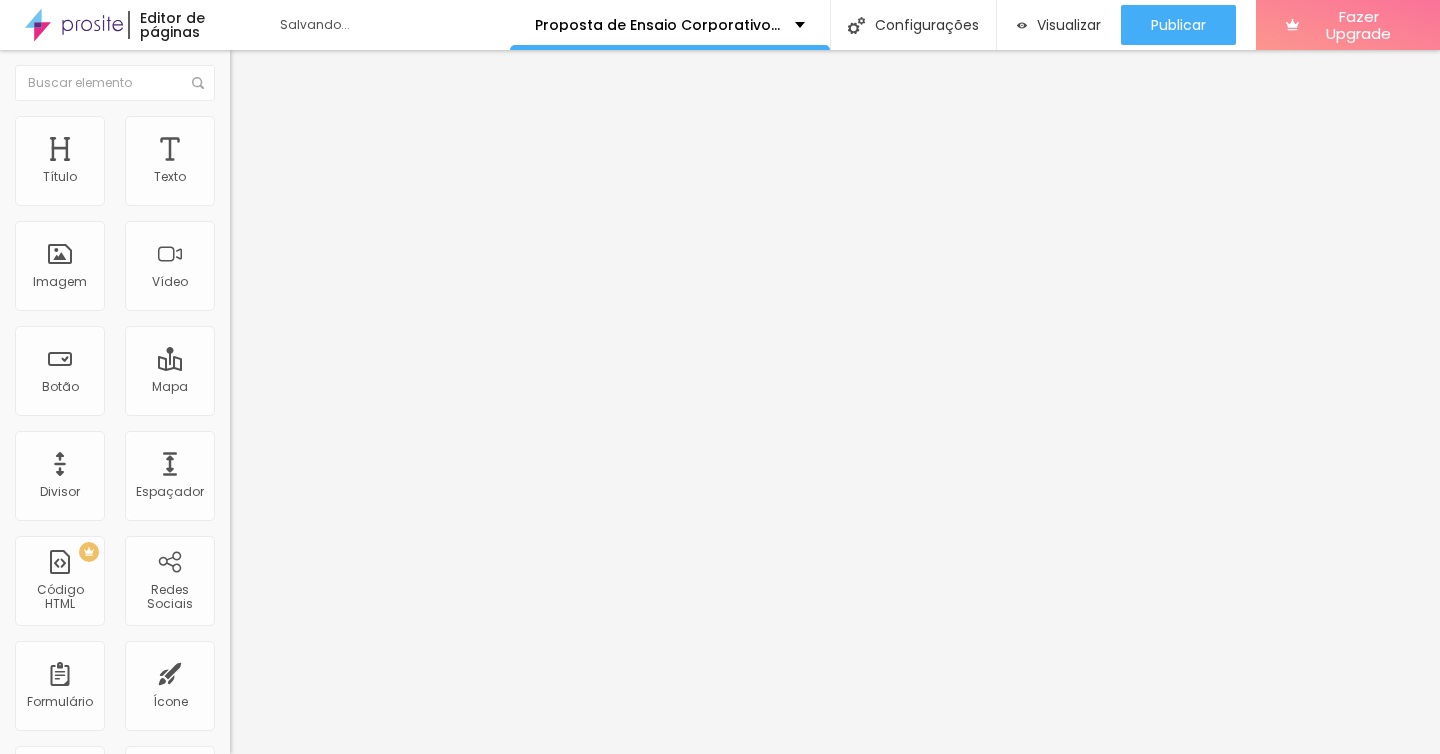 click at bounding box center (345, 872) 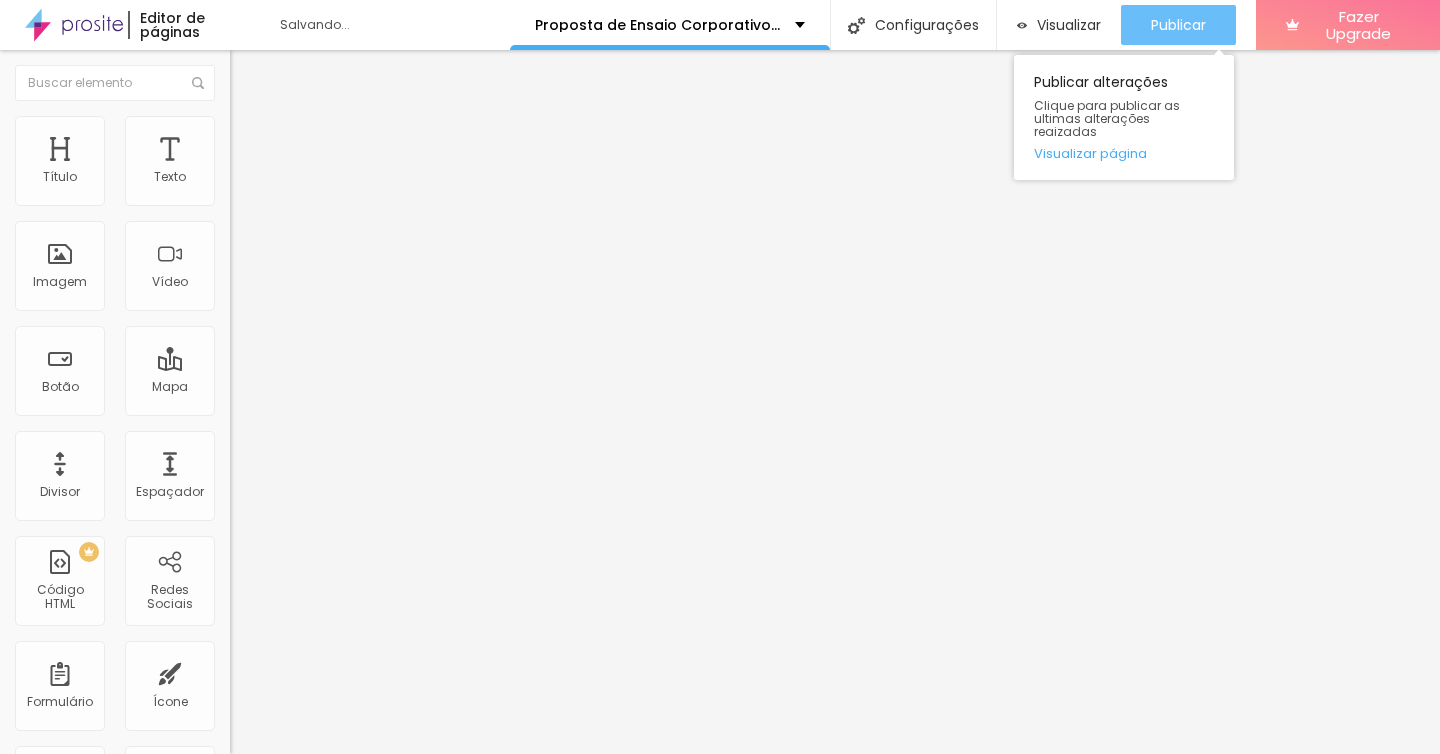 click on "Publicar" at bounding box center [1178, 25] 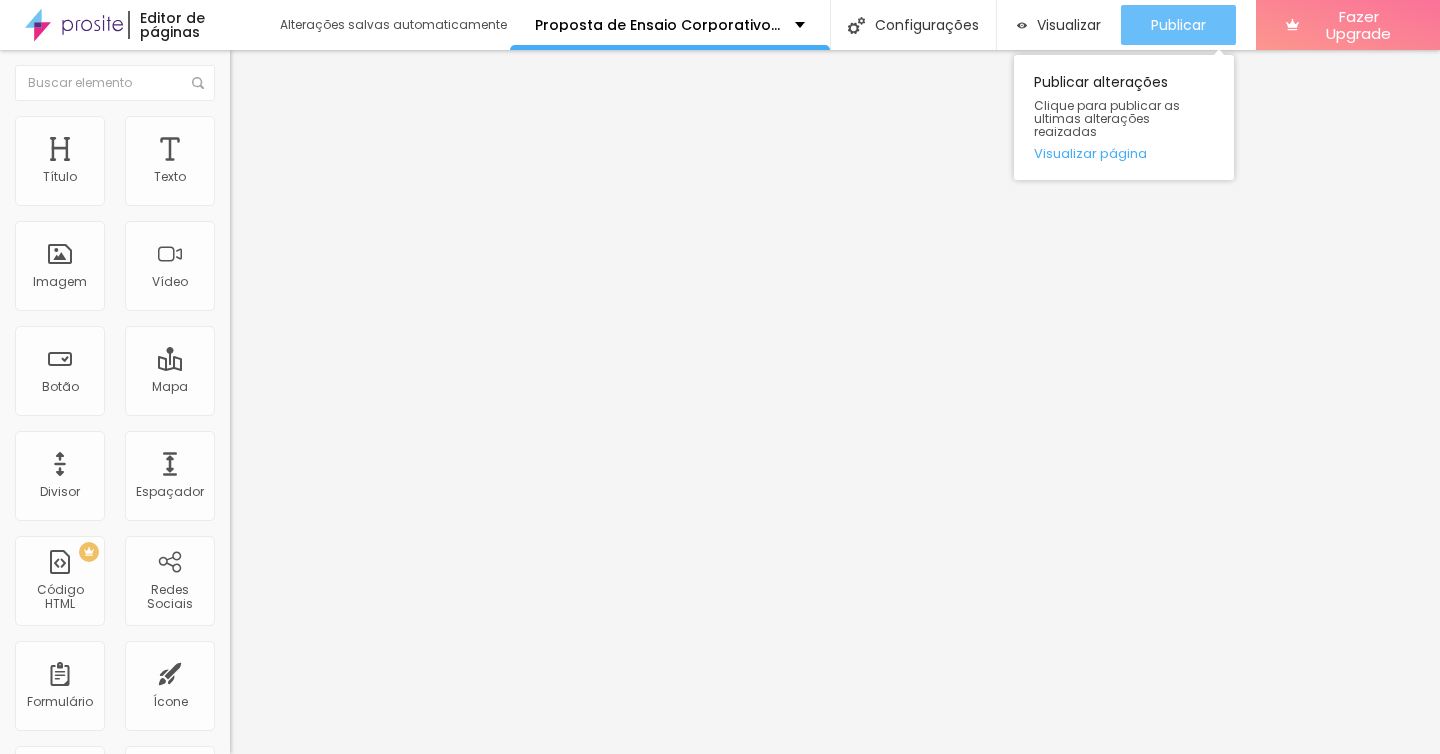 click on "Publicar" at bounding box center [1178, 25] 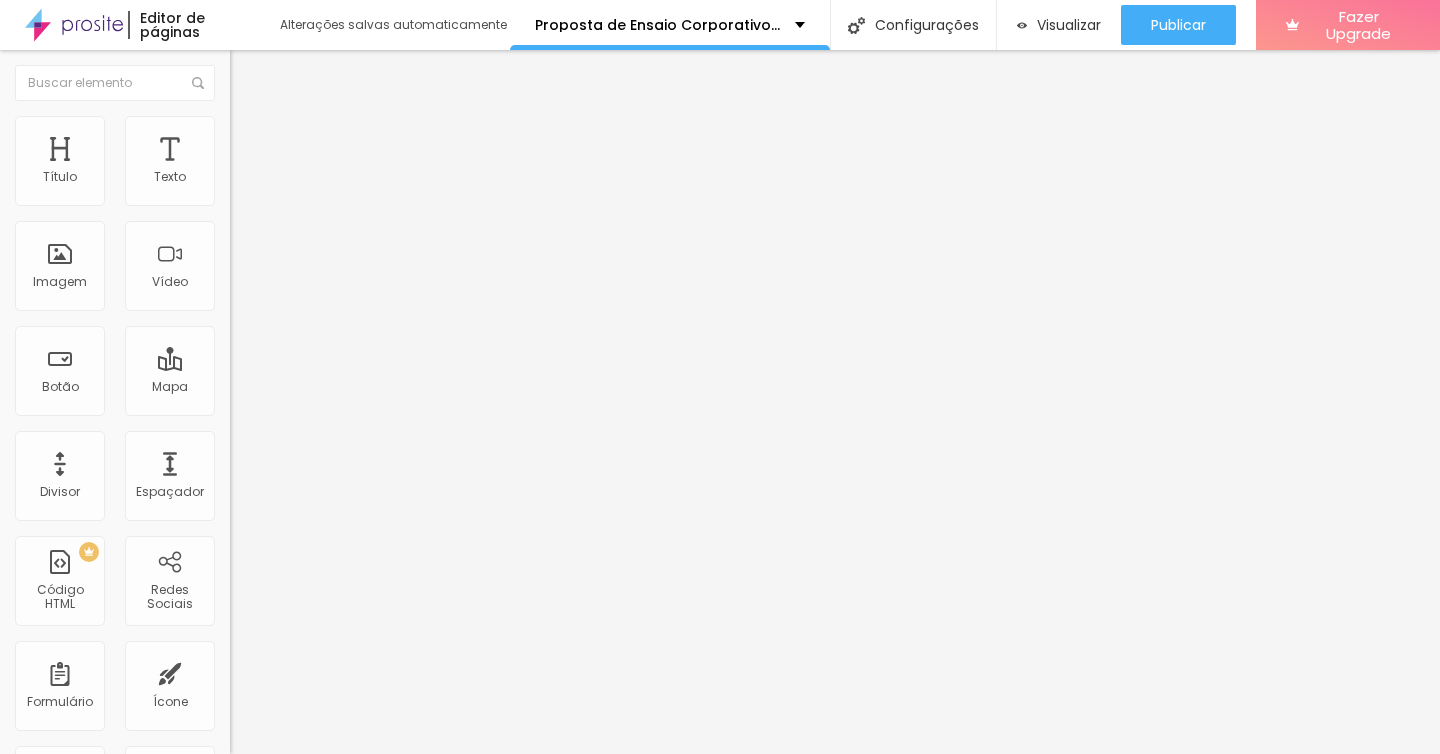 click on "Estilo" at bounding box center [263, 129] 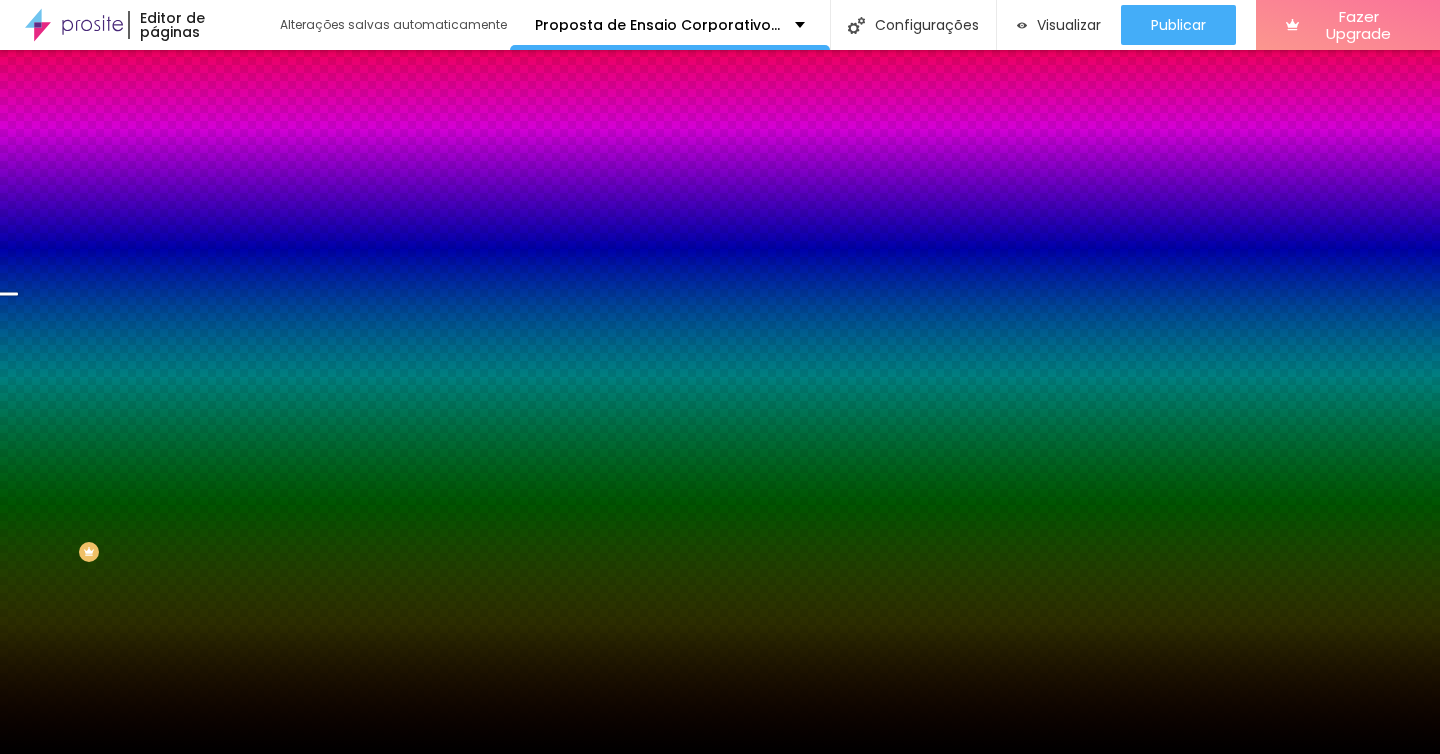 click on "Trocar imagem" at bounding box center (284, 175) 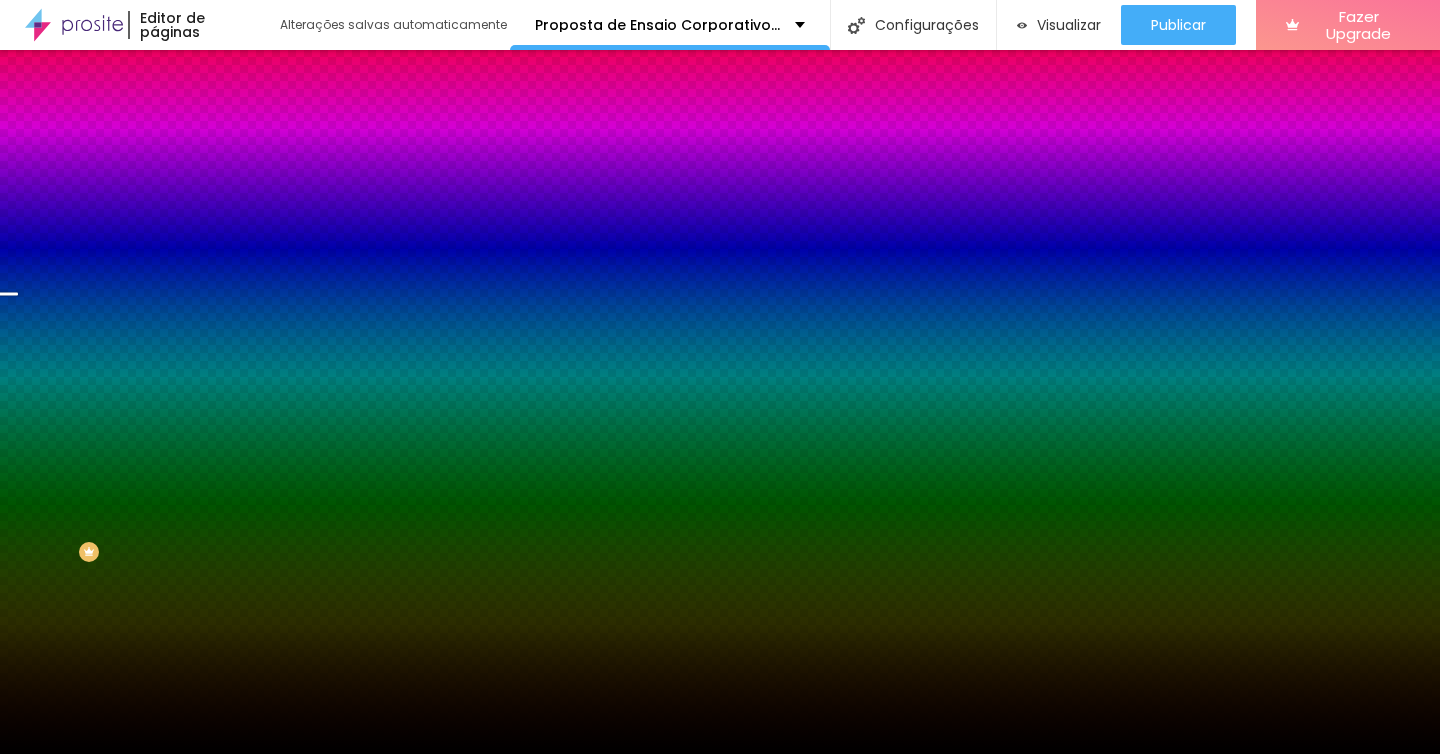 click at bounding box center [720, 881] 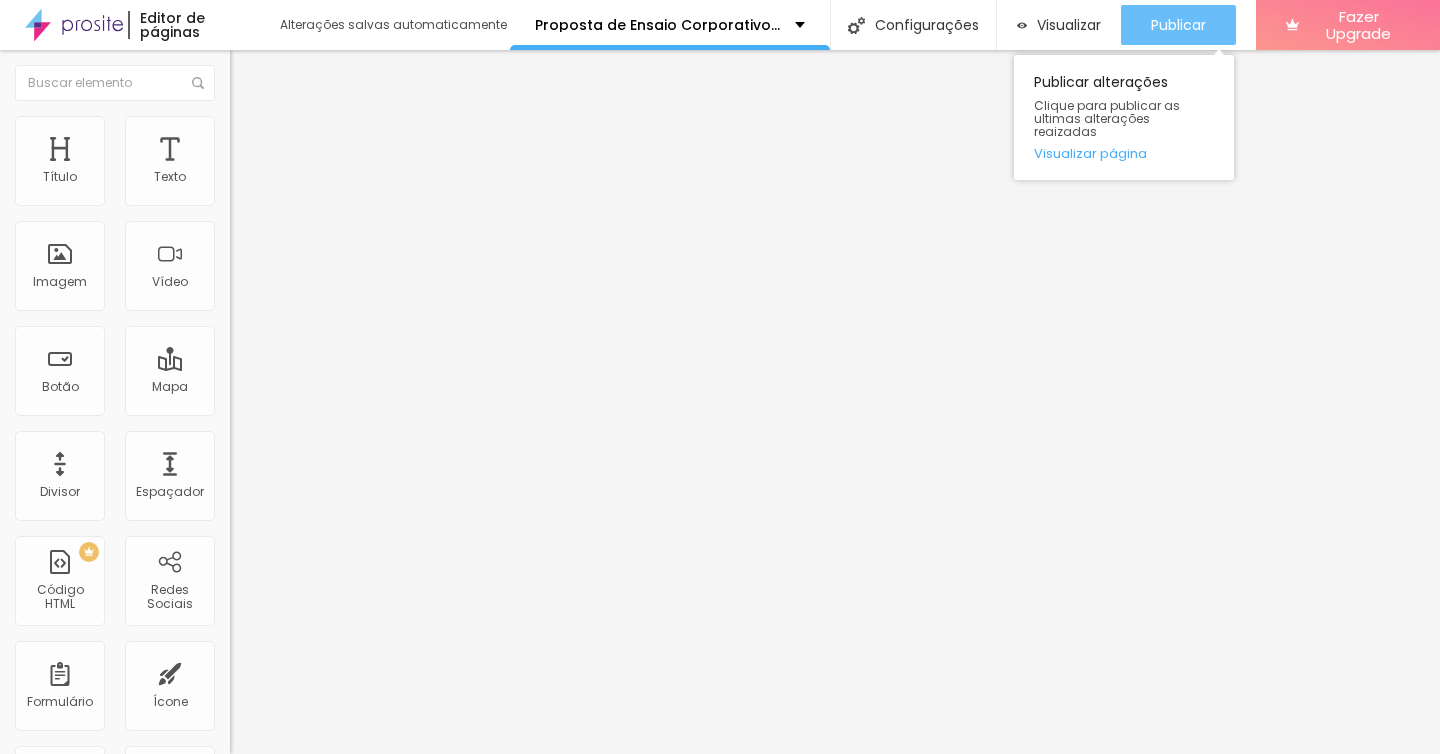 click on "Publicar" at bounding box center [1178, 25] 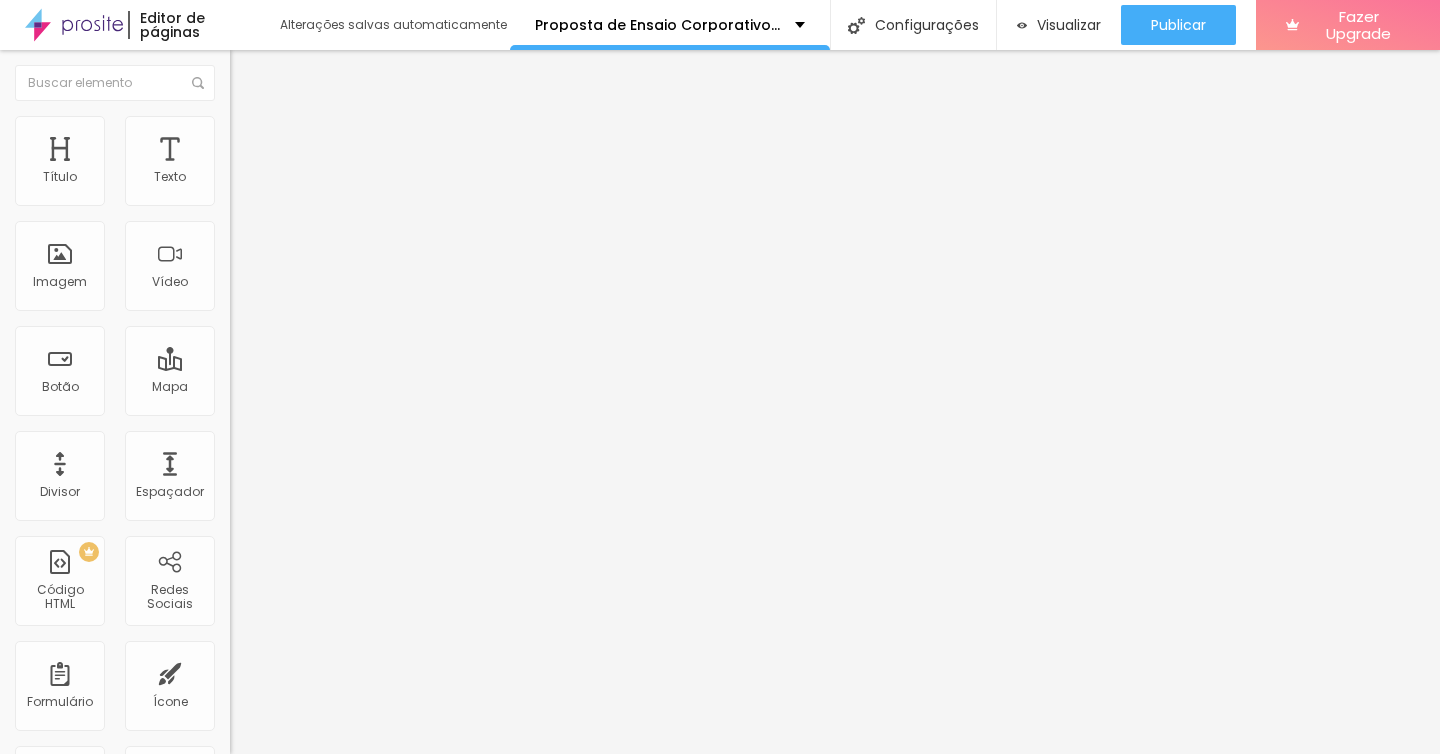 click on "Quero o *Pacote Vídeo Curto* da Proposta de Ensaio Corporativo." at bounding box center [343, 708] 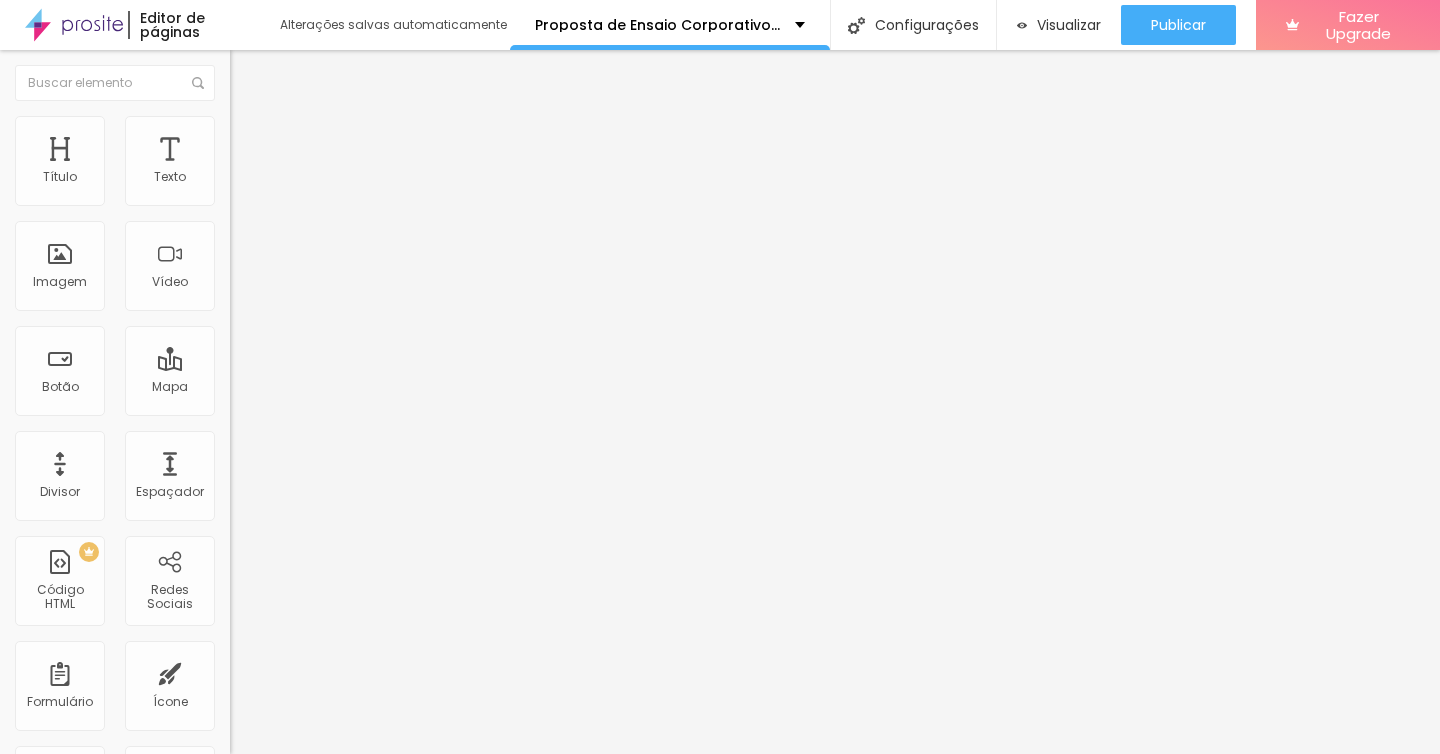drag, startPoint x: 87, startPoint y: 356, endPoint x: 130, endPoint y: 357, distance: 43.011627 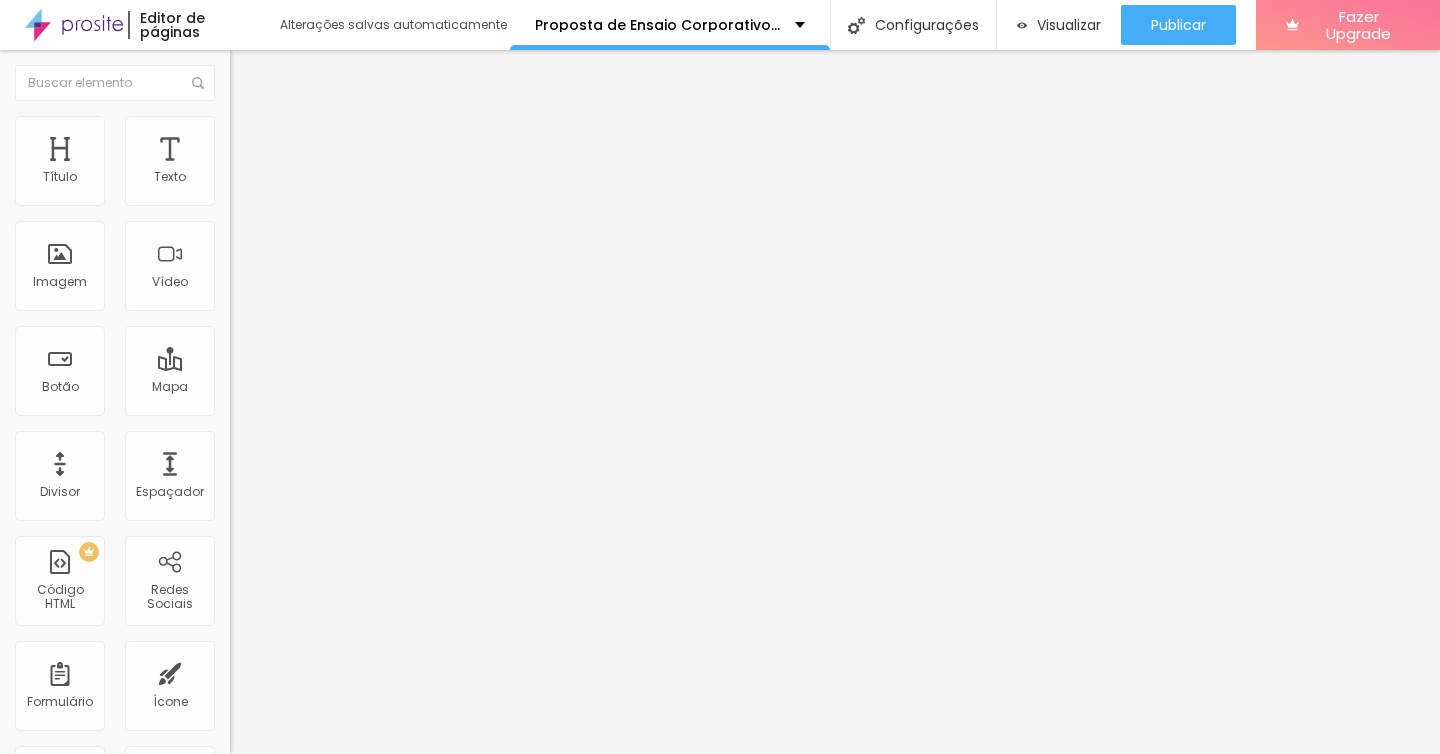 click on "Quero o *Pacote Vídeo Curto* da Proposta de Ensaio Corporativo." at bounding box center (343, 708) 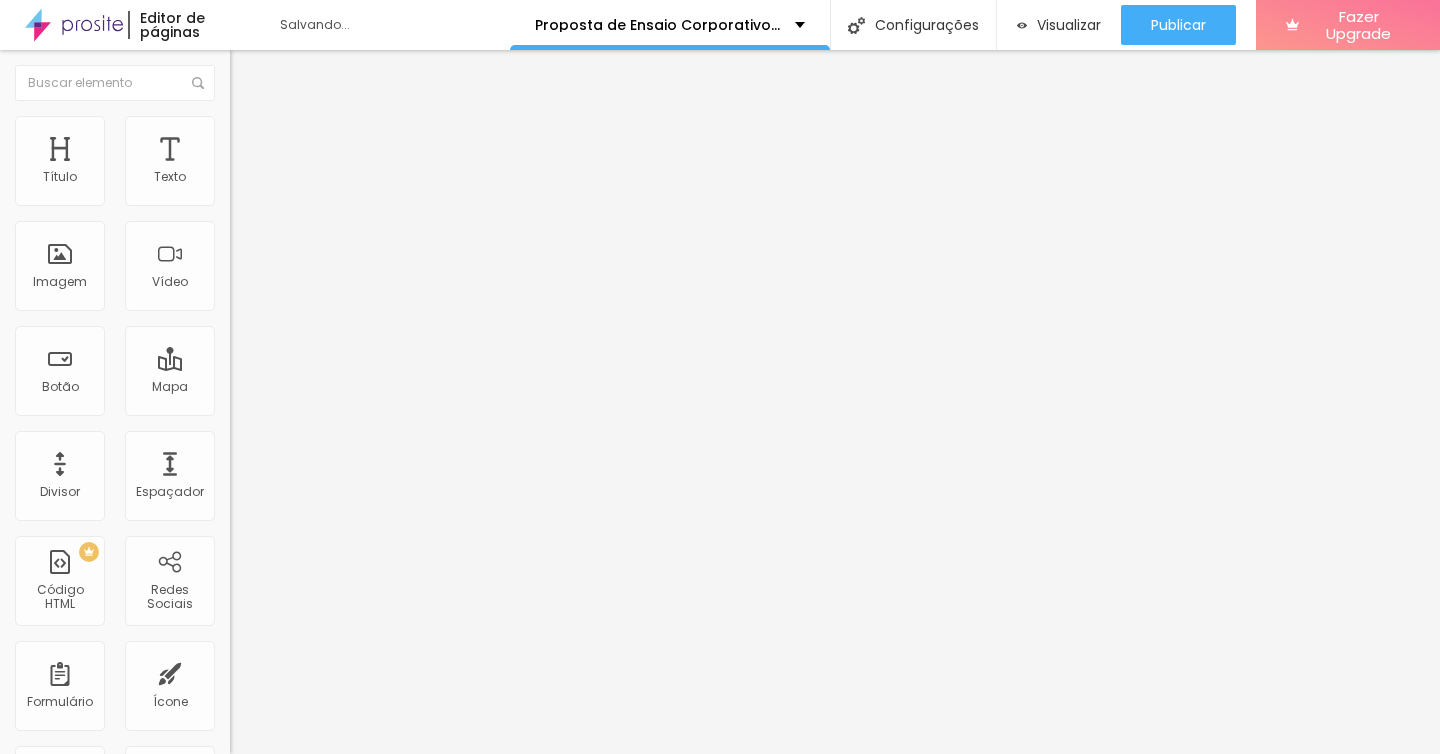 type on "Olá, [NAME]! Quero o *Combo Start* com 2 vídeos curtos da Proposta de Ensaio Corporativo." 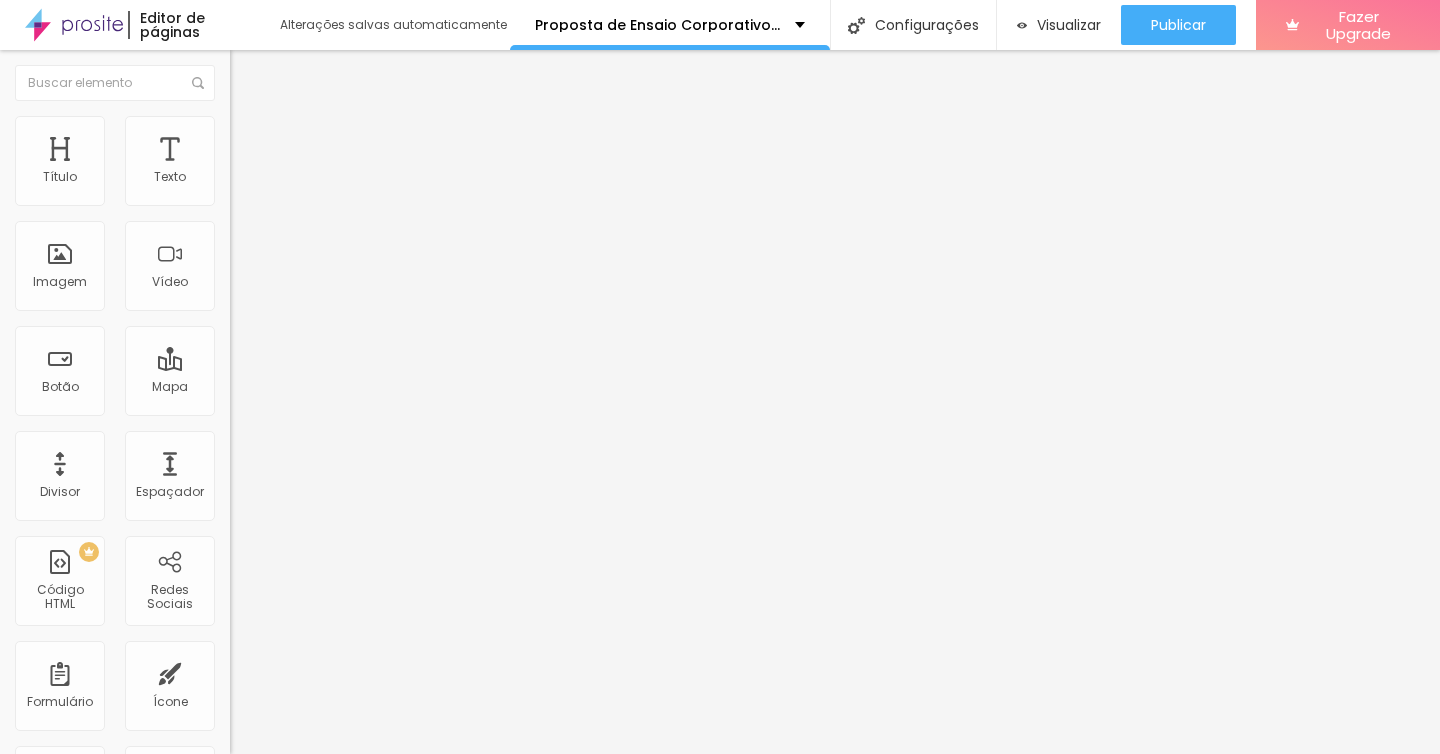click on "Quero o *Pacote Vídeo Intermediário* da Proposta de Ensaio Corporativo." at bounding box center (343, 708) 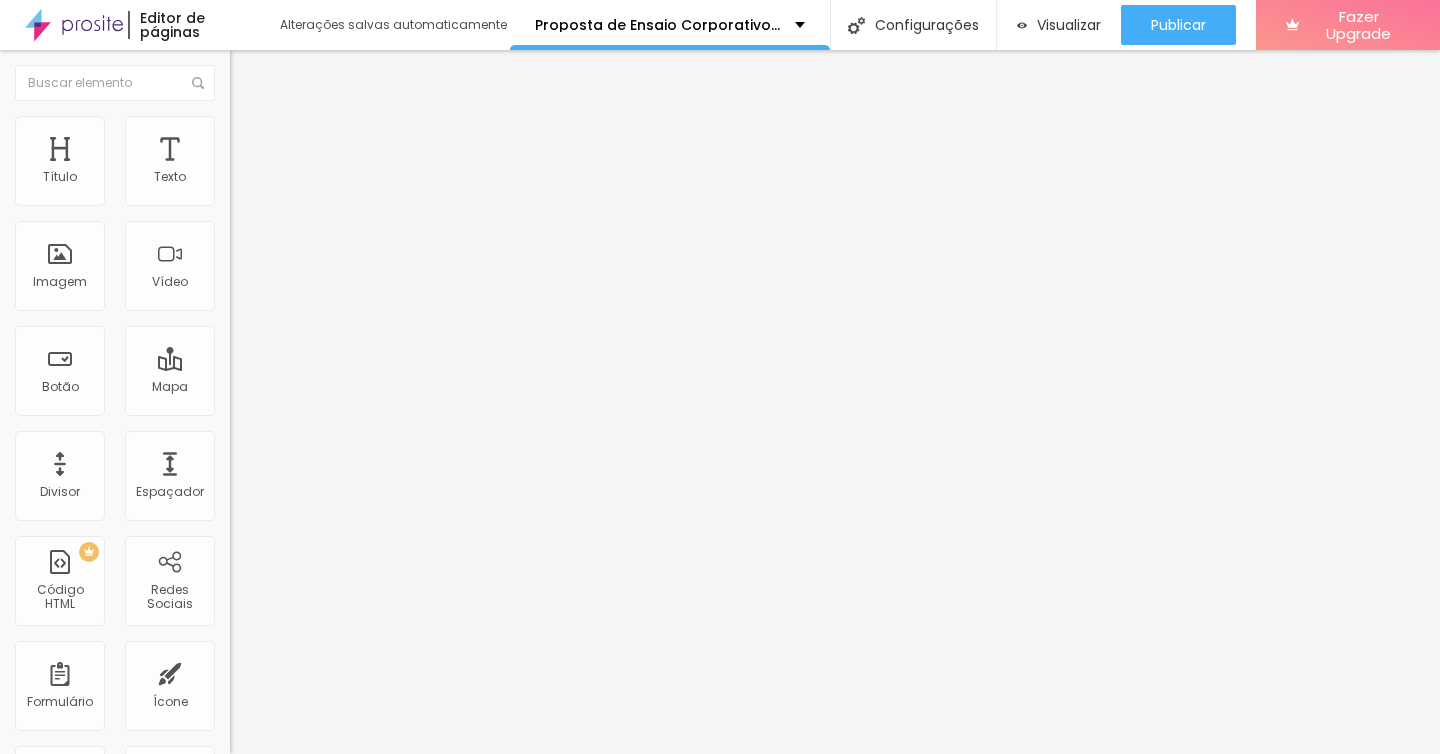 paste on "Olá, [NAME]! Quero o *Combo Start* com 2 vídeos curtos" 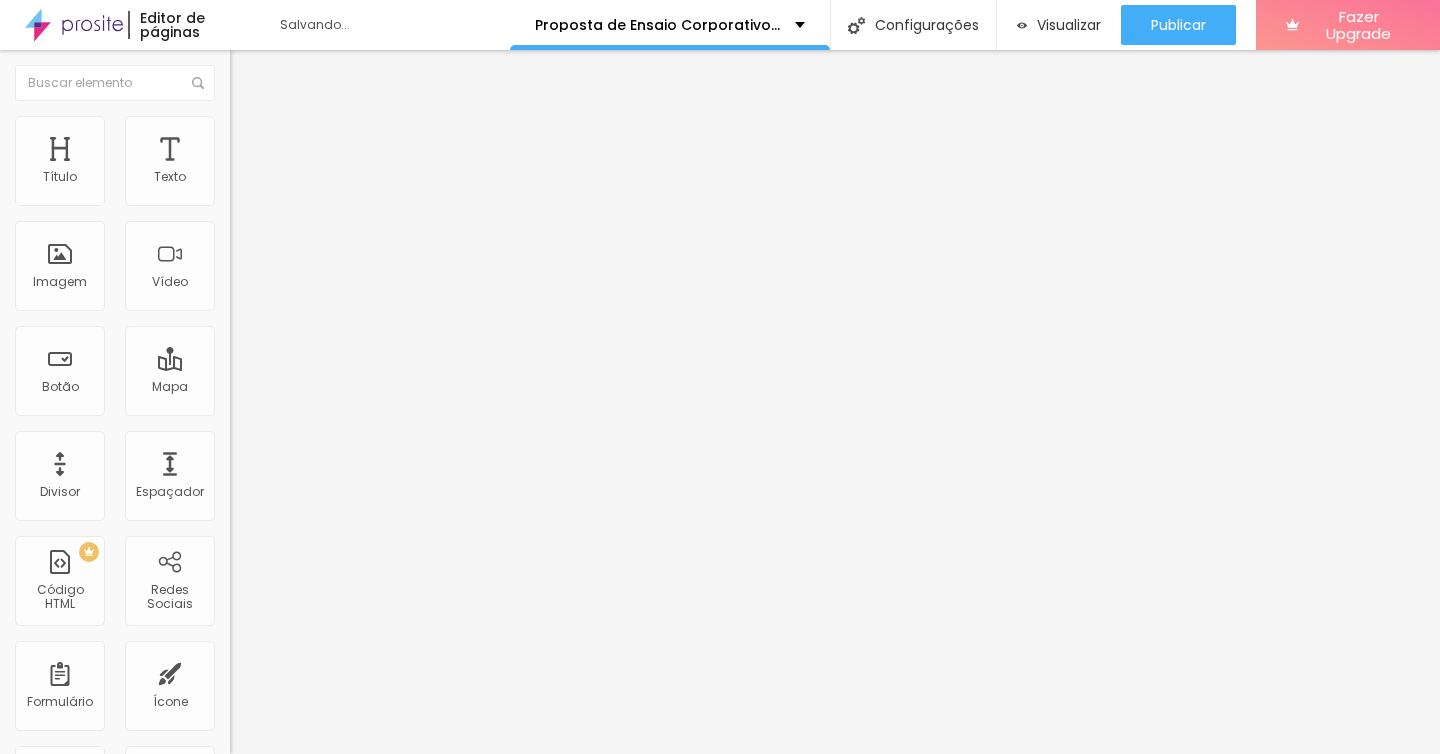click on "Olá, [NAME]! Quero o *Combo Start* com 2 vídeos curtos da Proposta de Ensaio Corporativo." at bounding box center [343, 708] 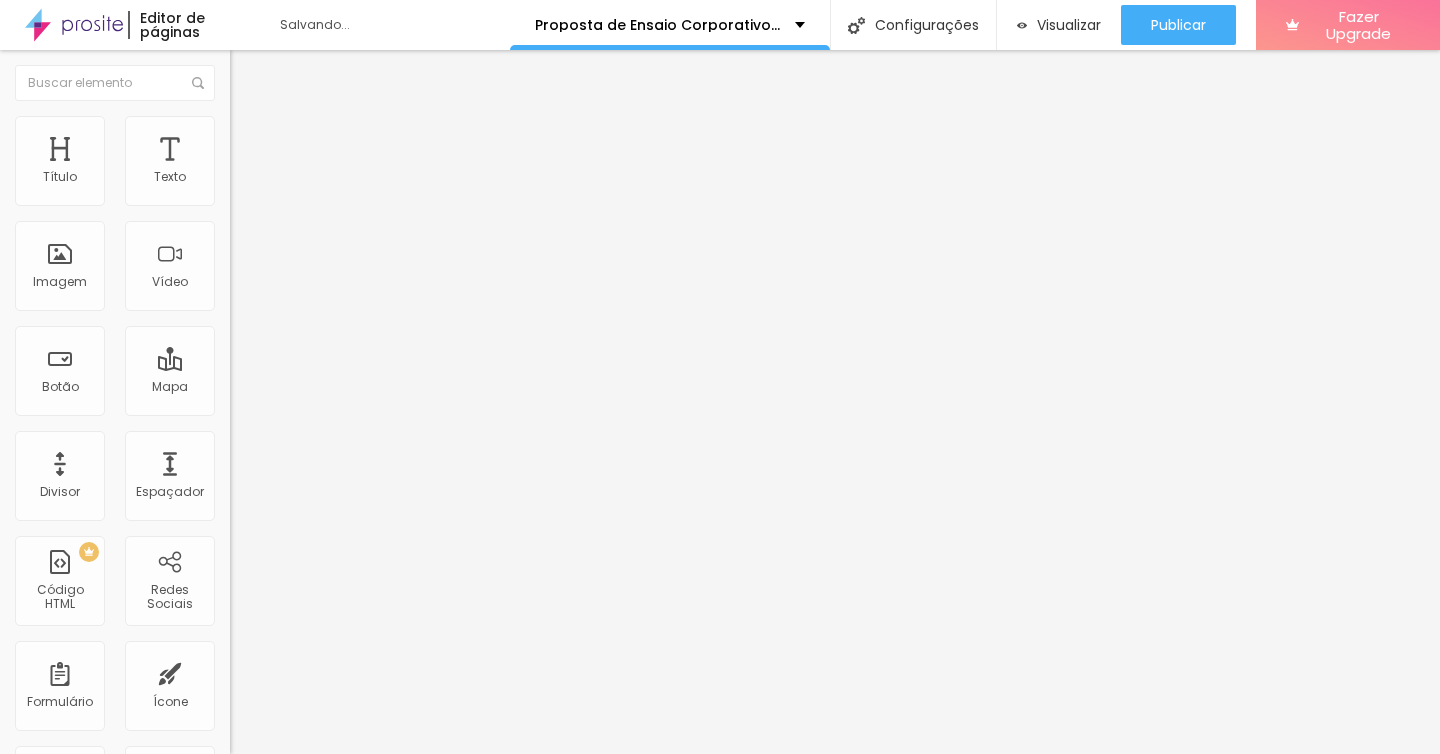 click on "Olá, [NAME]! Quero o *Combo Start* com 2 vídeos curtos da Proposta de Ensaio Corporativo." at bounding box center (343, 708) 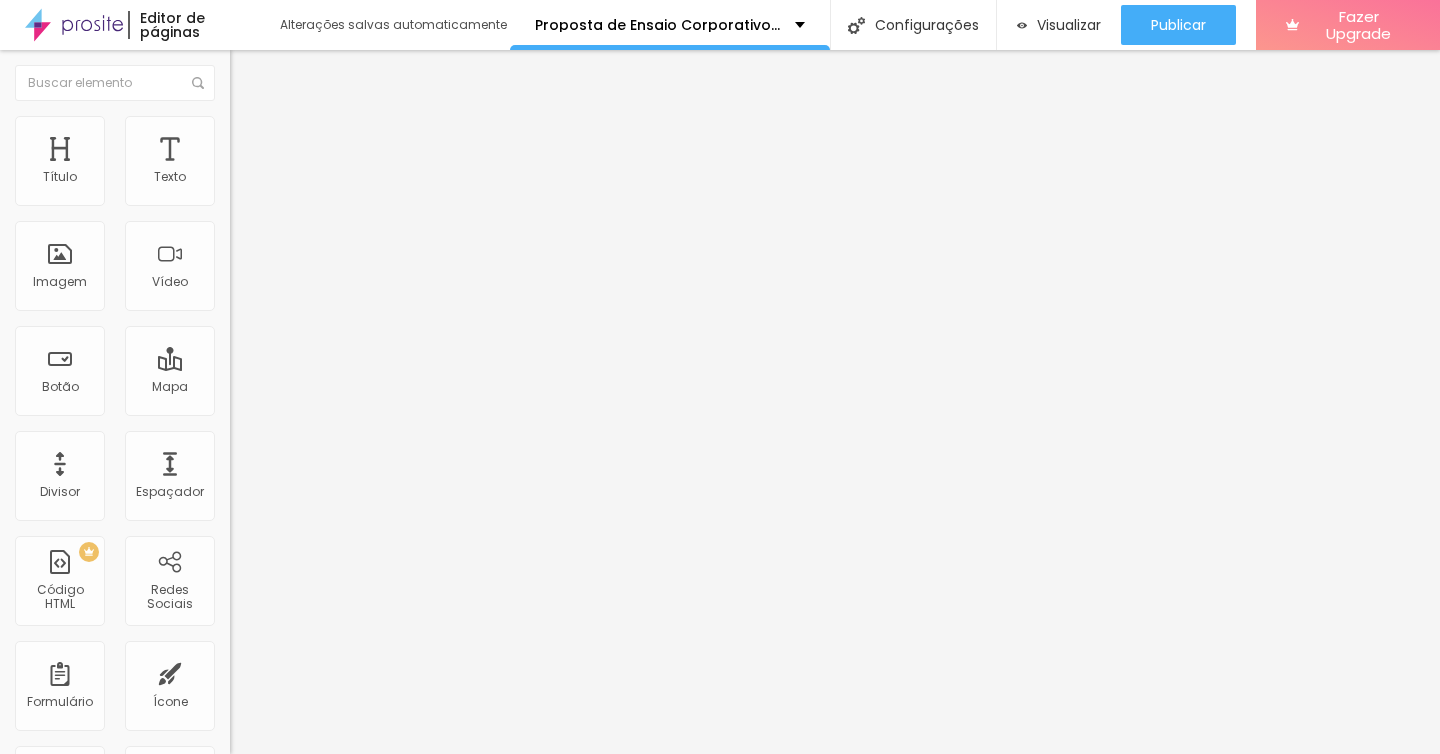 click on "Olá, [NAME]! Quero o *Combo Pro* com 2 vídeos curtos da Proposta de Ensaio Corporativo." at bounding box center [343, 708] 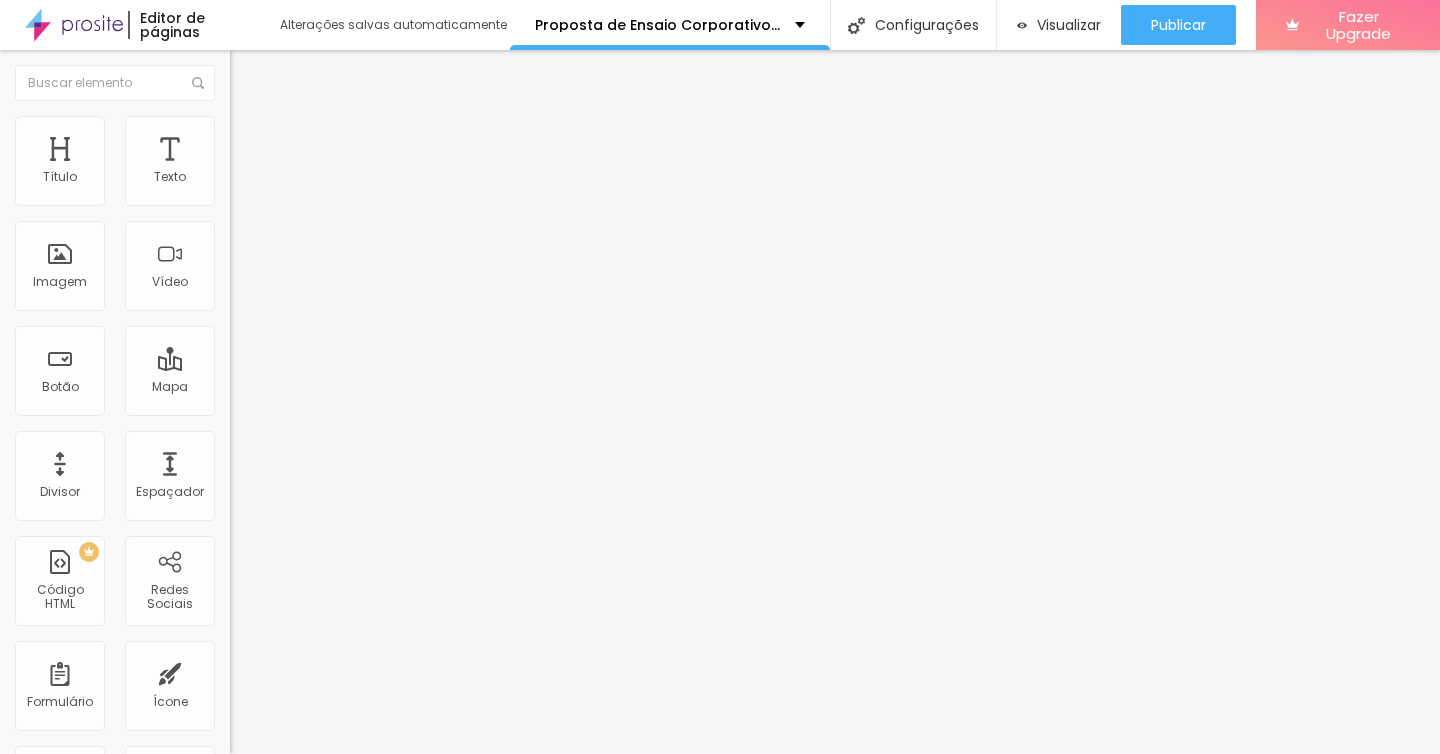 type on "Olá, [NAME]! Quero o *Combo Pro* com 4 vídeos curtos da Proposta de Ensaio Corporativo." 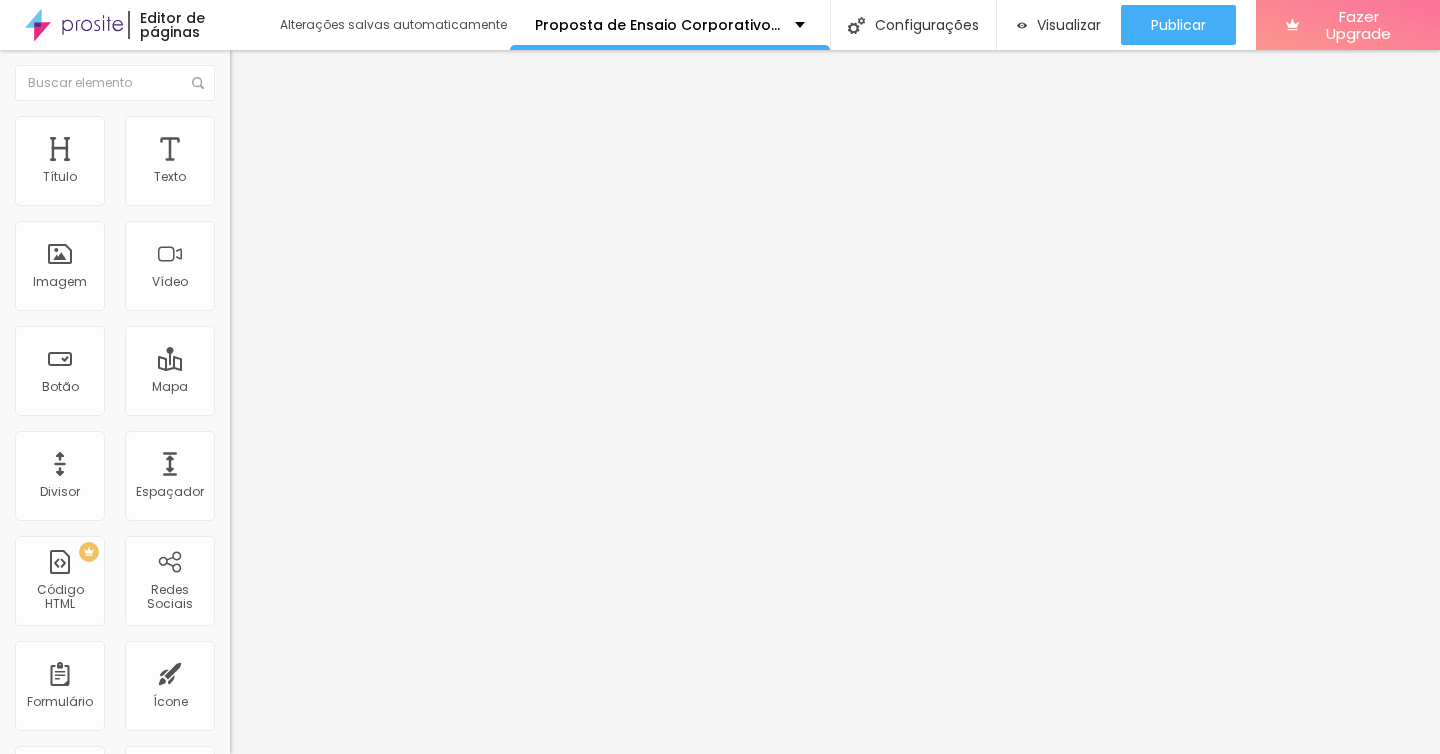 click on "Quero o *Pacote Vídeo Completo* da Proposta de Ensaio Corporativo." at bounding box center (343, 708) 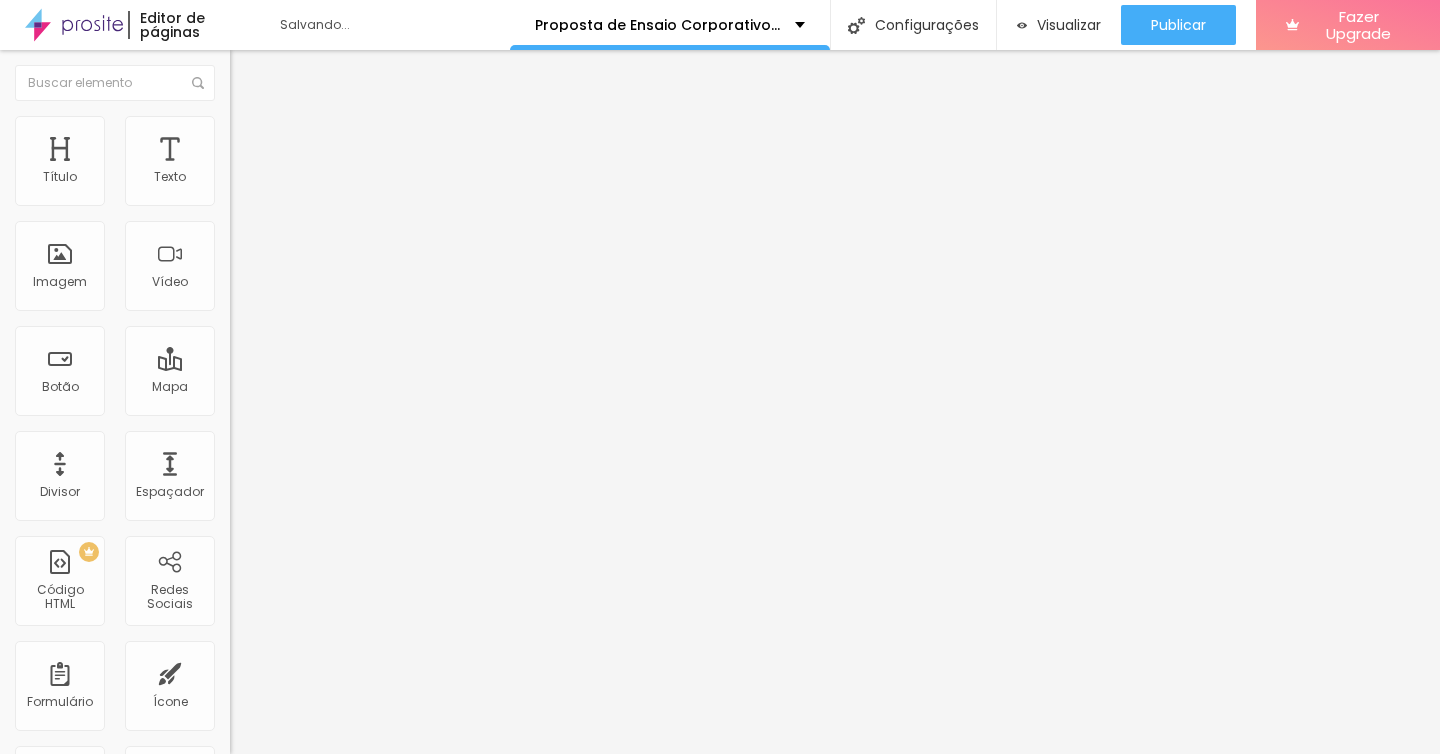 click on "Olá, [NAME]! Quero o *Combo Master* com 2 vídeos curtos da Proposta de Ensaio Corporativo." at bounding box center (343, 708) 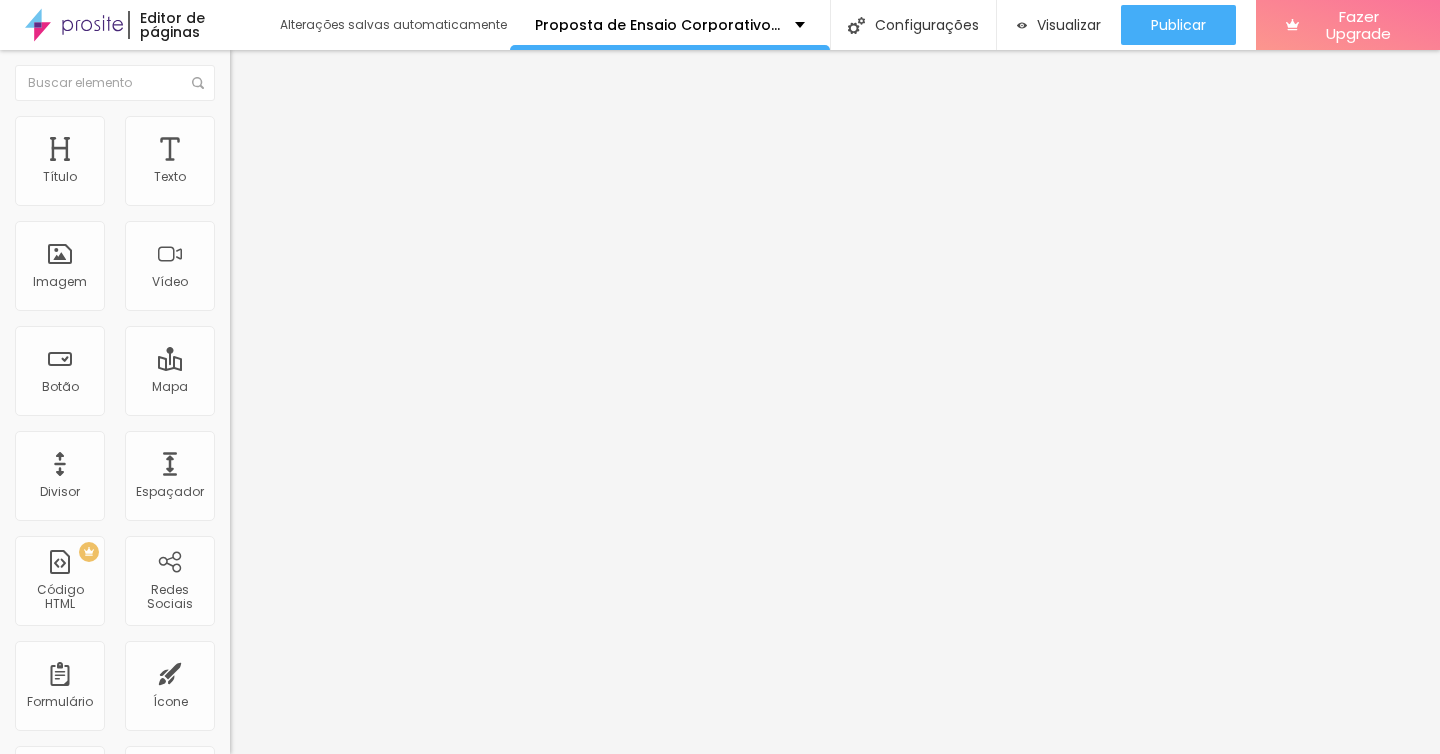 type on "Olá, [NAME]! Quero o *Combo Master* com 6 vídeos curtos da Proposta de Ensaio Corporativo." 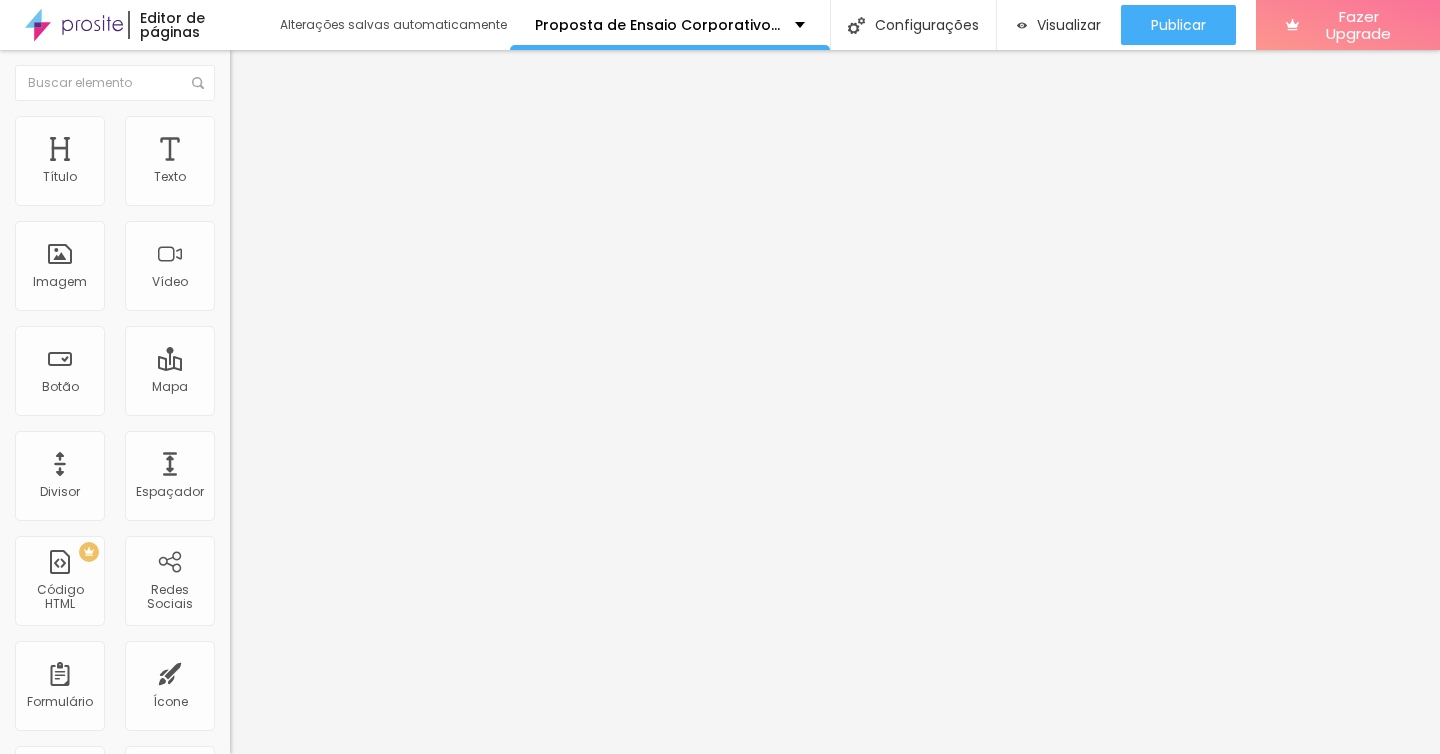 click on "Quero o *Pacote Vídeo Curto* da Proposta de Ensaio Corporativo." at bounding box center (343, 708) 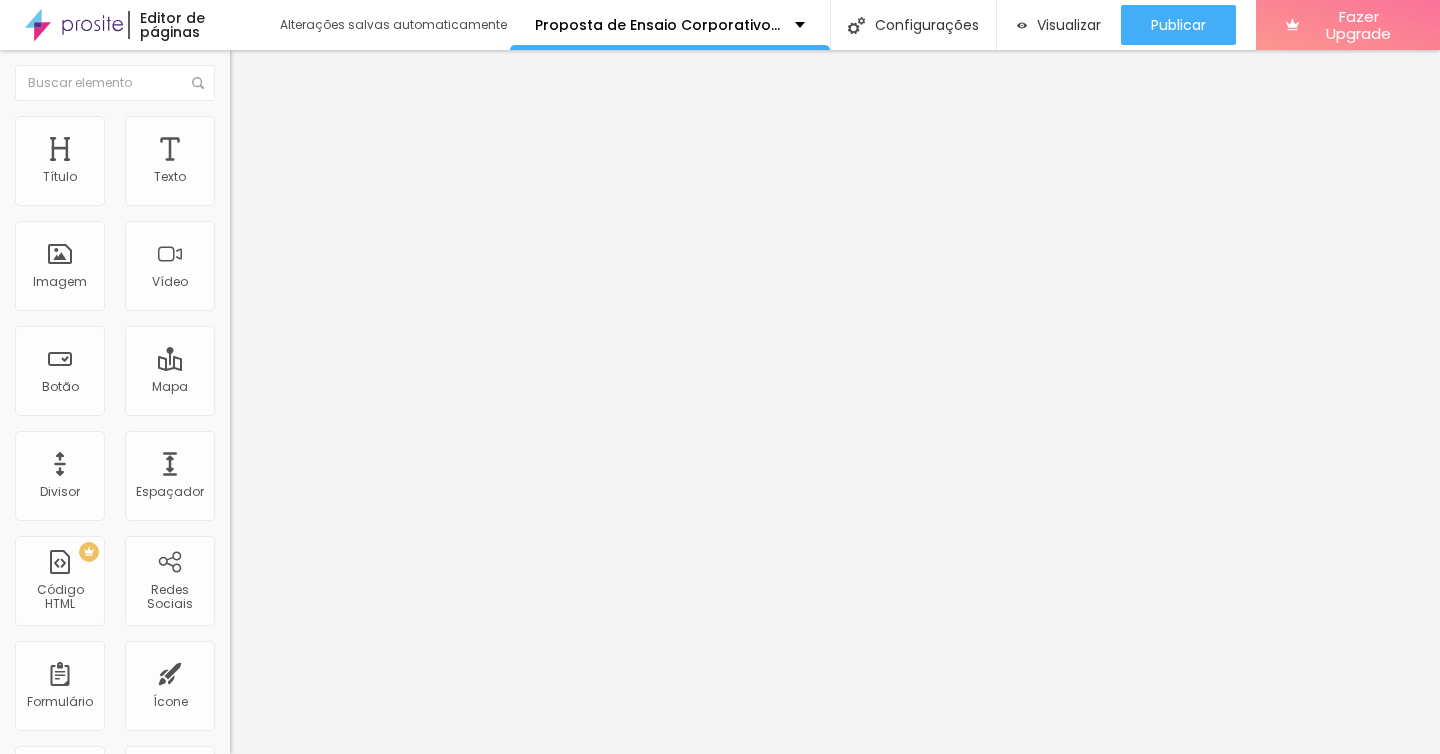 type on "Olá, [NAME]! Quero o *Pacote Vídeo Curto* da [PRODUTO]." 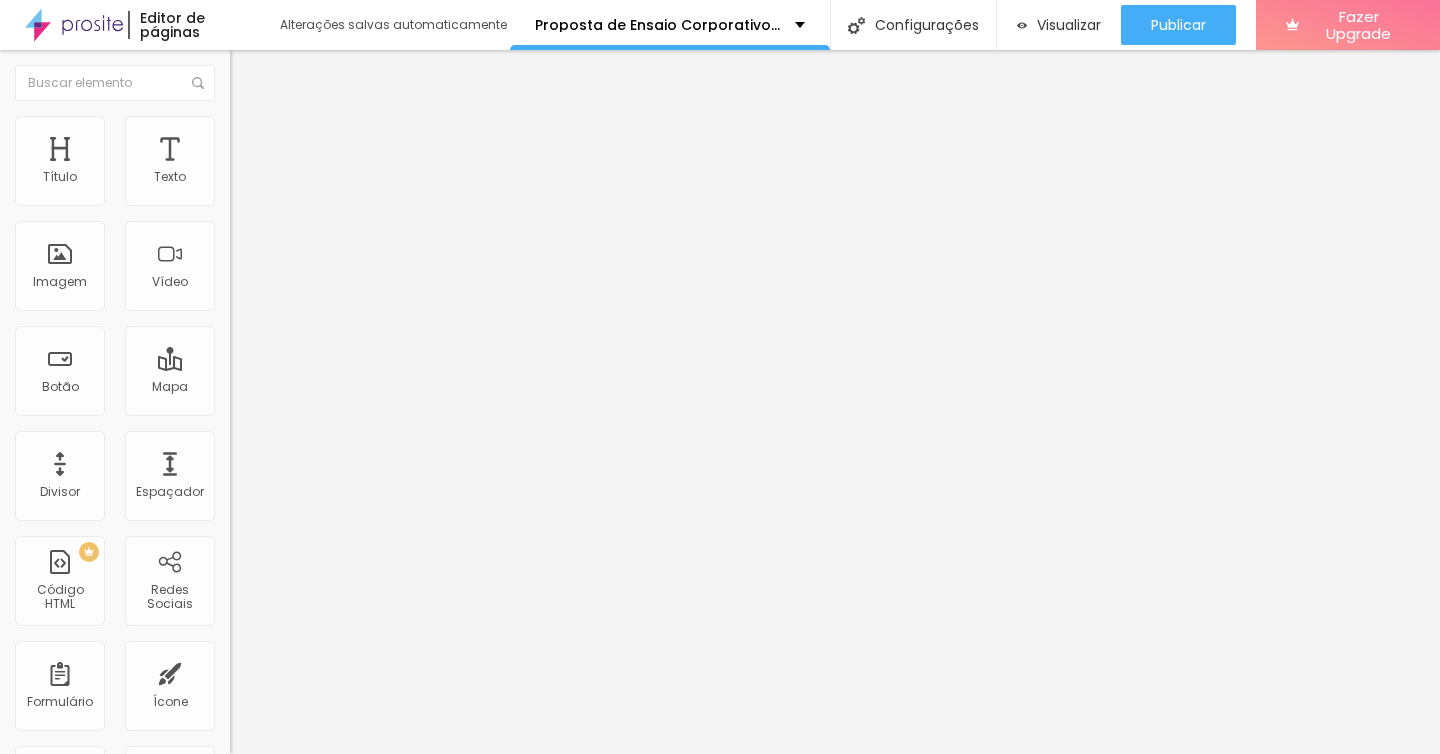 click on "Quero o *Pacote Vídeo Intermediário* da Proposta de Ensaio Corporativo." at bounding box center (343, 708) 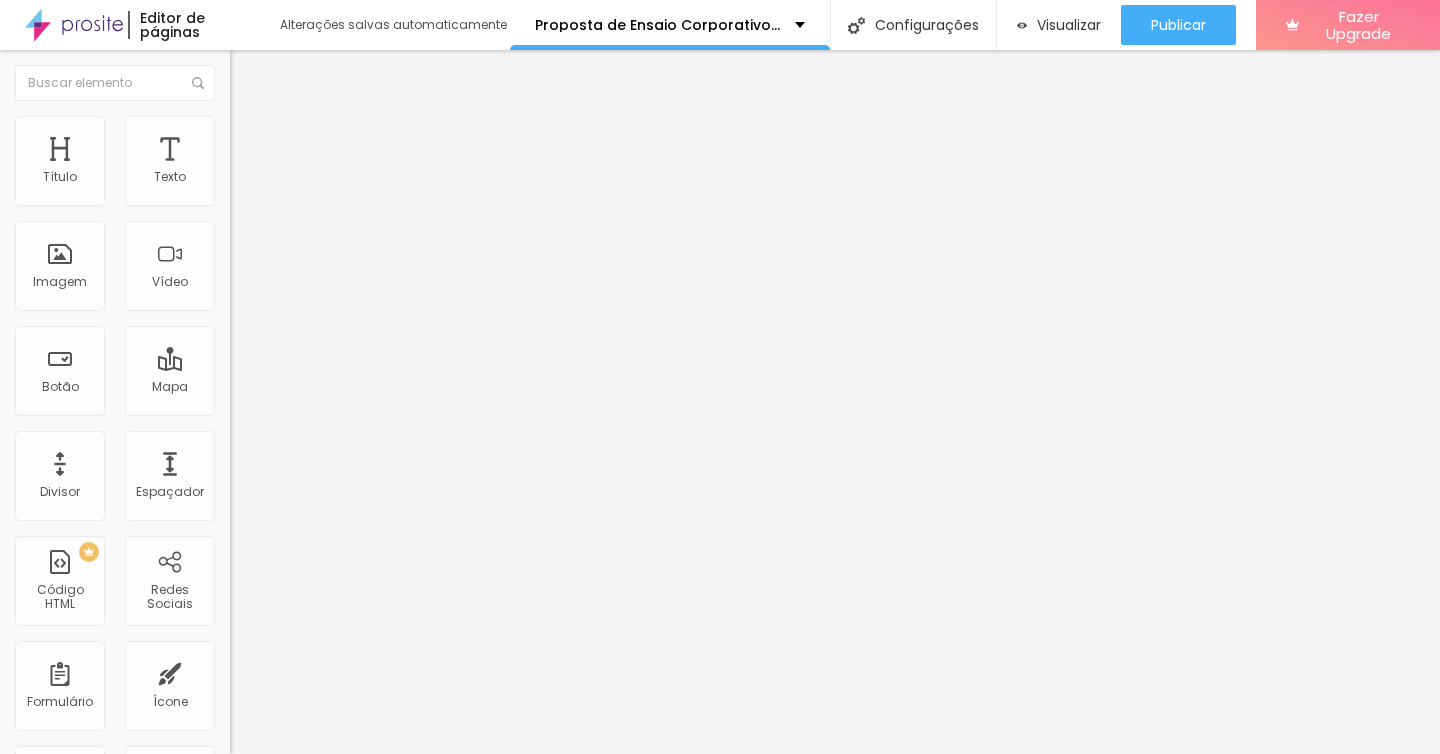 paste on "Olá, [NAME]!" 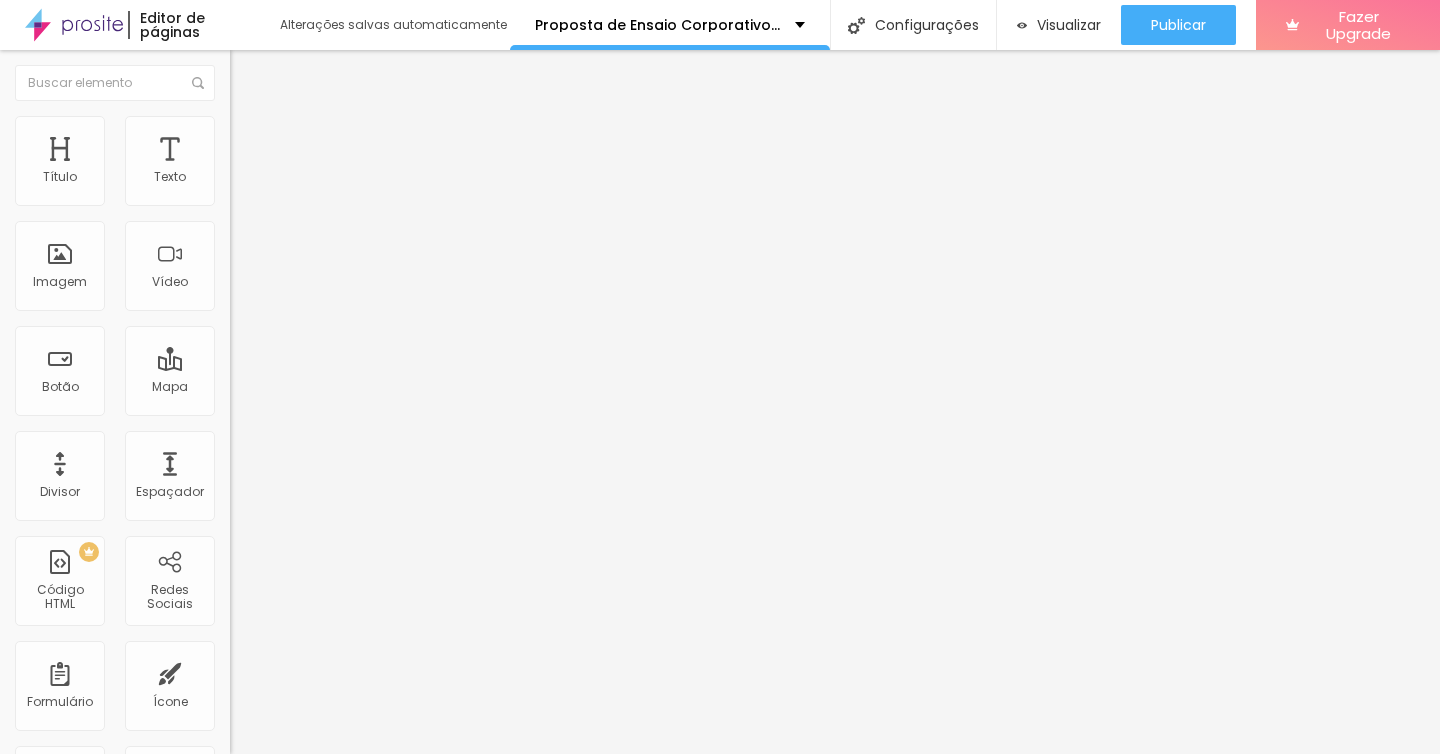 type on "Olá, [NAME]! Quero o *Pacote Vídeo Completo* da Proposta de Ensaio Corporativo." 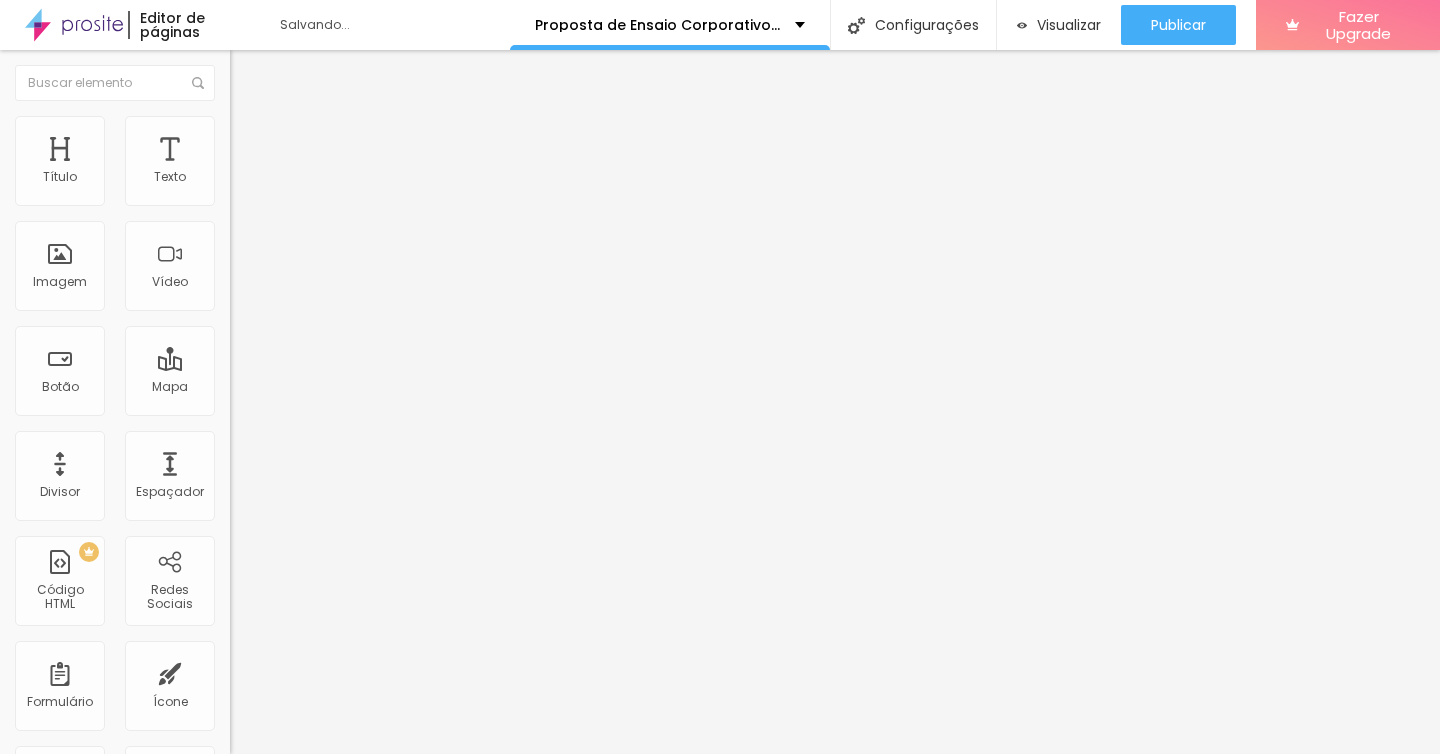 type on "QUERO ESSE COMBO" 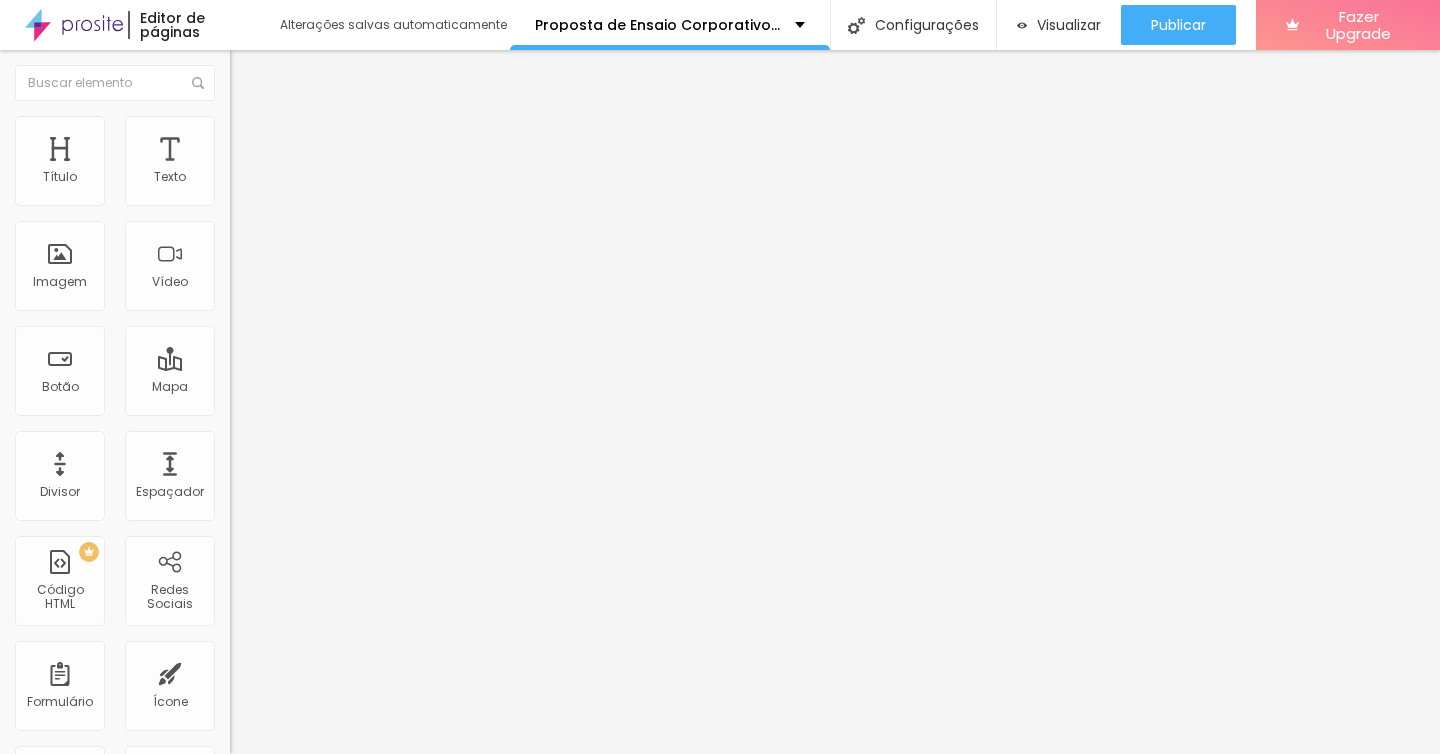 click on "QUERO ESSE PACOTE" at bounding box center [350, 644] 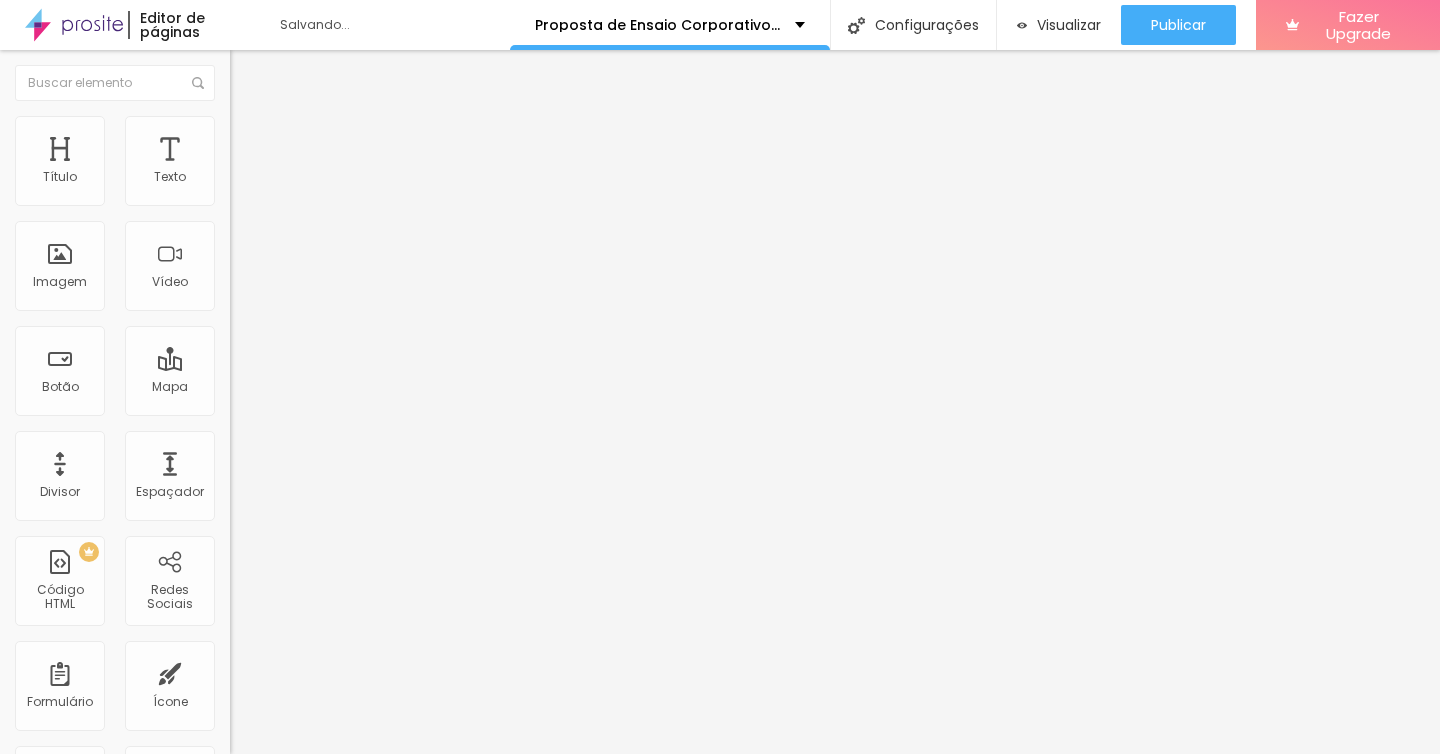 type on "QUERO ESSE COMBO" 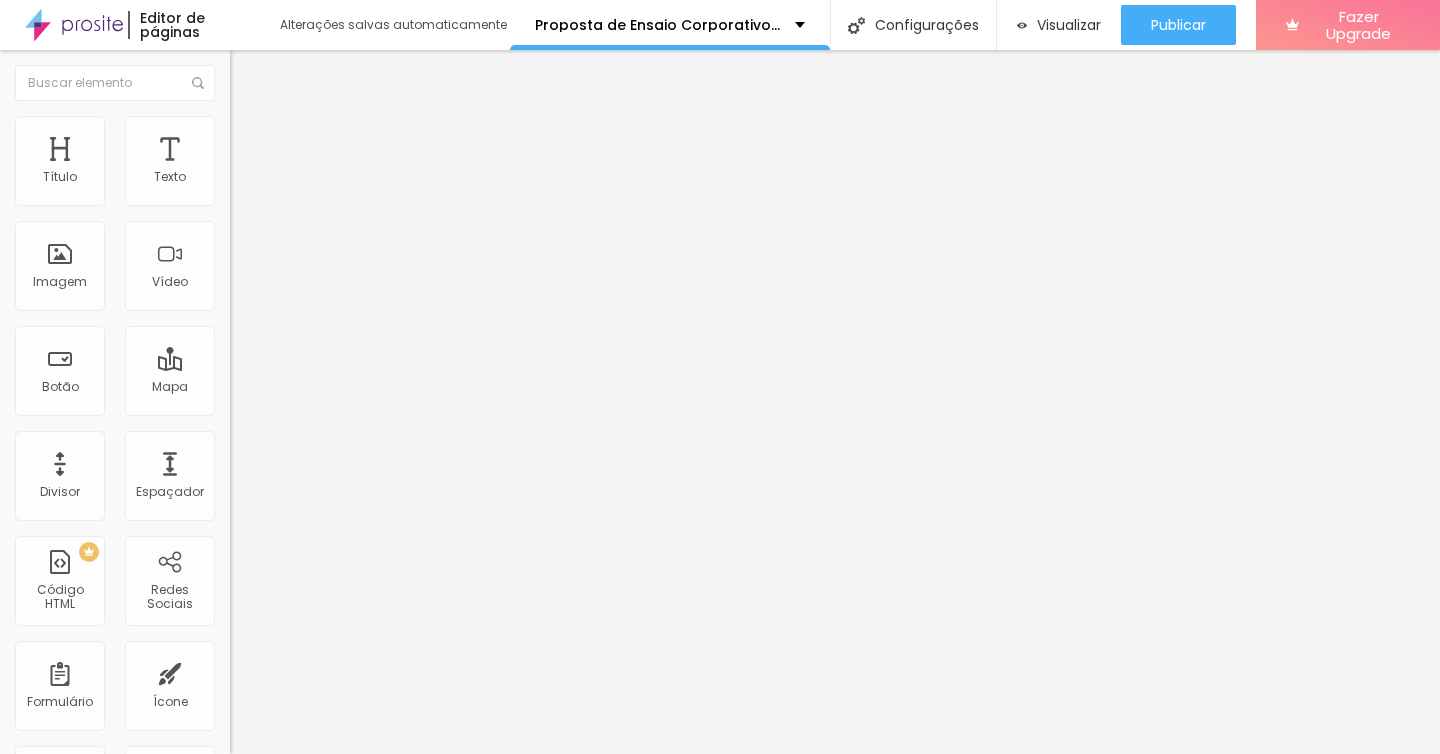 click on "QUERO ESSE PACOTE" at bounding box center [350, 644] 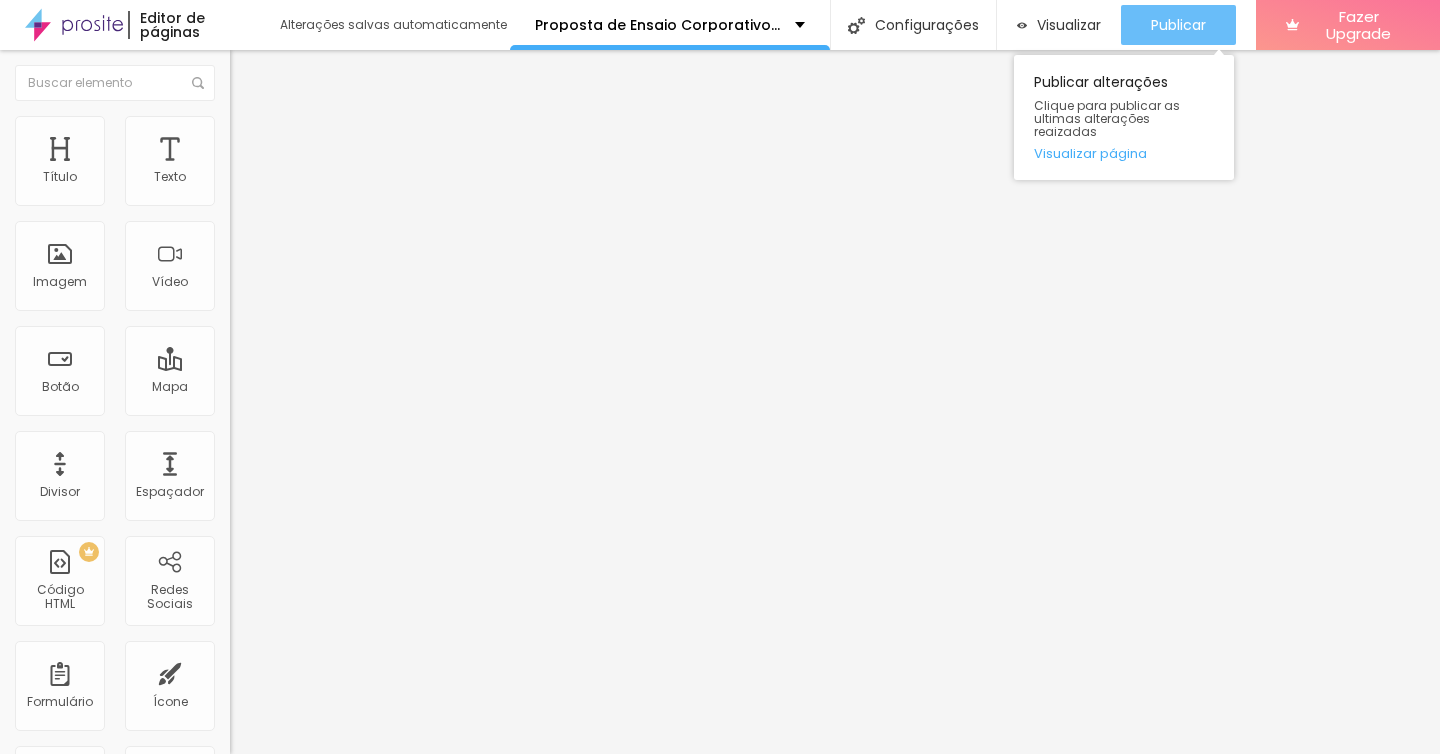 type on "QUERO ESSE COMBO" 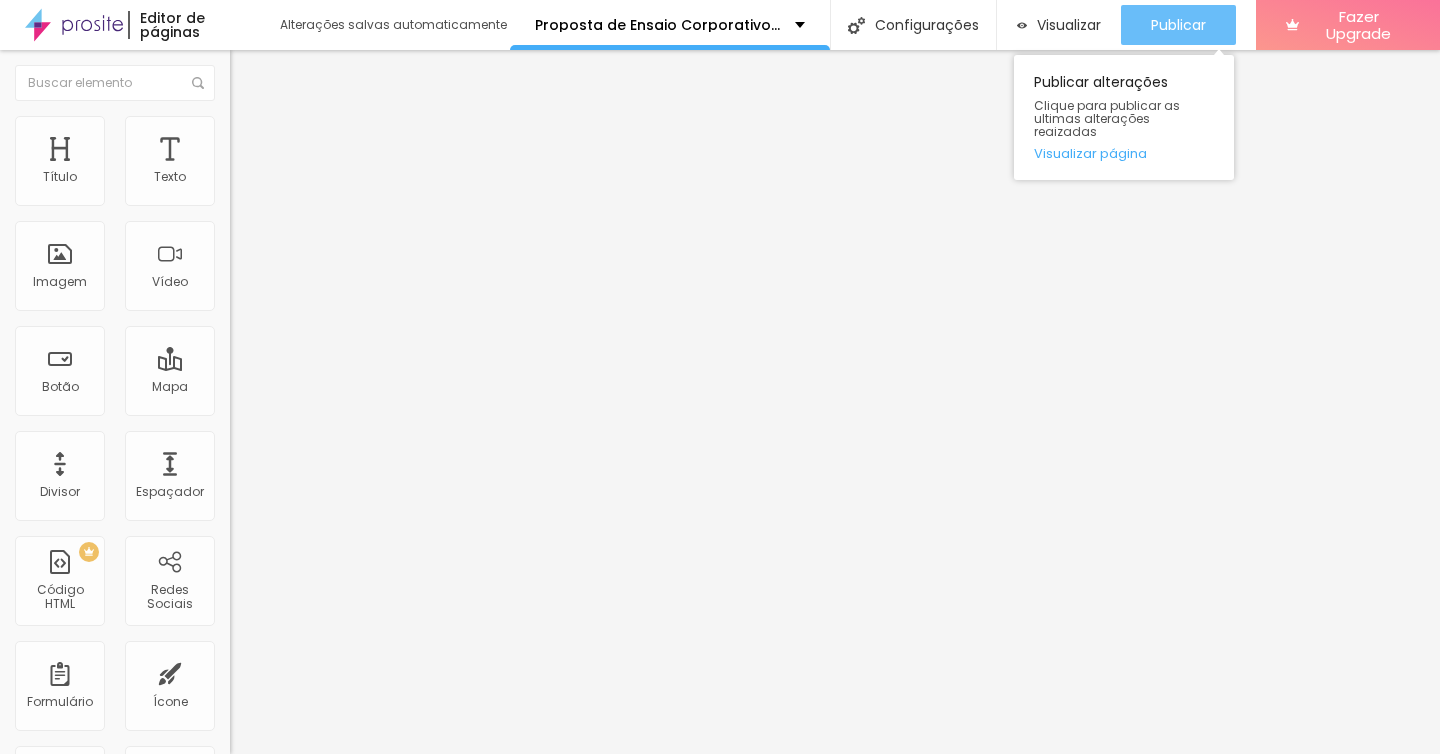 click on "Publicar" at bounding box center [1178, 25] 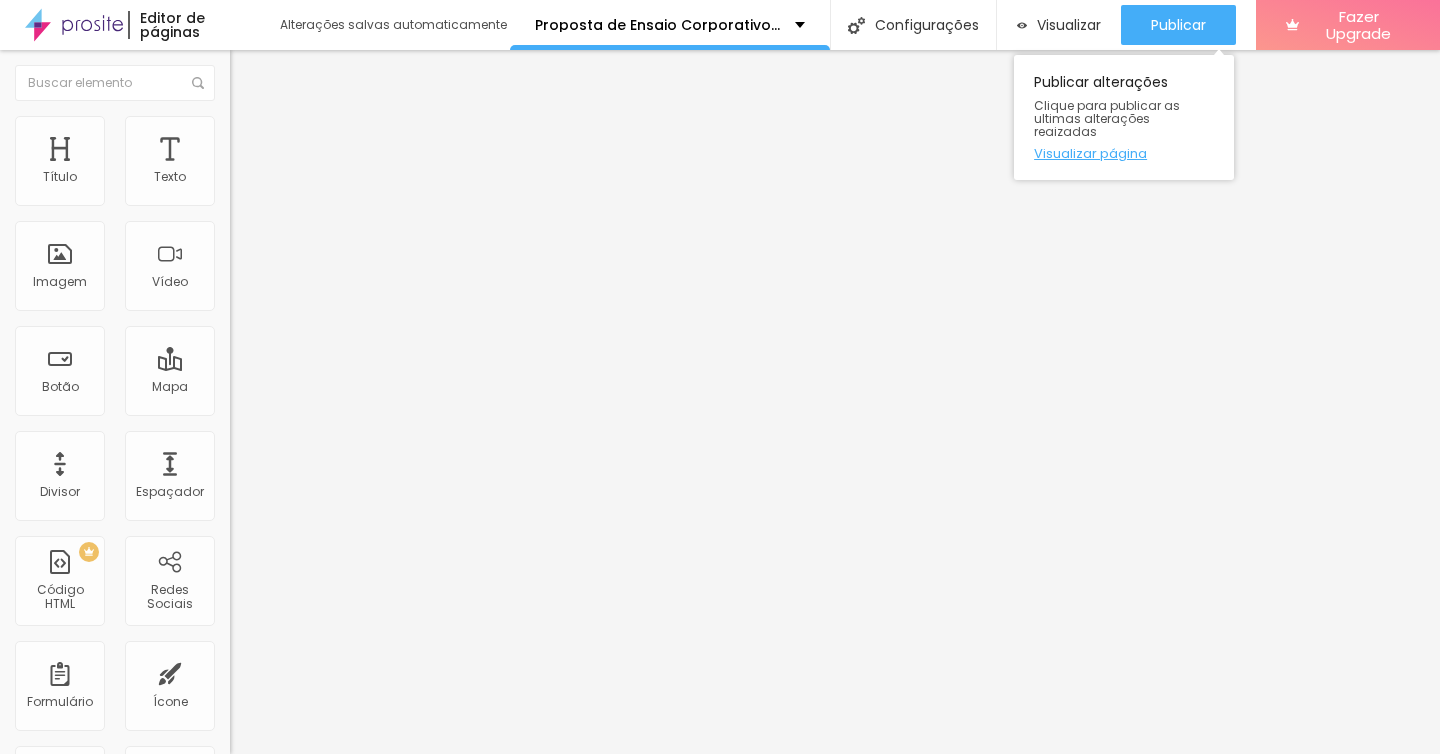 scroll, scrollTop: 0, scrollLeft: 0, axis: both 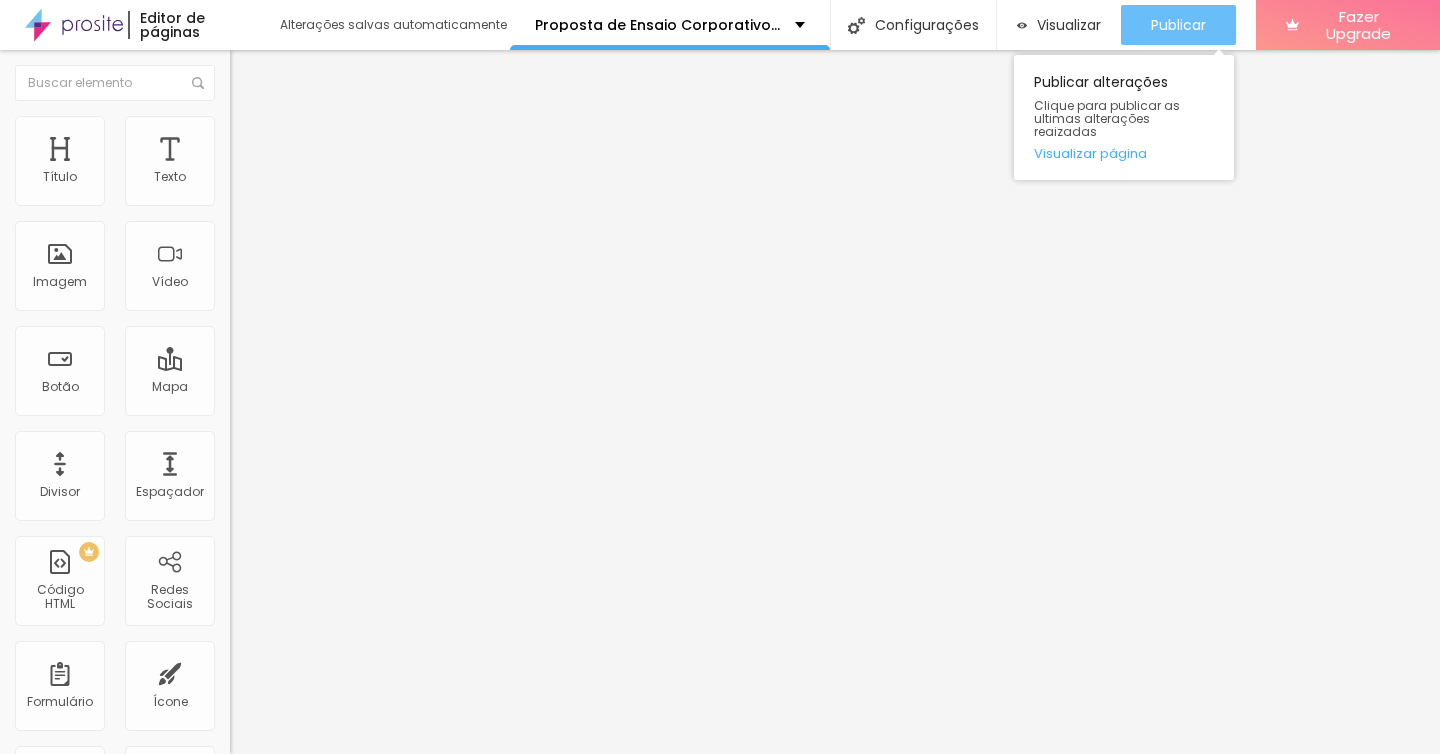 click on "Publicar" at bounding box center [1178, 25] 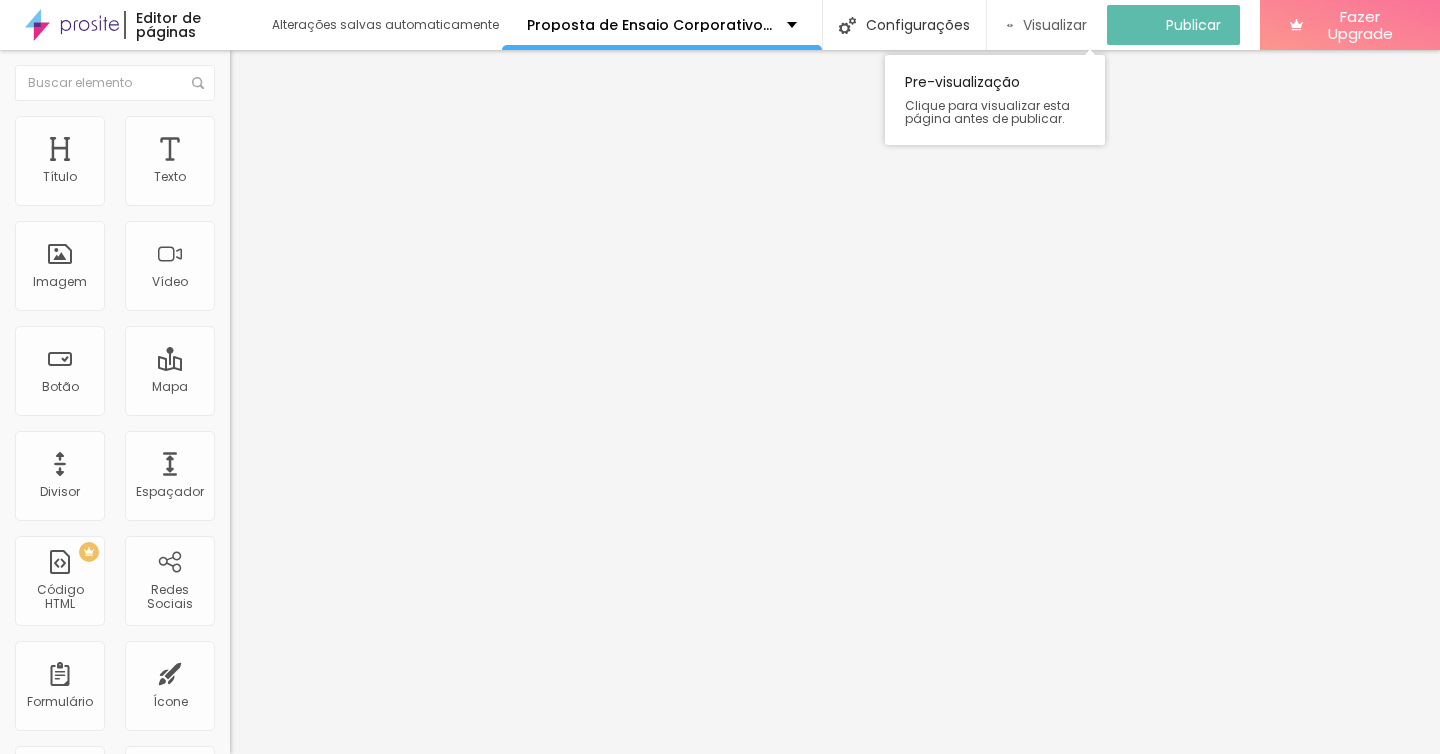 click on "Visualizar" at bounding box center [1055, 25] 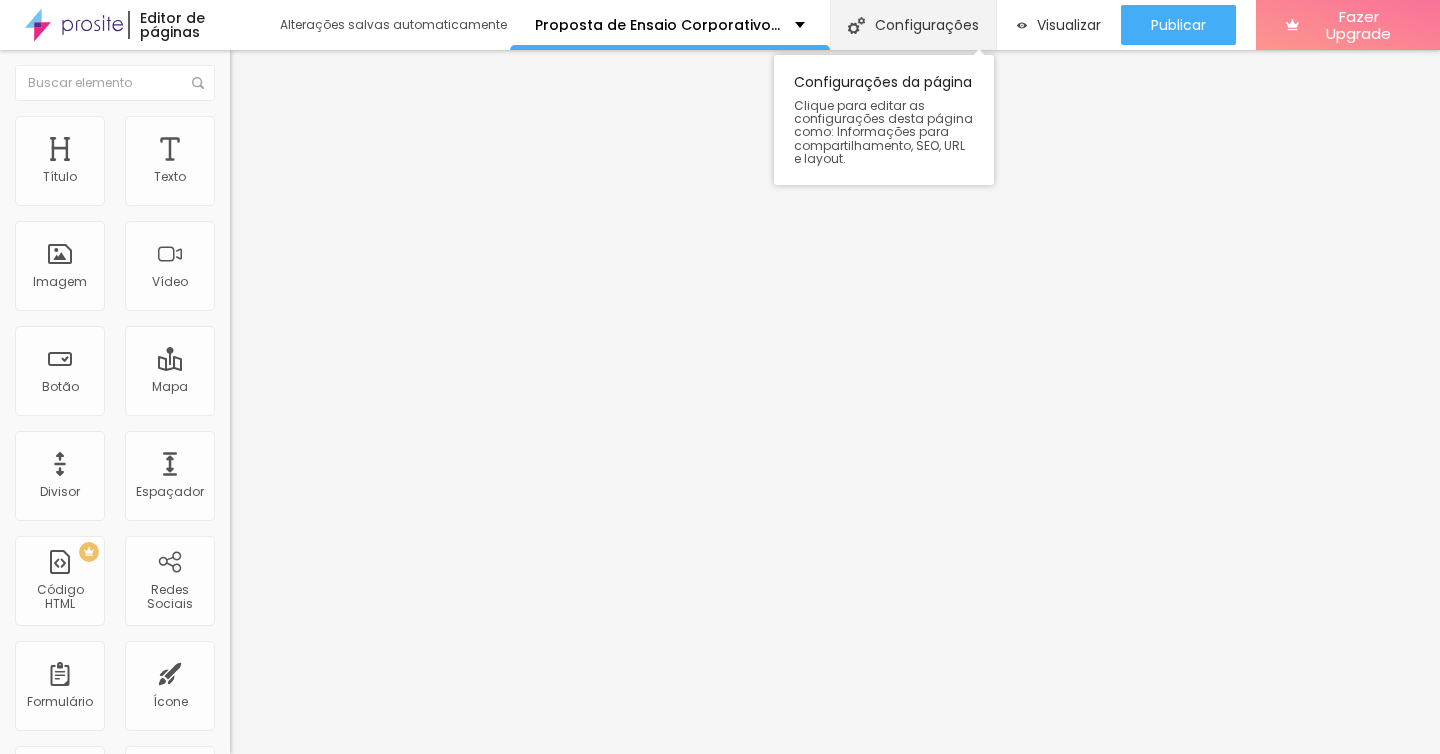 click on "Configurações" at bounding box center (913, 25) 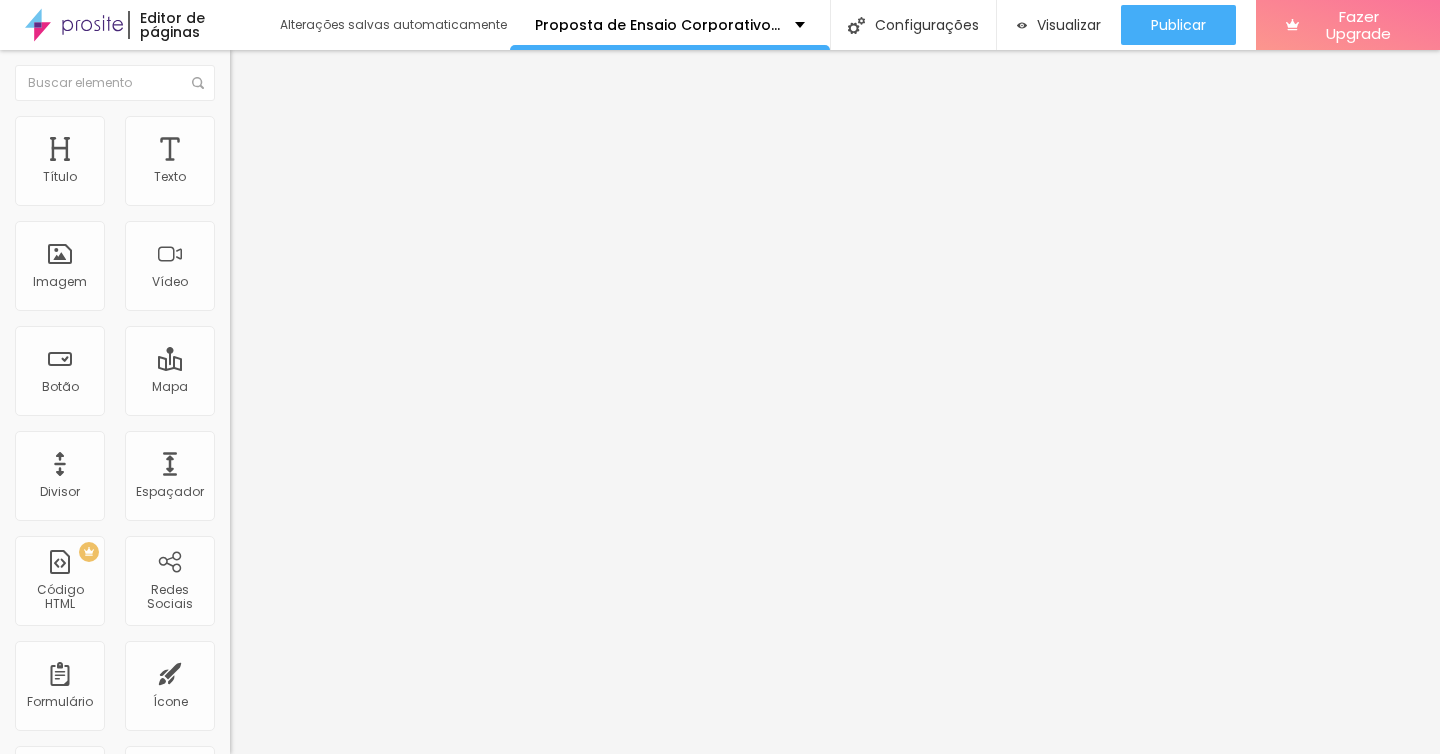 click on "Redes Sociais" at bounding box center (720, 802) 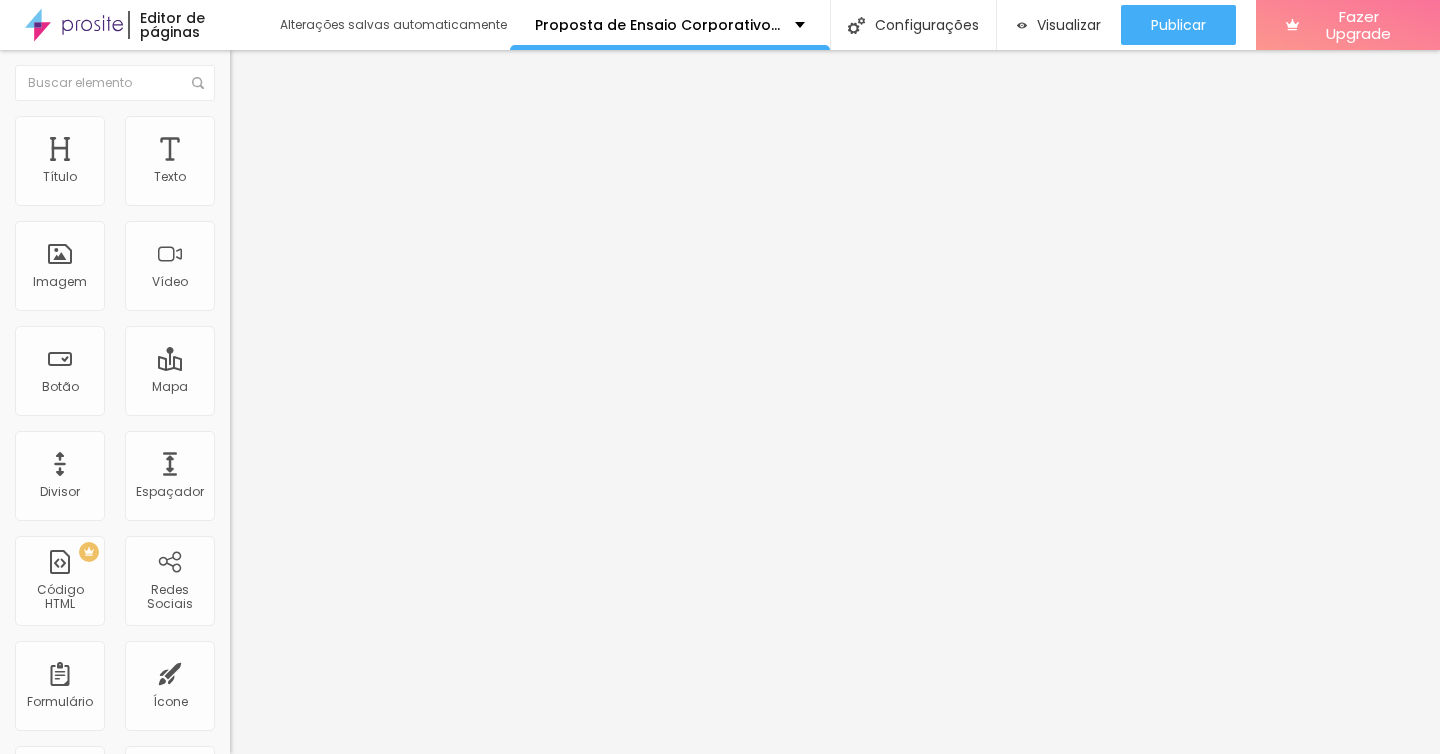 click on "SEO" at bounding box center (720, 814) 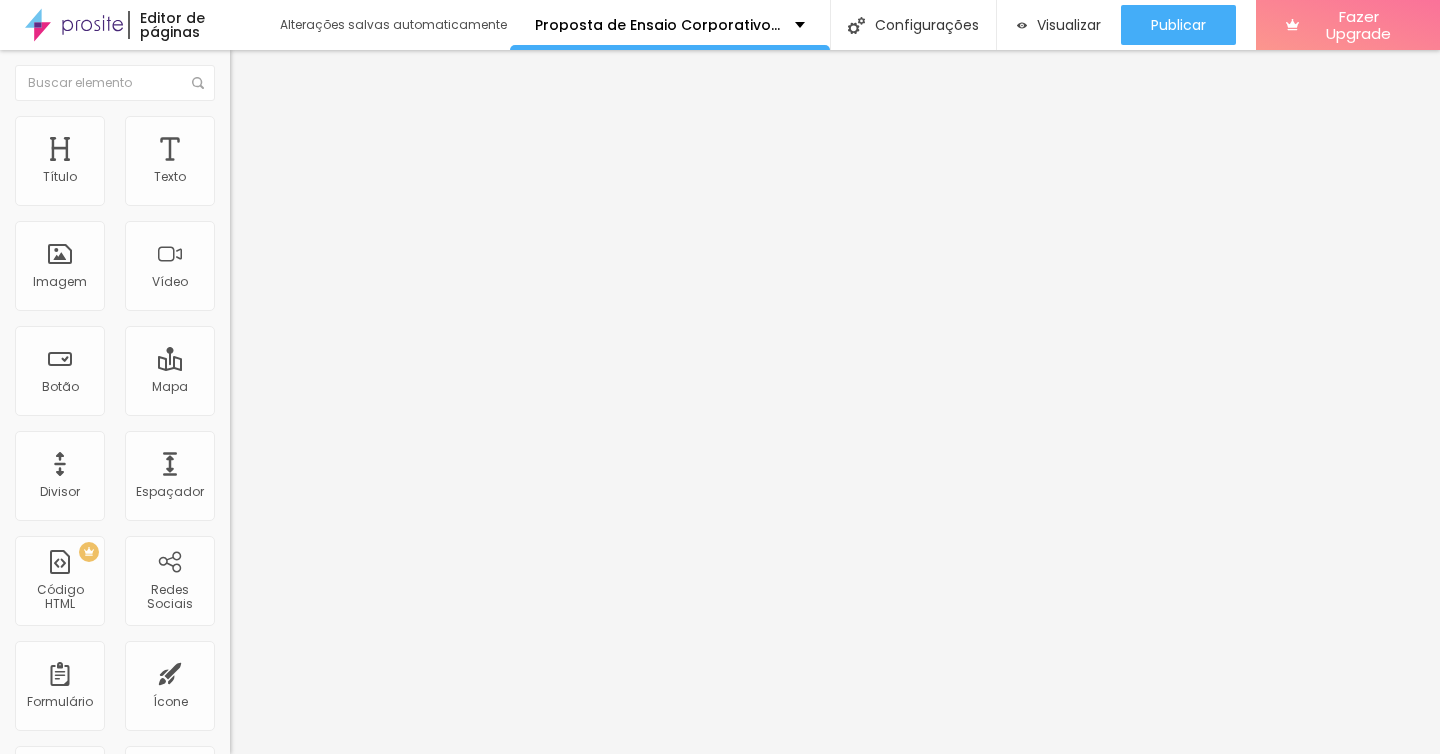 click on "Redes Sociais" at bounding box center (720, 802) 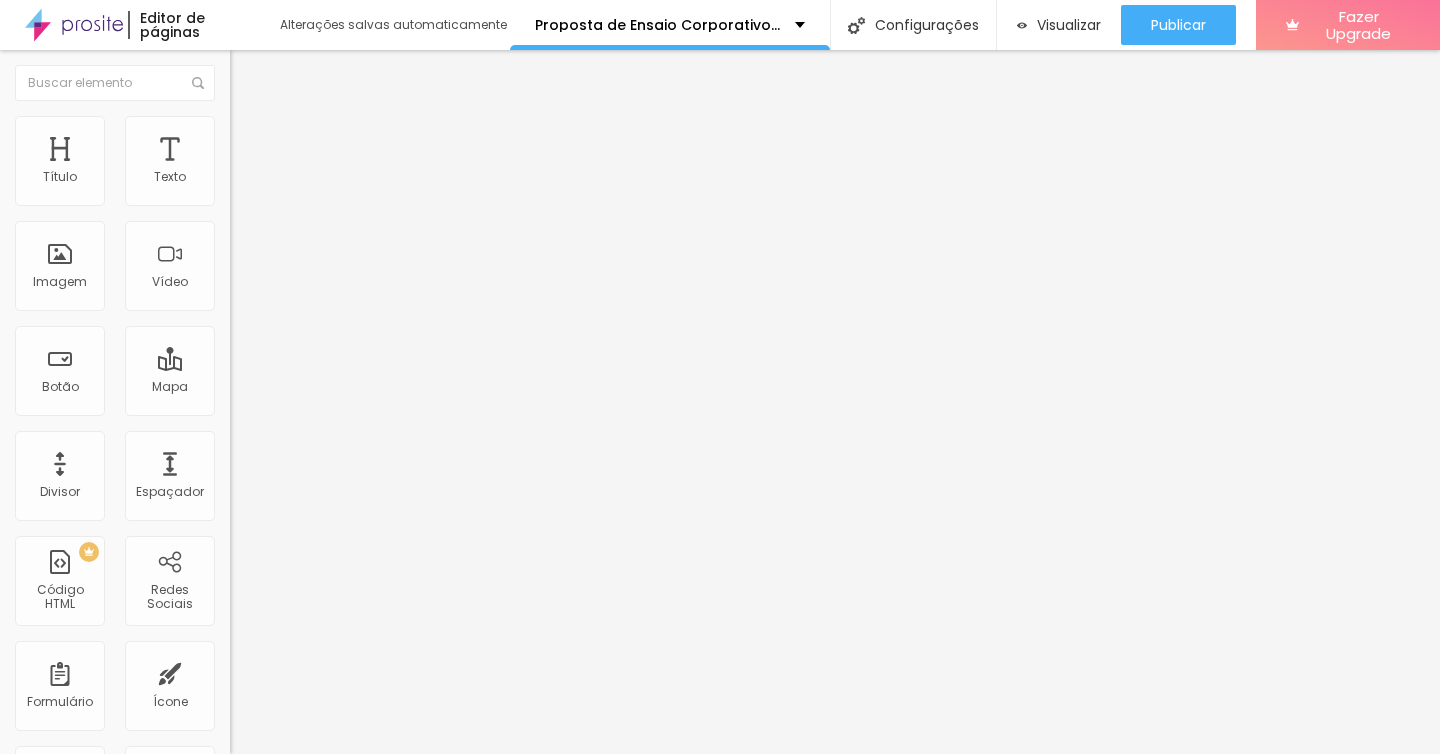 click on "Salvar" at bounding box center (47, 1796) 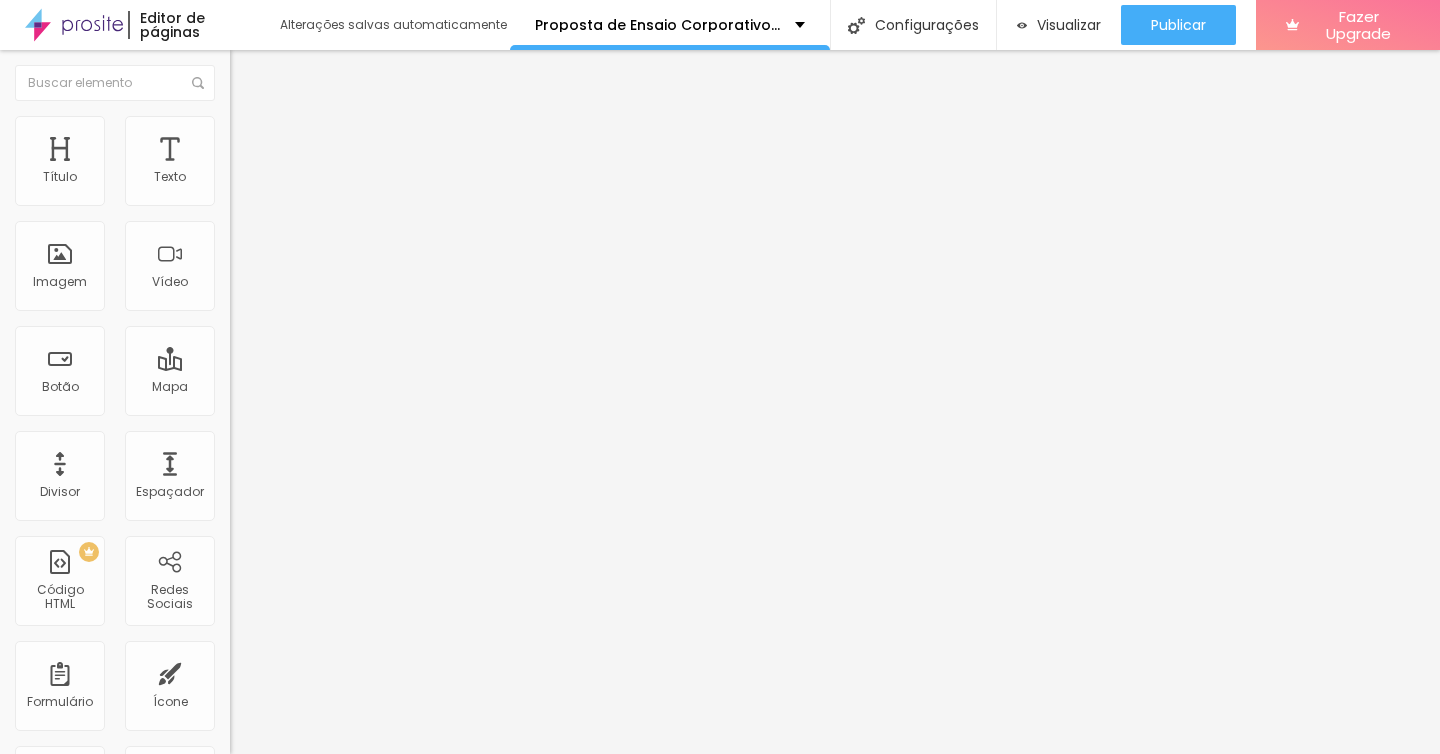 scroll, scrollTop: 94, scrollLeft: 0, axis: vertical 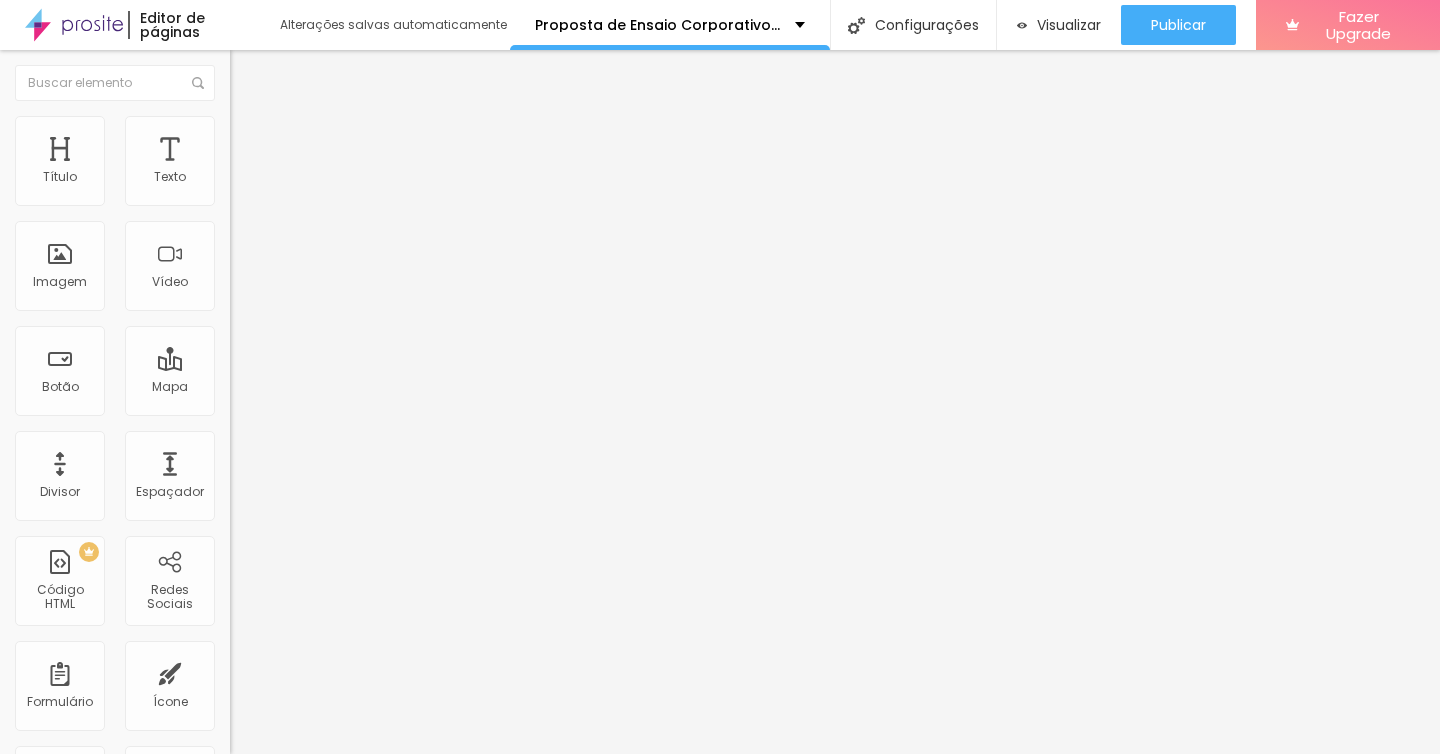click on "Cancelar" at bounding box center [66, 1764] 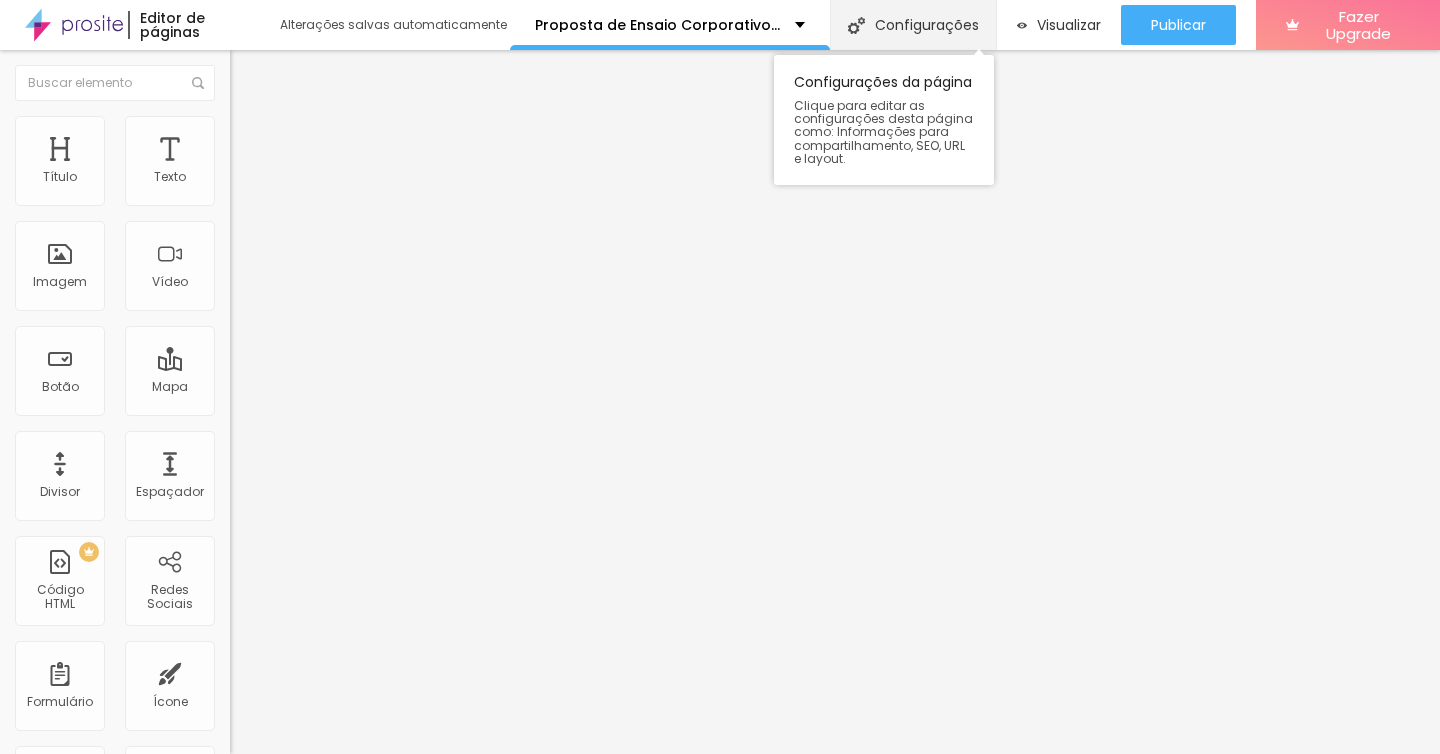 click on "Configurações" at bounding box center [913, 25] 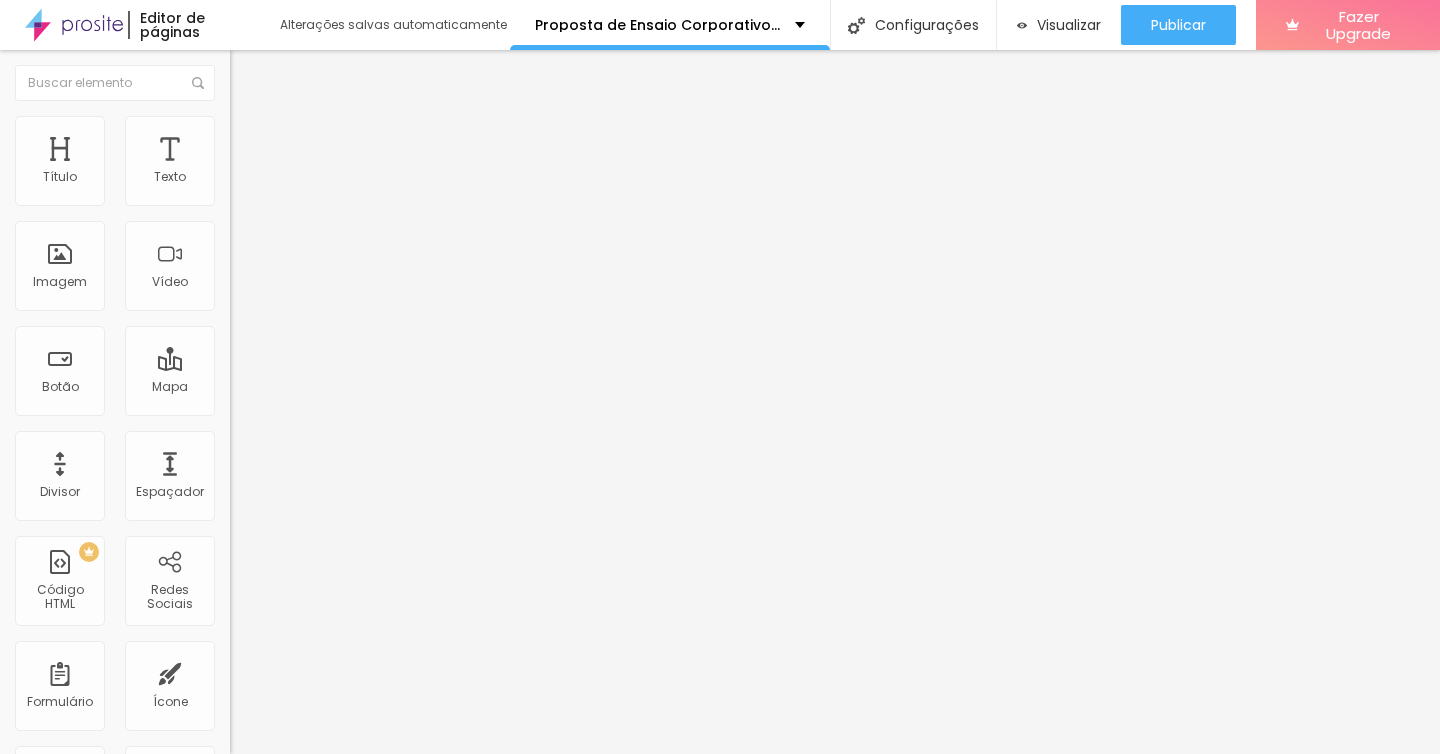 click on "Redes Sociais" at bounding box center [720, 802] 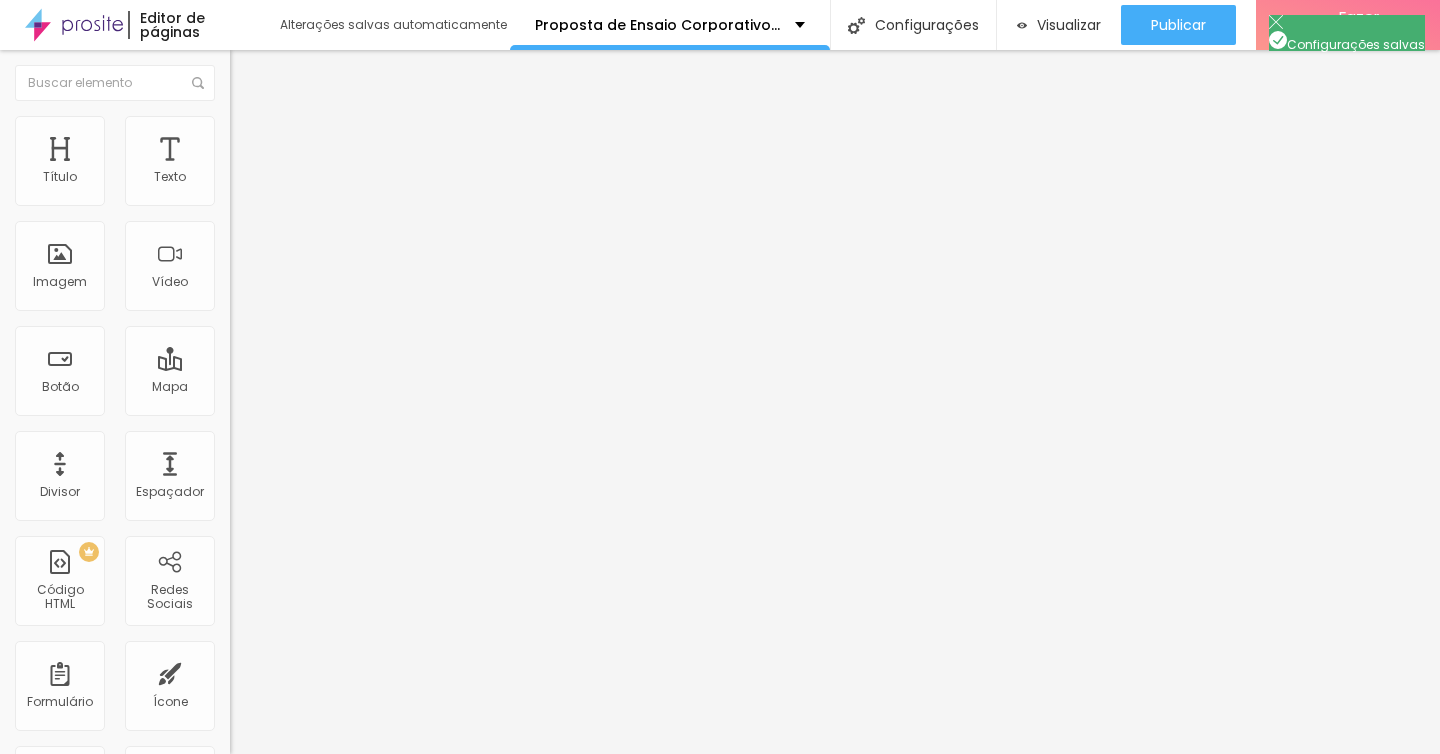 click on "SEO" at bounding box center [720, 814] 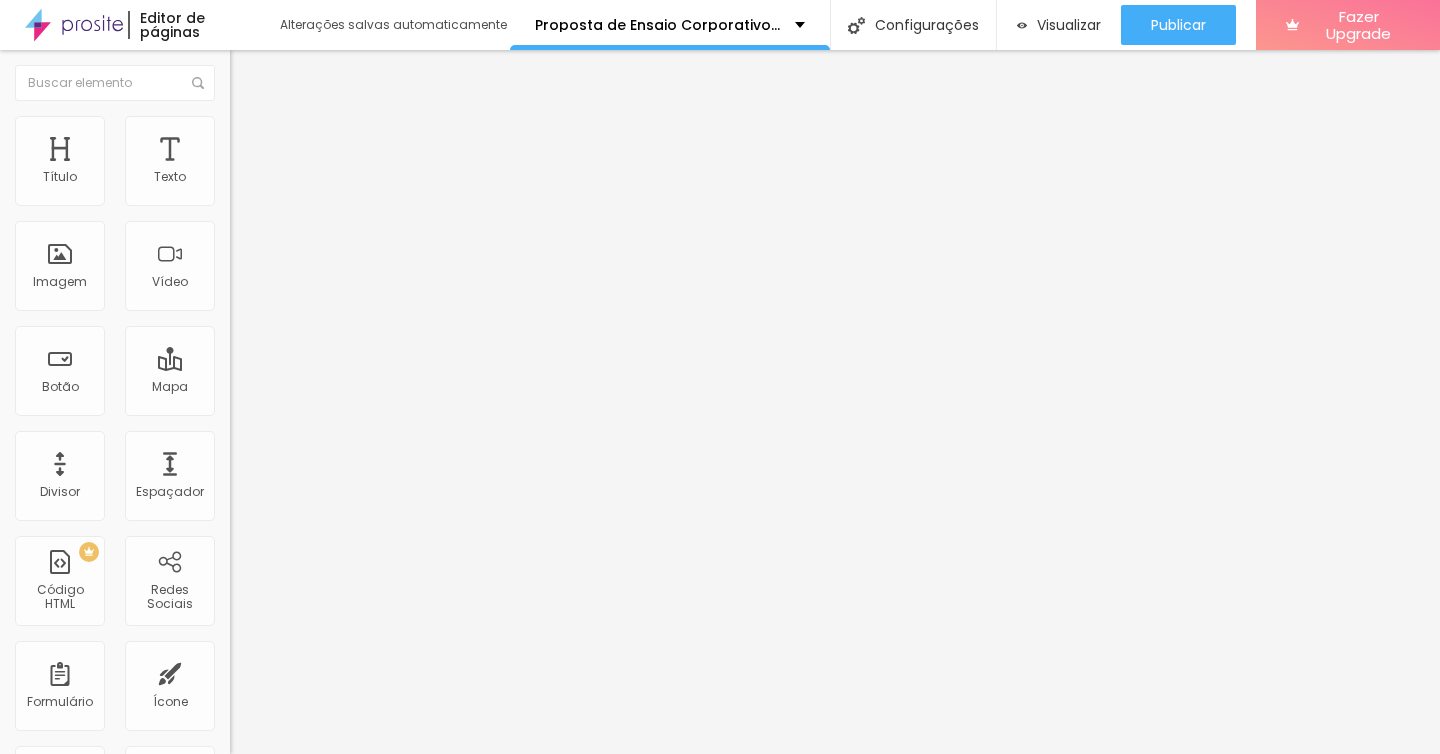 drag, startPoint x: 982, startPoint y: 495, endPoint x: 531, endPoint y: 487, distance: 451.07095 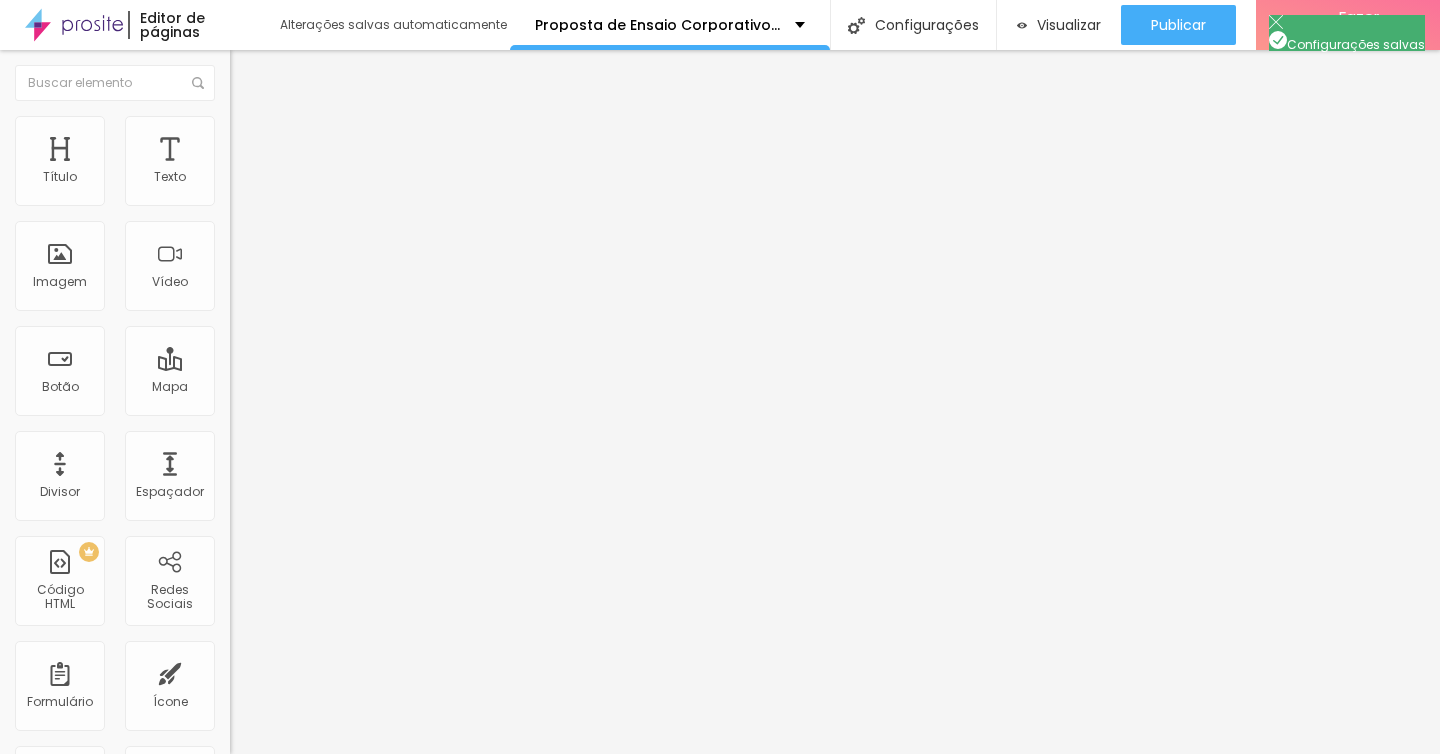 scroll, scrollTop: 13, scrollLeft: 0, axis: vertical 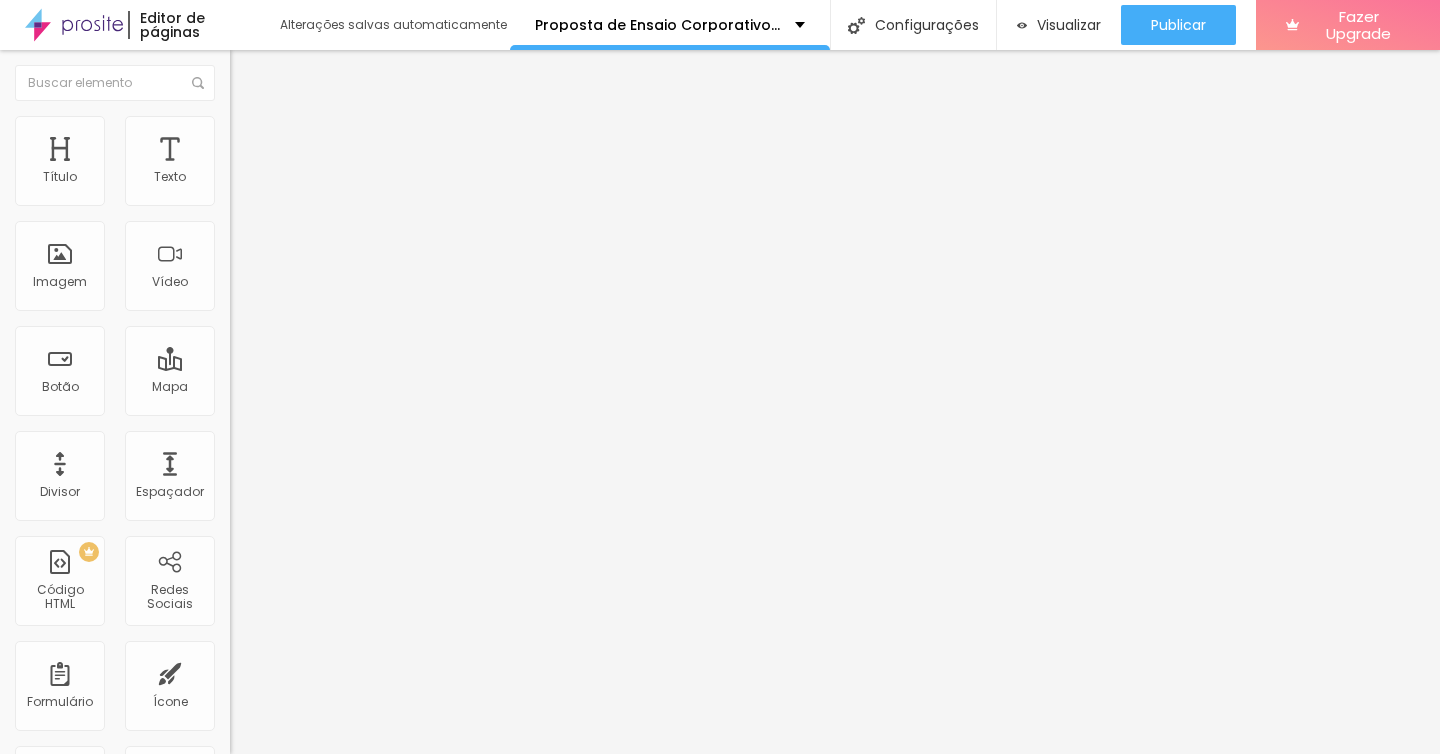 click on "Avançado" at bounding box center [720, 826] 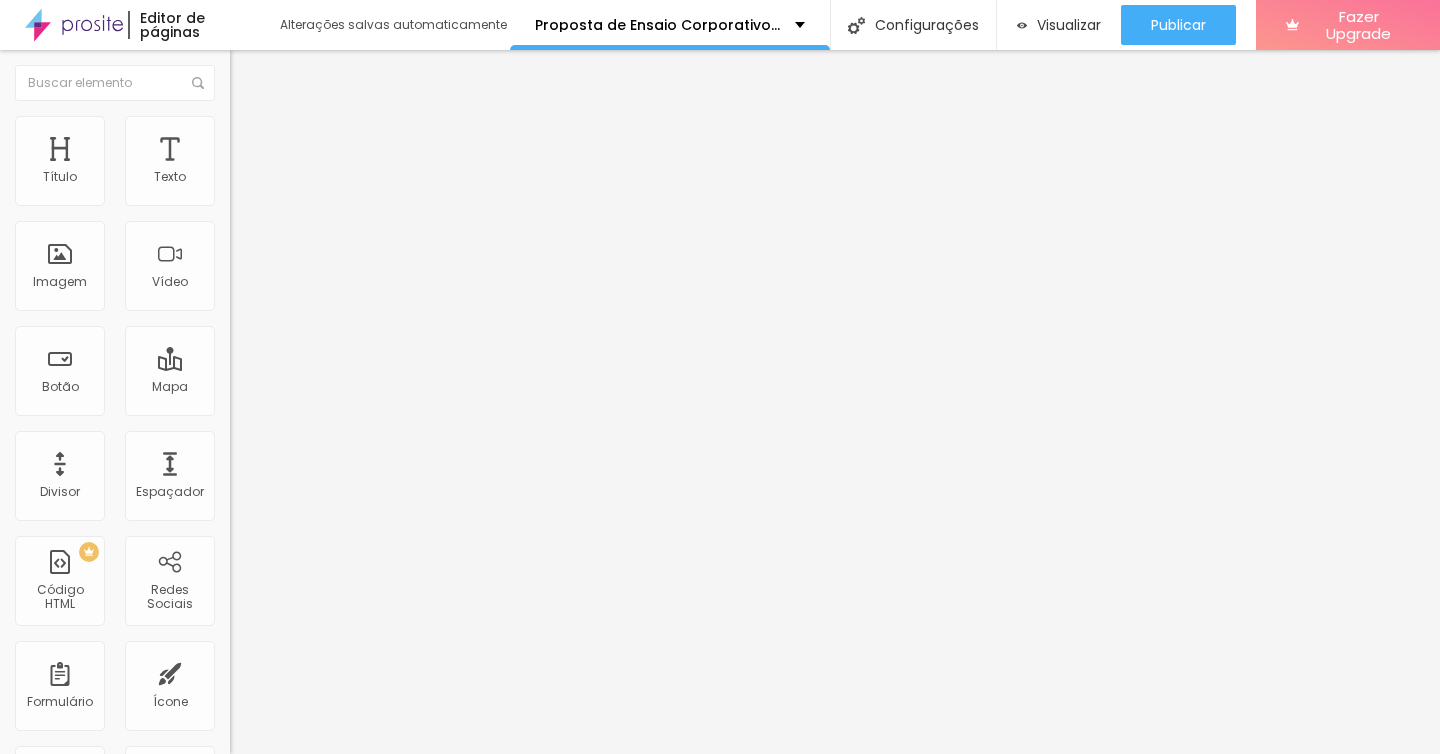 click on "Alterar" at bounding box center [365, 991] 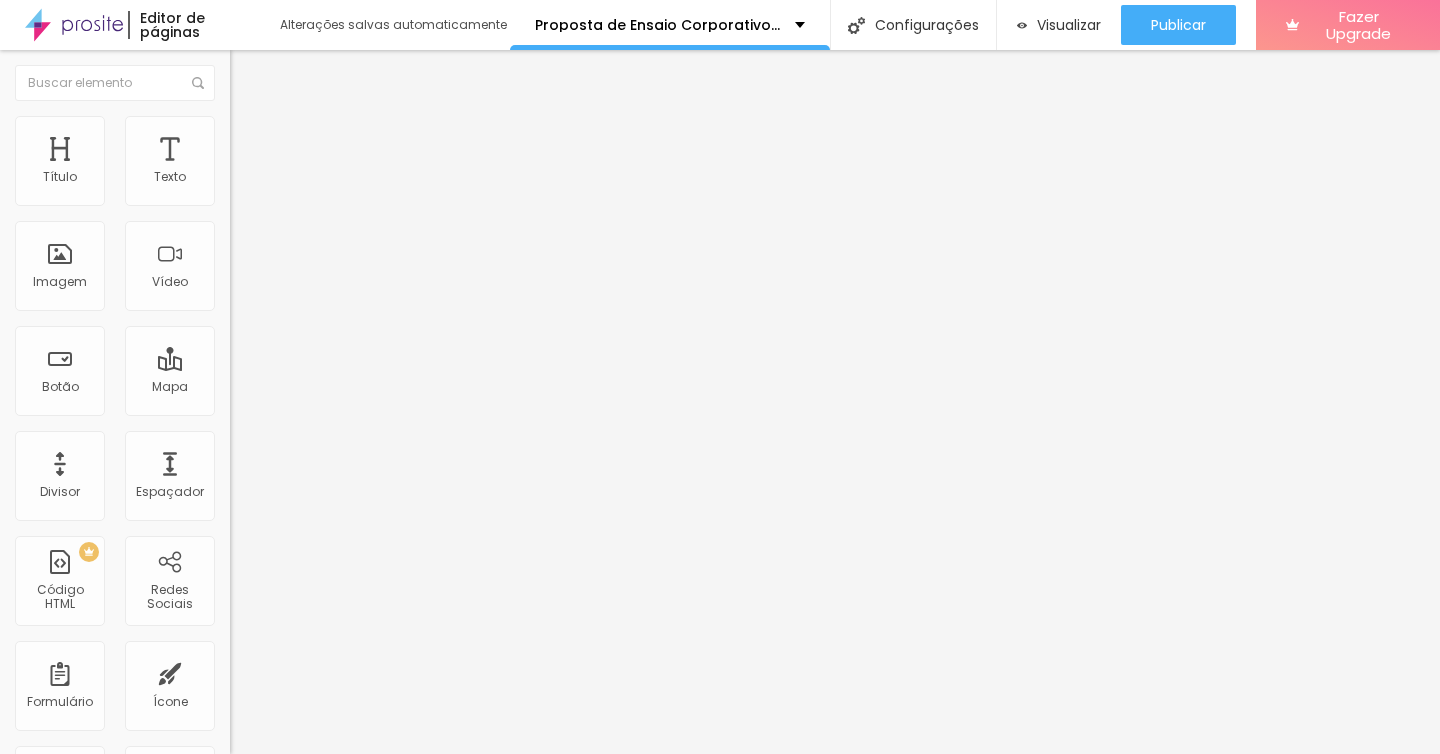 scroll, scrollTop: 1022, scrollLeft: 0, axis: vertical 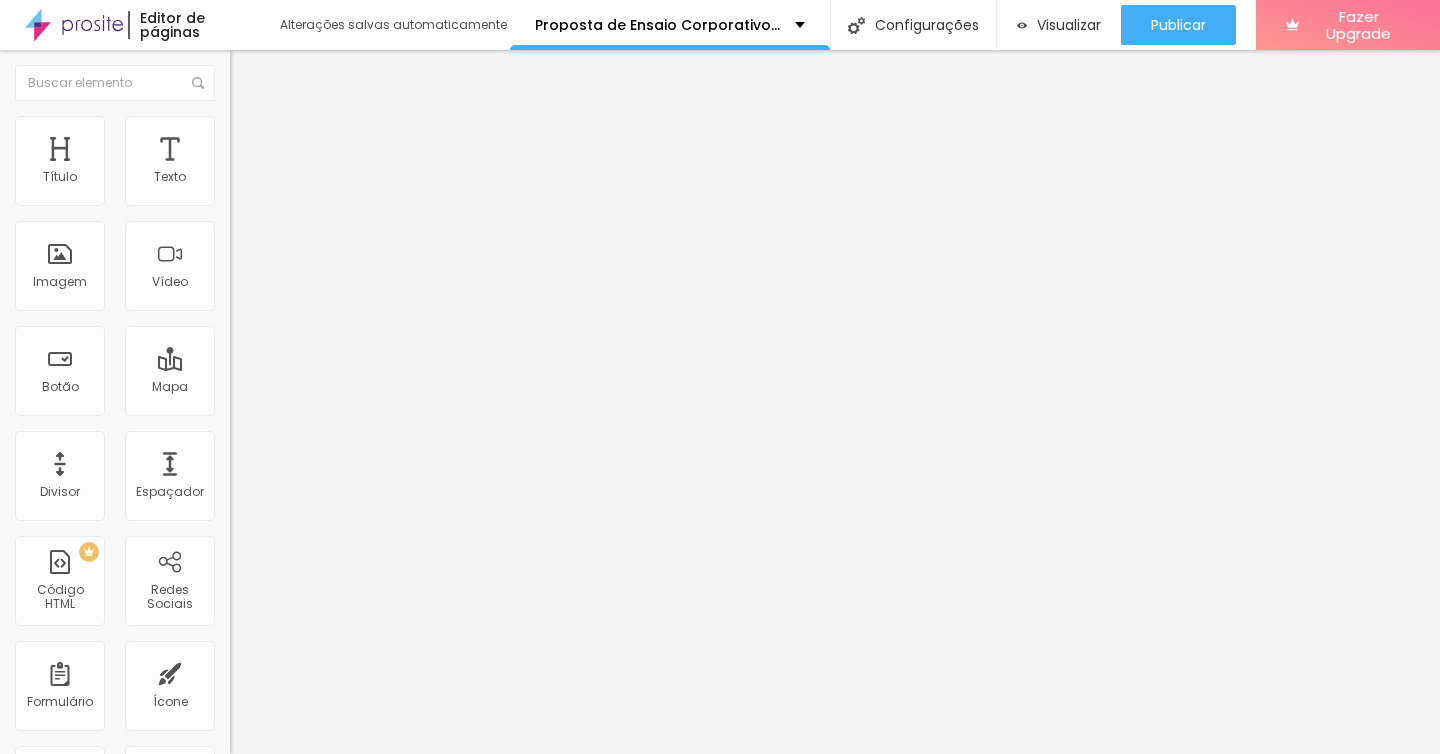 click on "Salvar" at bounding box center (47, 1378) 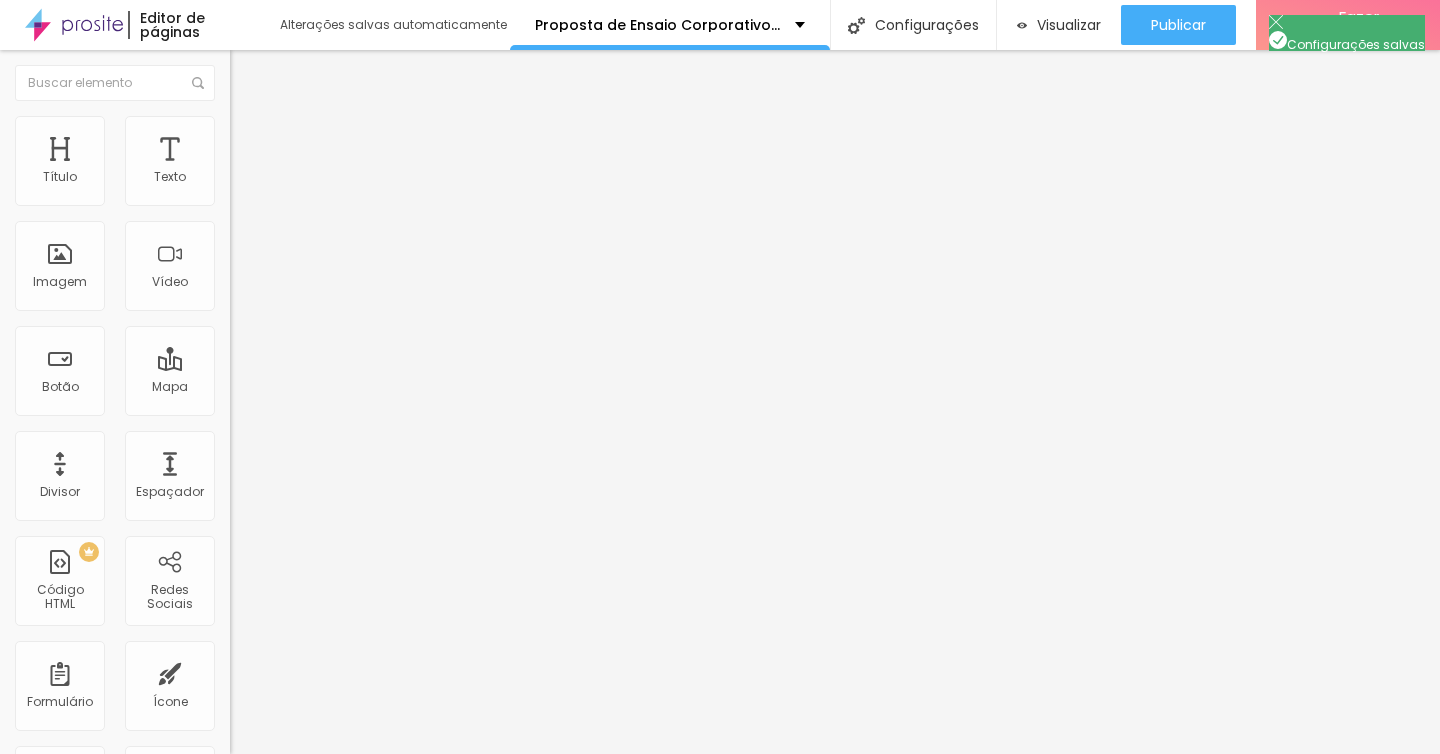 click on "SEO" at bounding box center [720, 814] 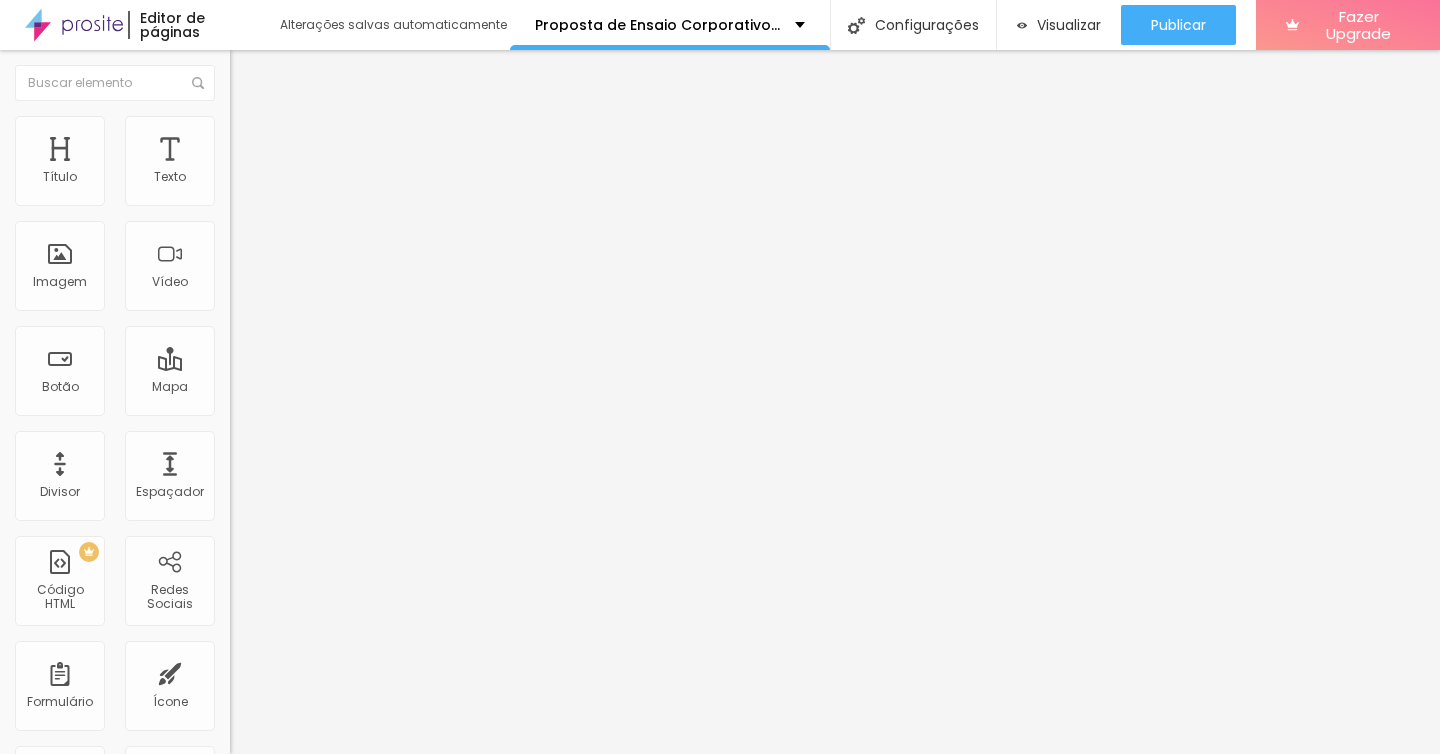 scroll, scrollTop: 0, scrollLeft: 0, axis: both 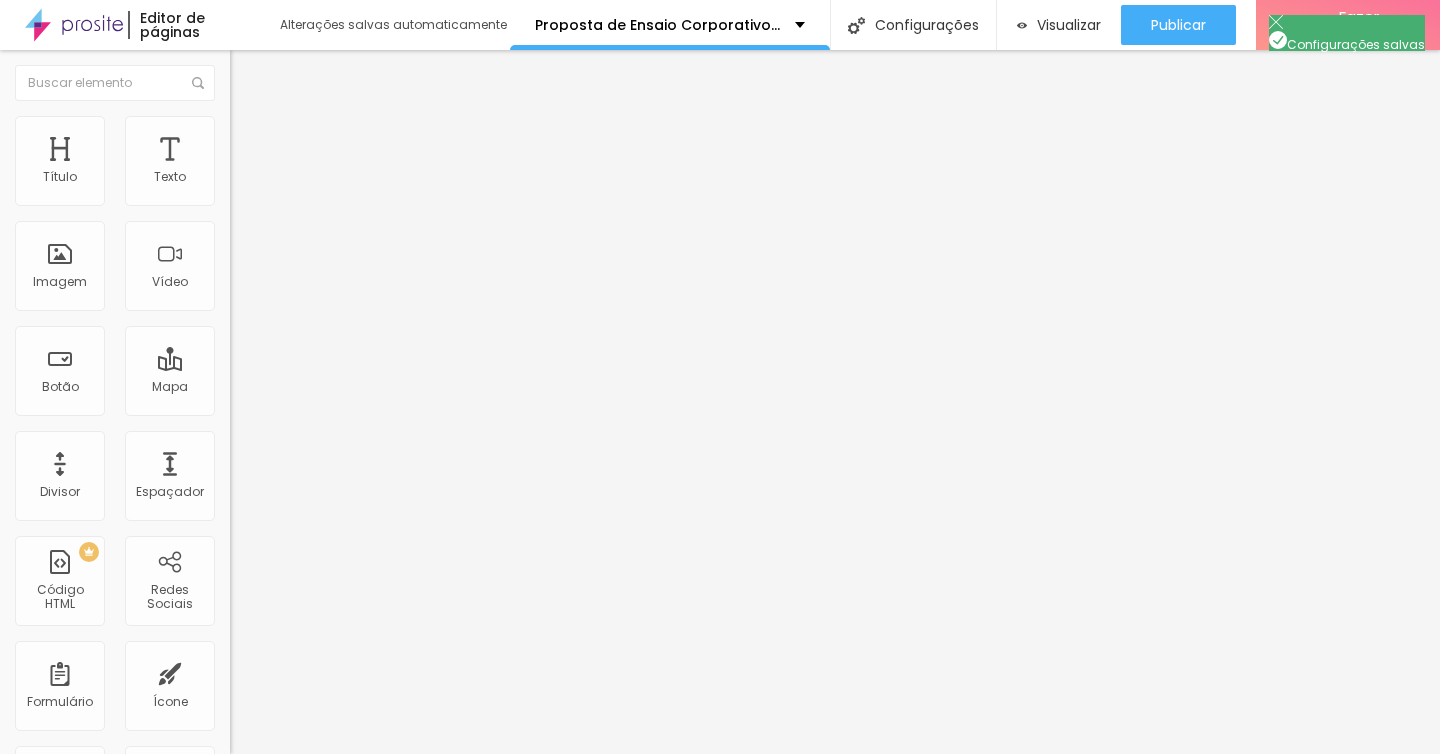 click at bounding box center [720, 775] 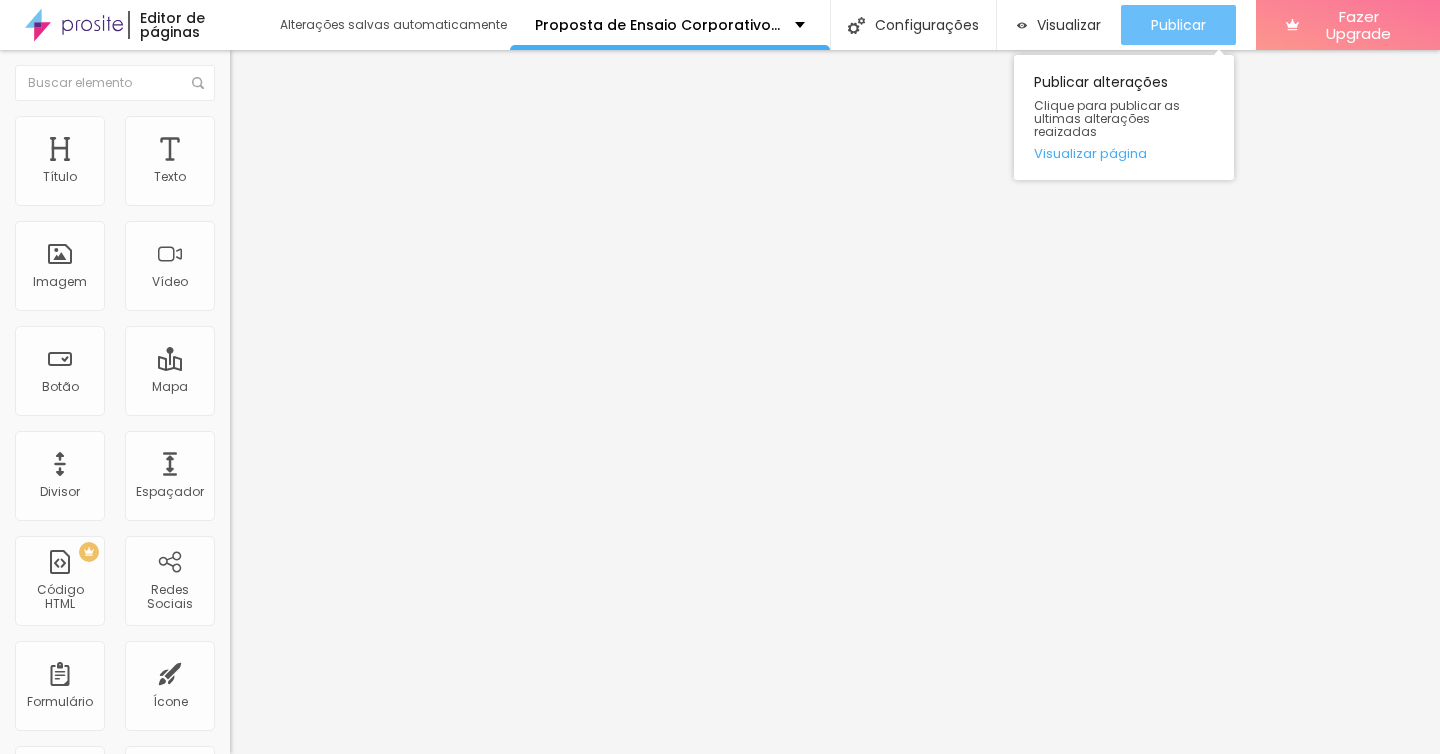 click on "Publicar" at bounding box center (1178, 25) 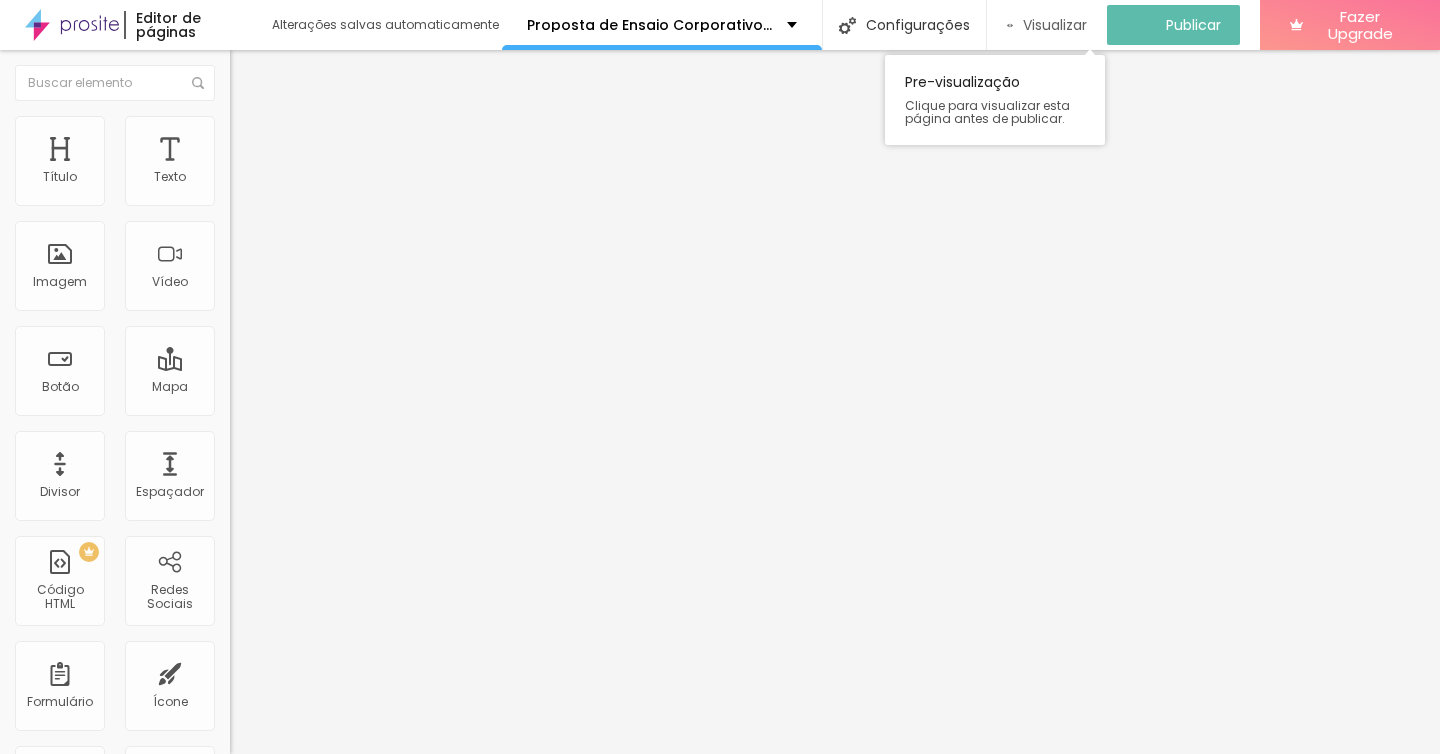 click on "Visualizar" at bounding box center (1055, 25) 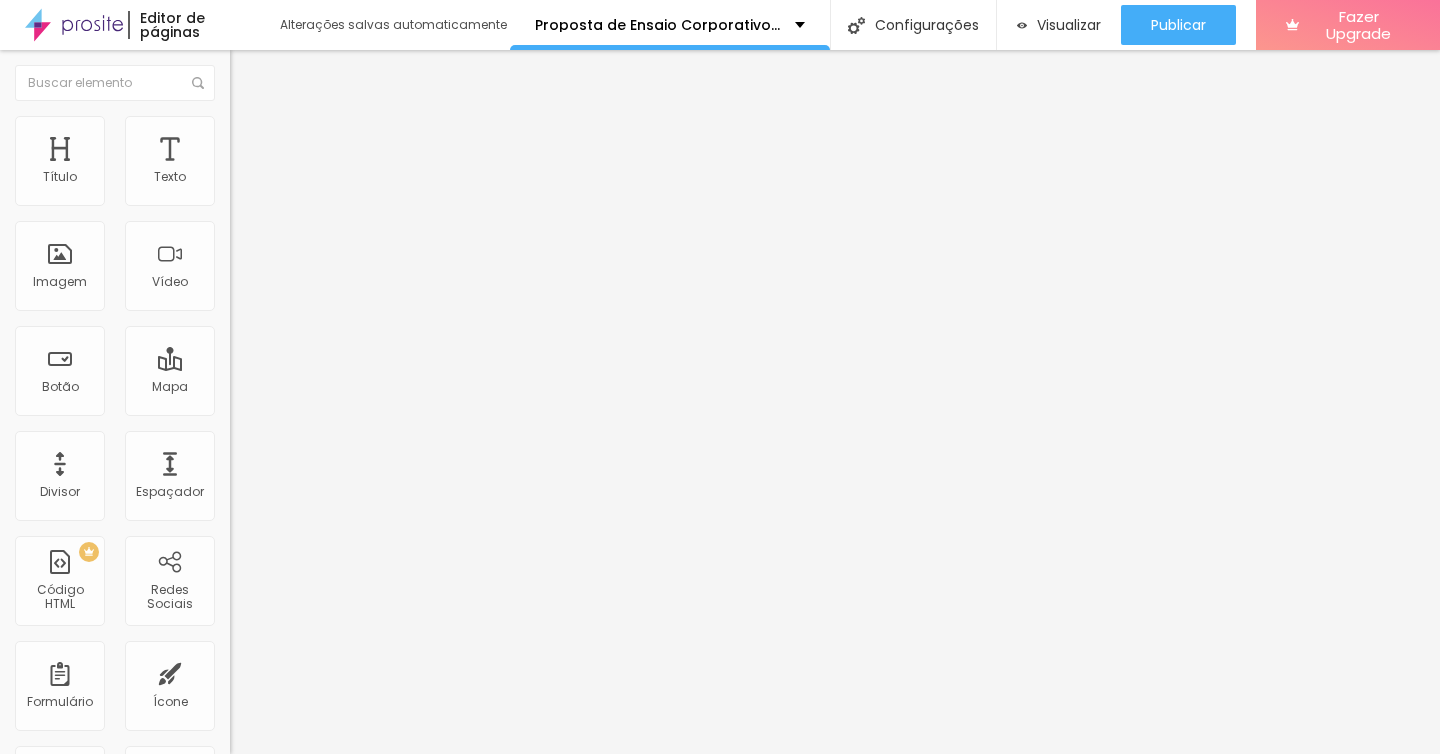 click on "Estilo" at bounding box center [345, 126] 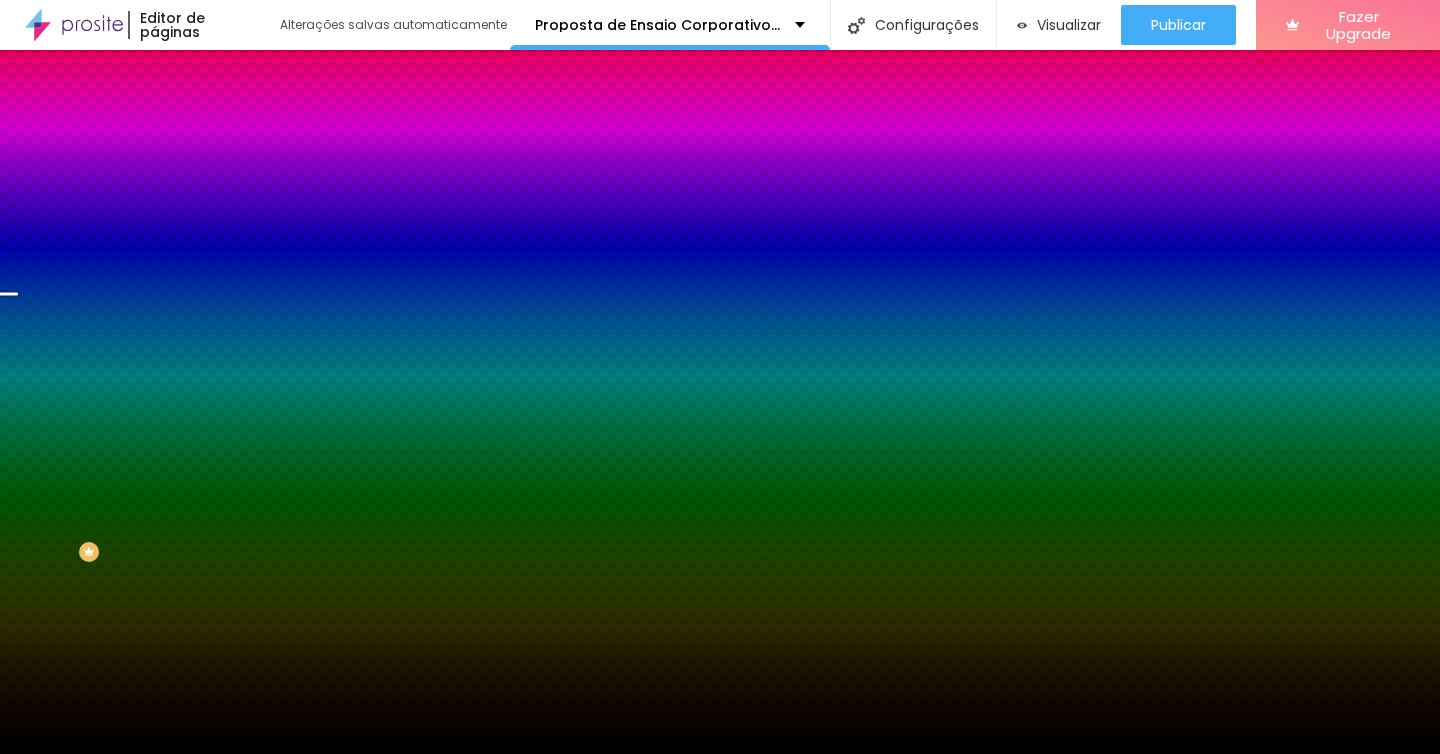 click on "Trocar imagem" at bounding box center (284, 175) 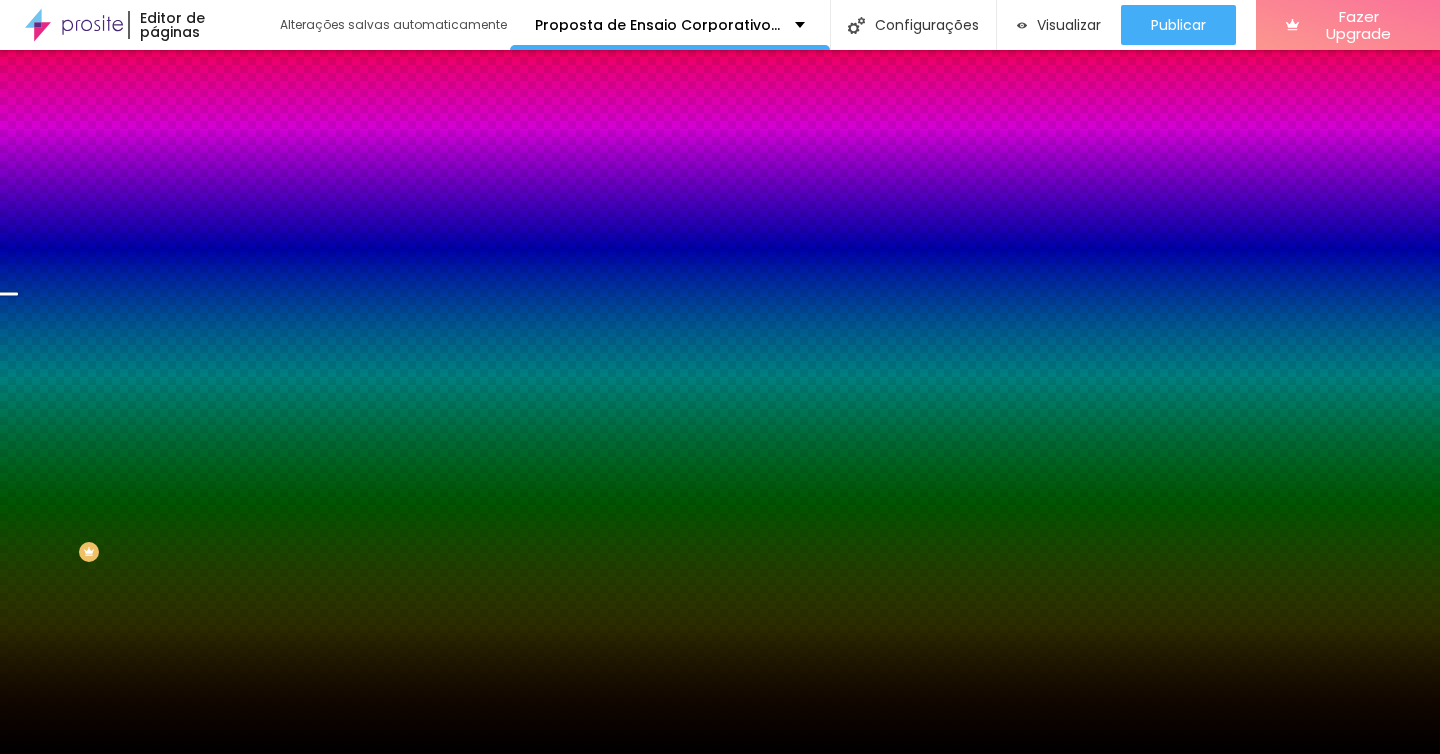 scroll, scrollTop: 717, scrollLeft: 0, axis: vertical 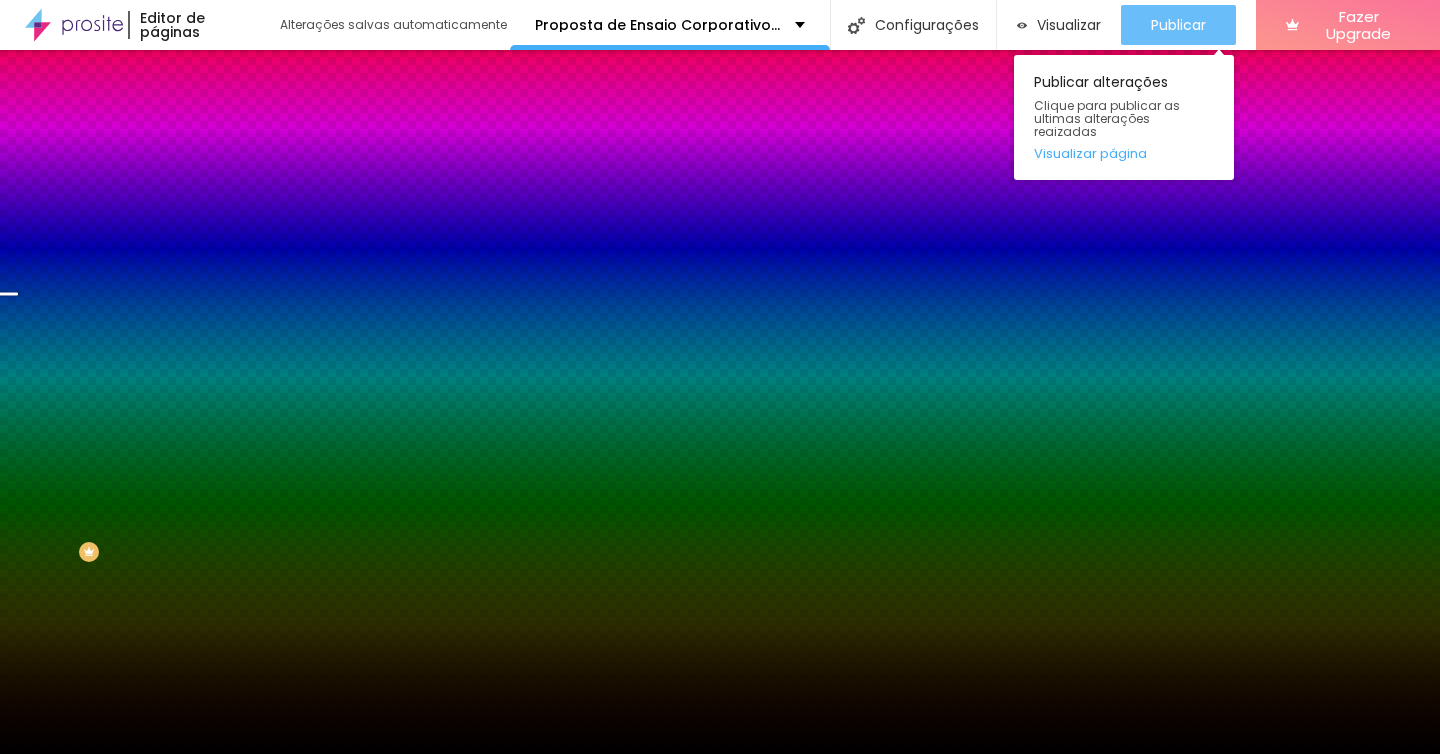 click on "Publicar" at bounding box center (1178, 25) 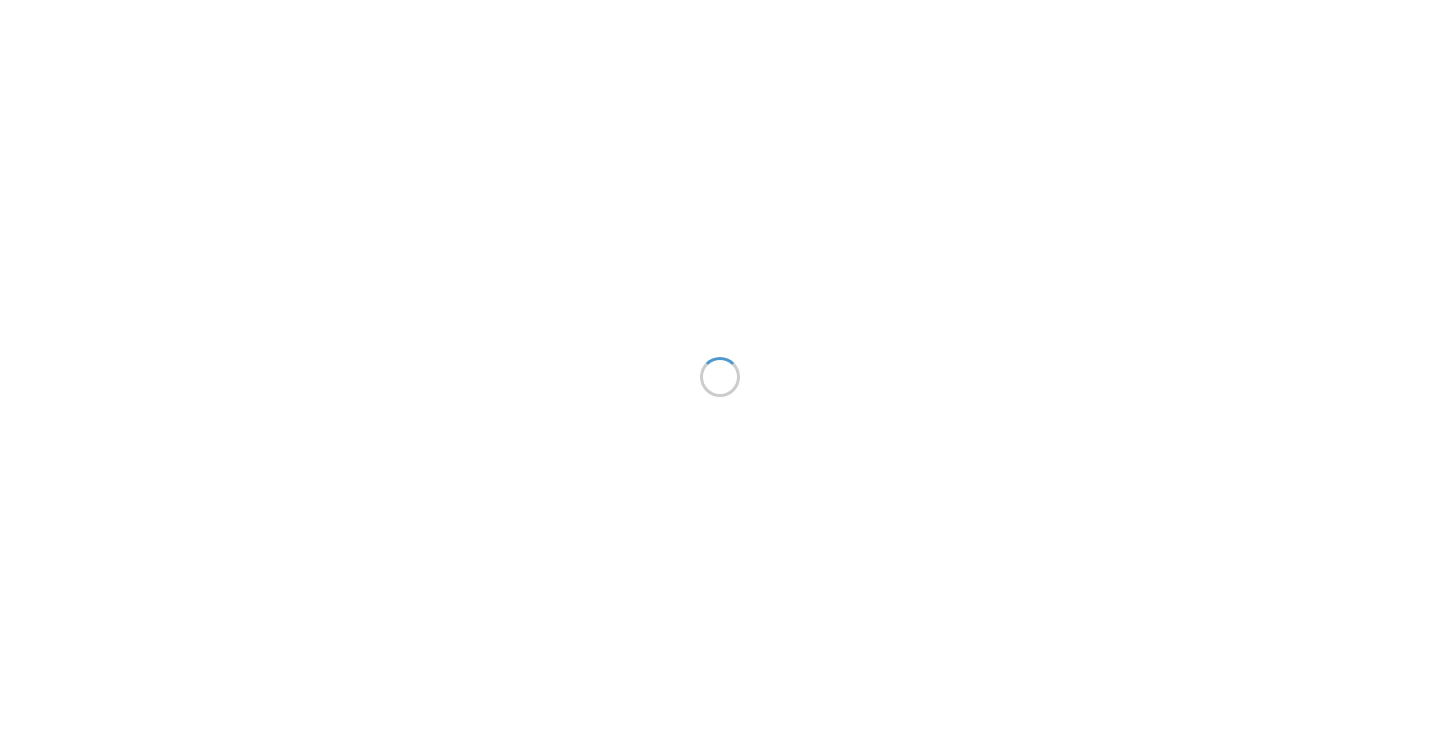 scroll, scrollTop: 0, scrollLeft: 0, axis: both 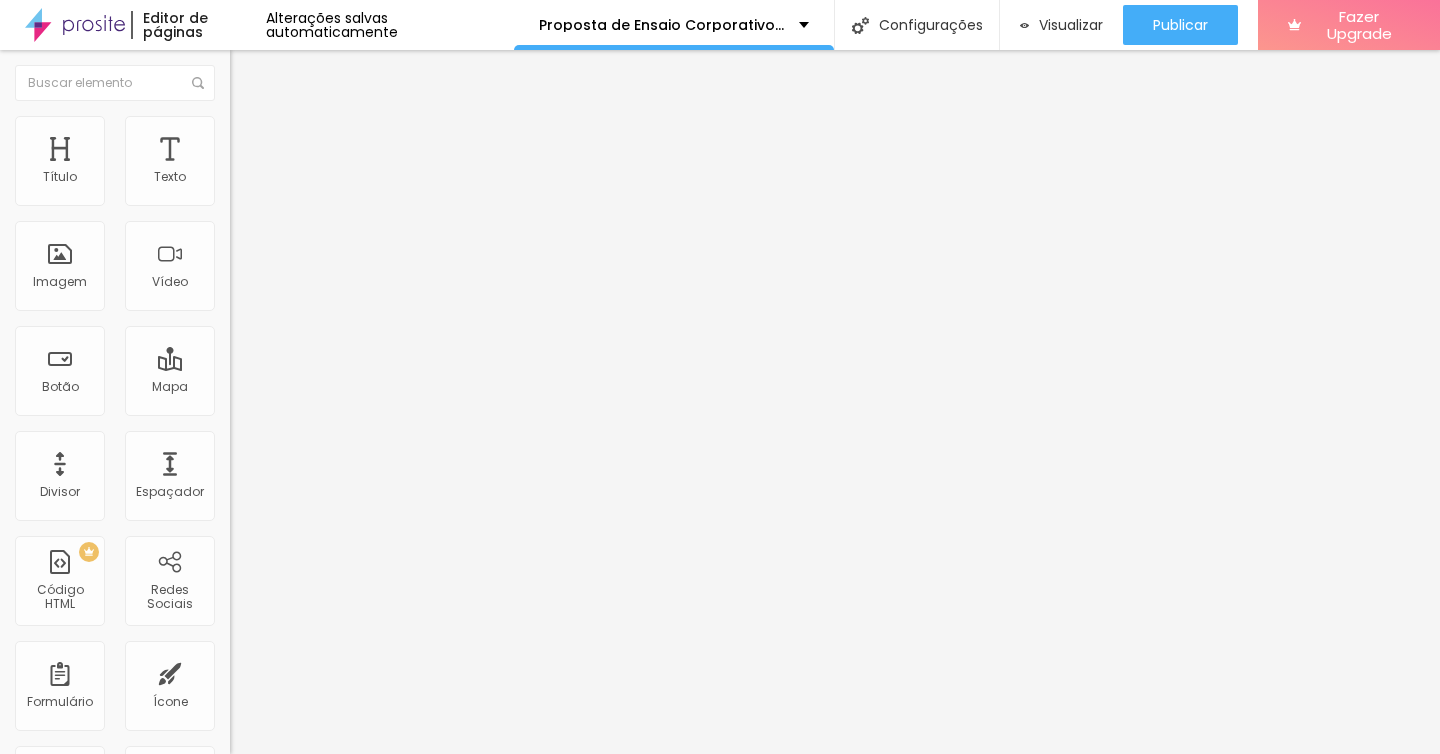 click on "Estilo" at bounding box center (345, 126) 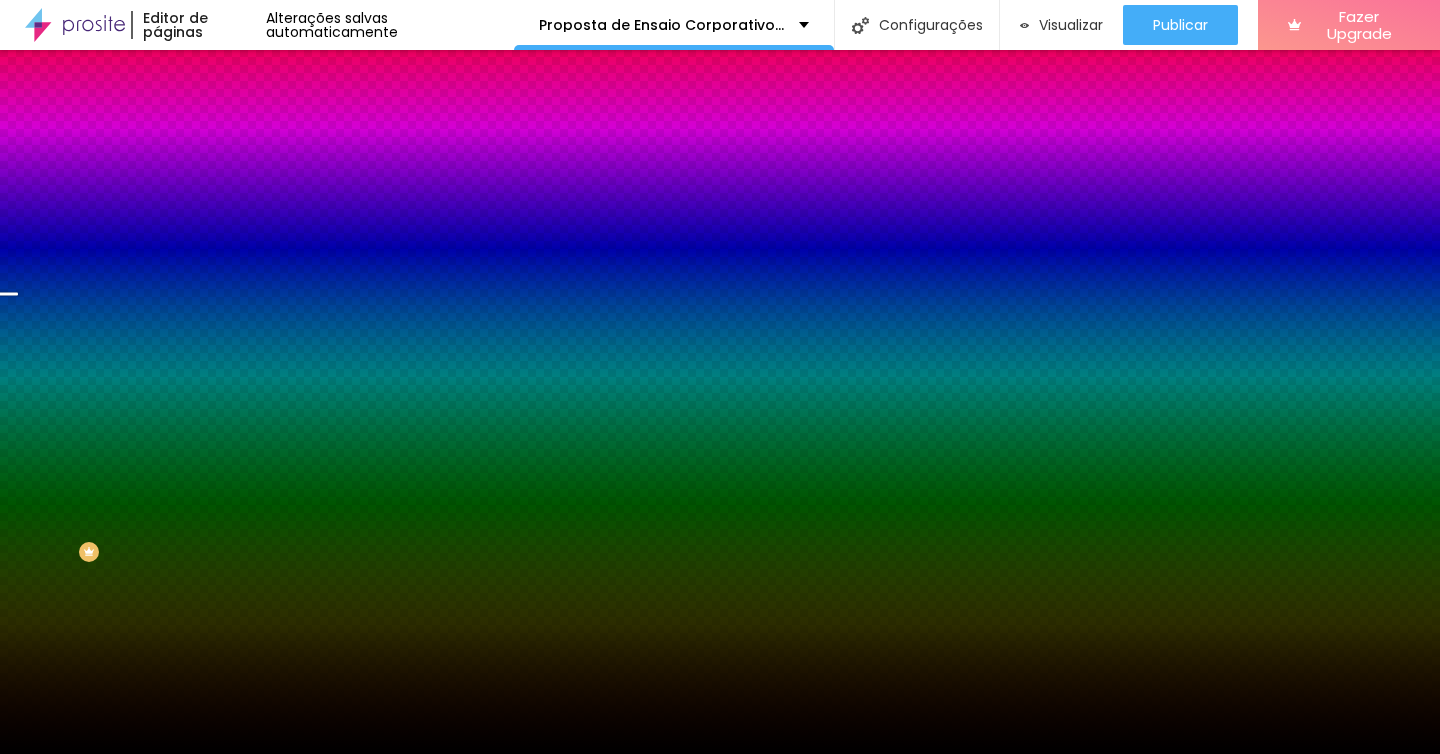 click on "Trocar imagem" at bounding box center (284, 175) 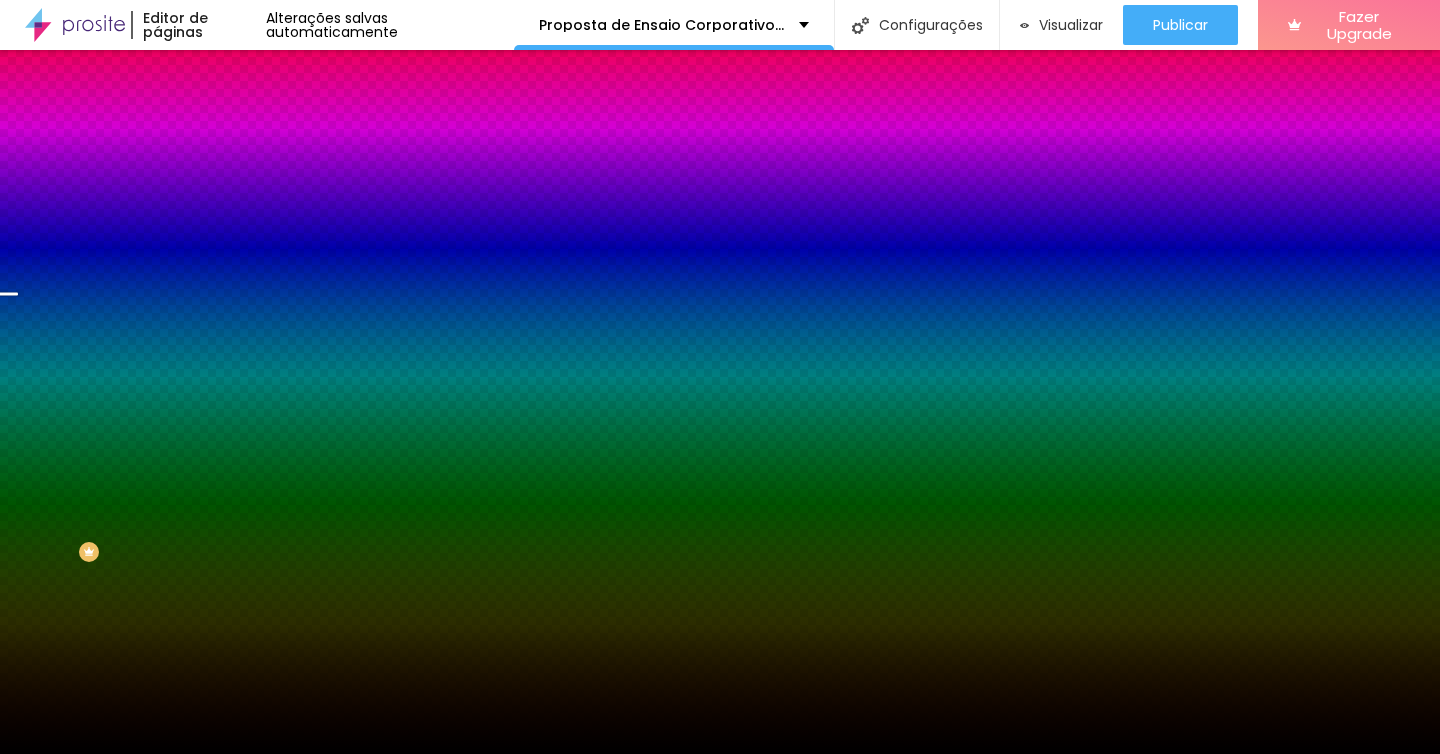scroll, scrollTop: 5879, scrollLeft: 0, axis: vertical 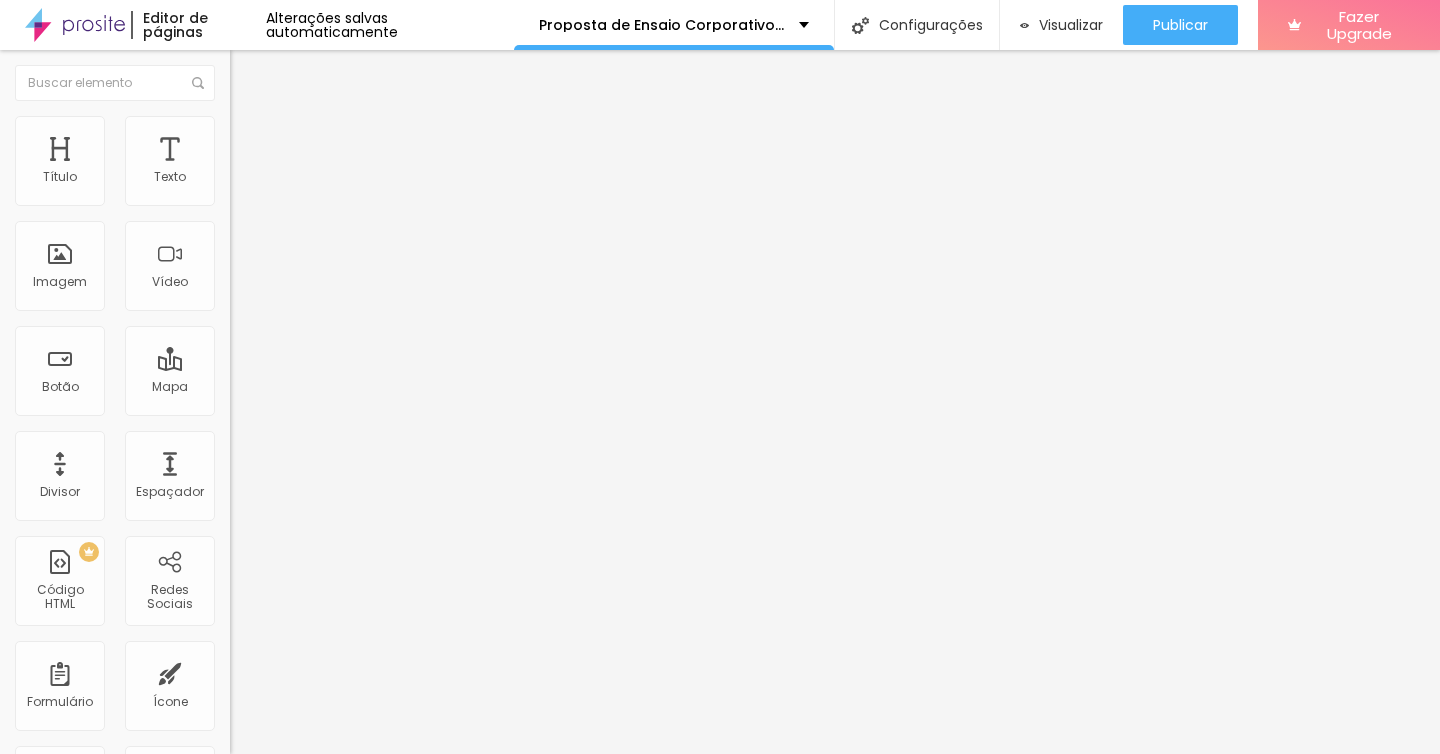 click on "Estilo" at bounding box center [263, 129] 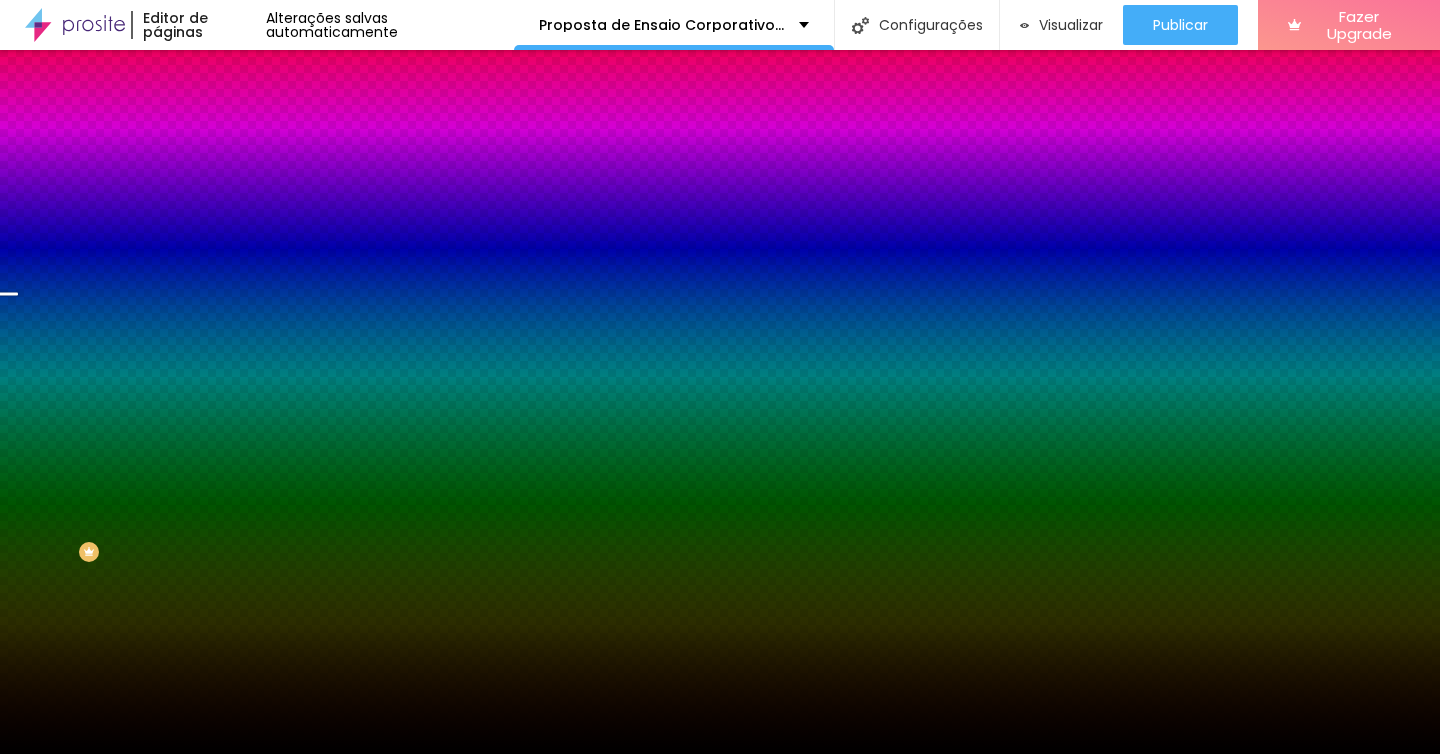 click on "Trocar imagem" at bounding box center [284, 175] 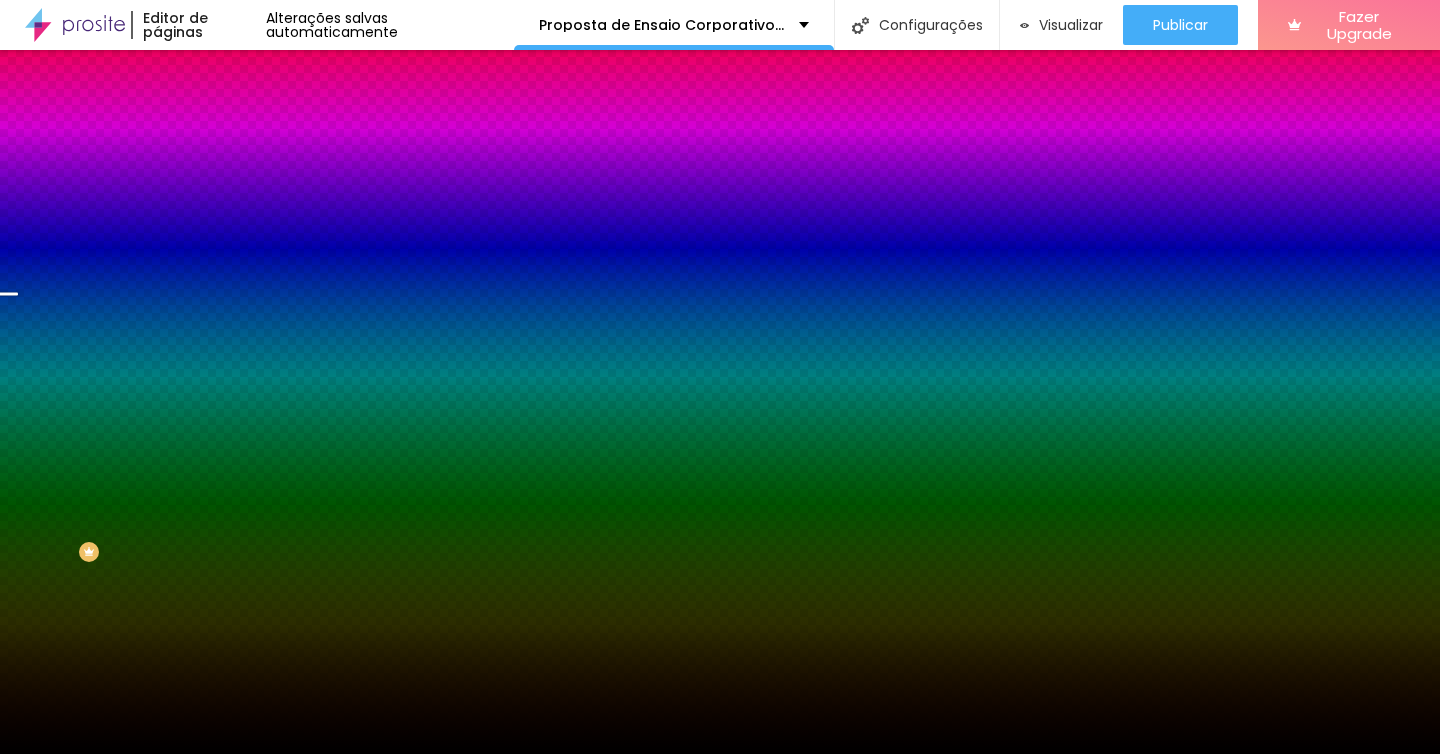 click at bounding box center [720, 953] 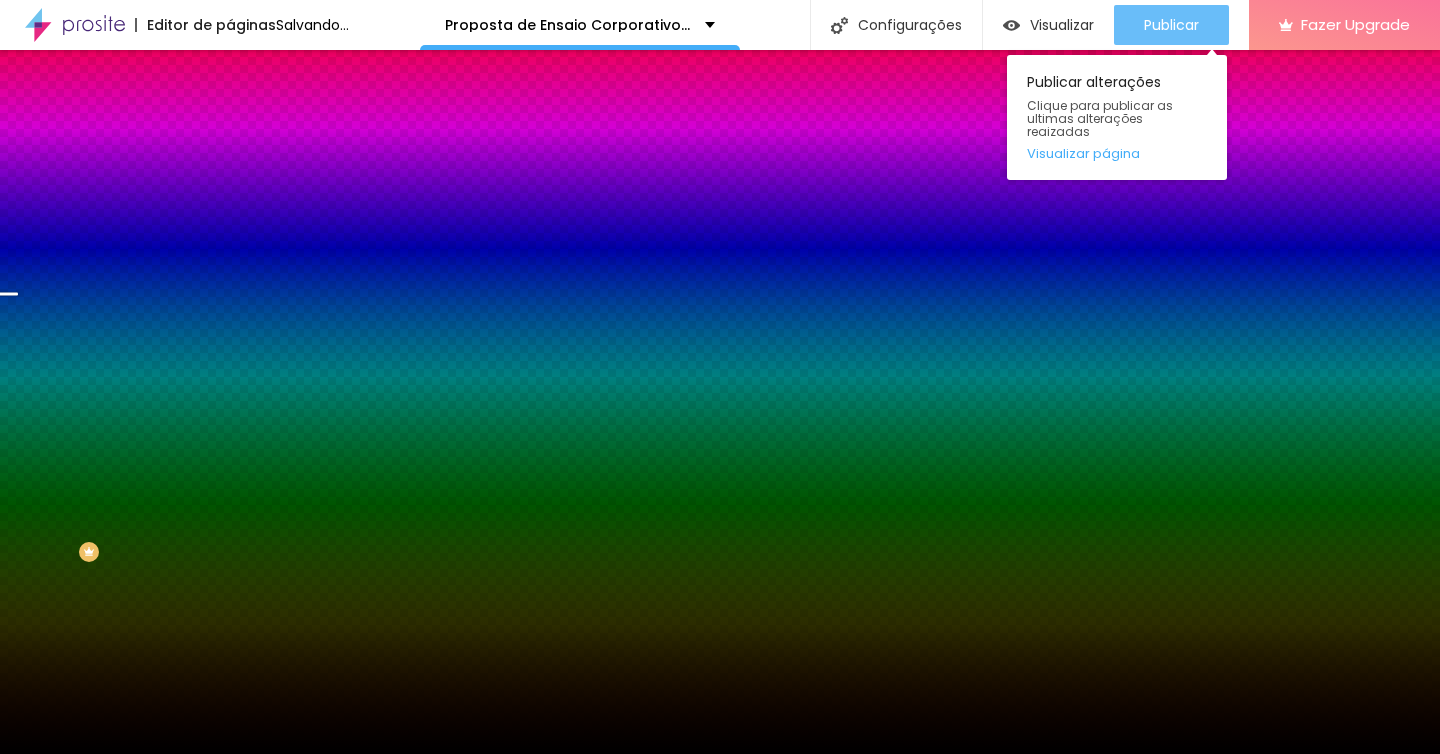 click on "Publicar" at bounding box center [1171, 25] 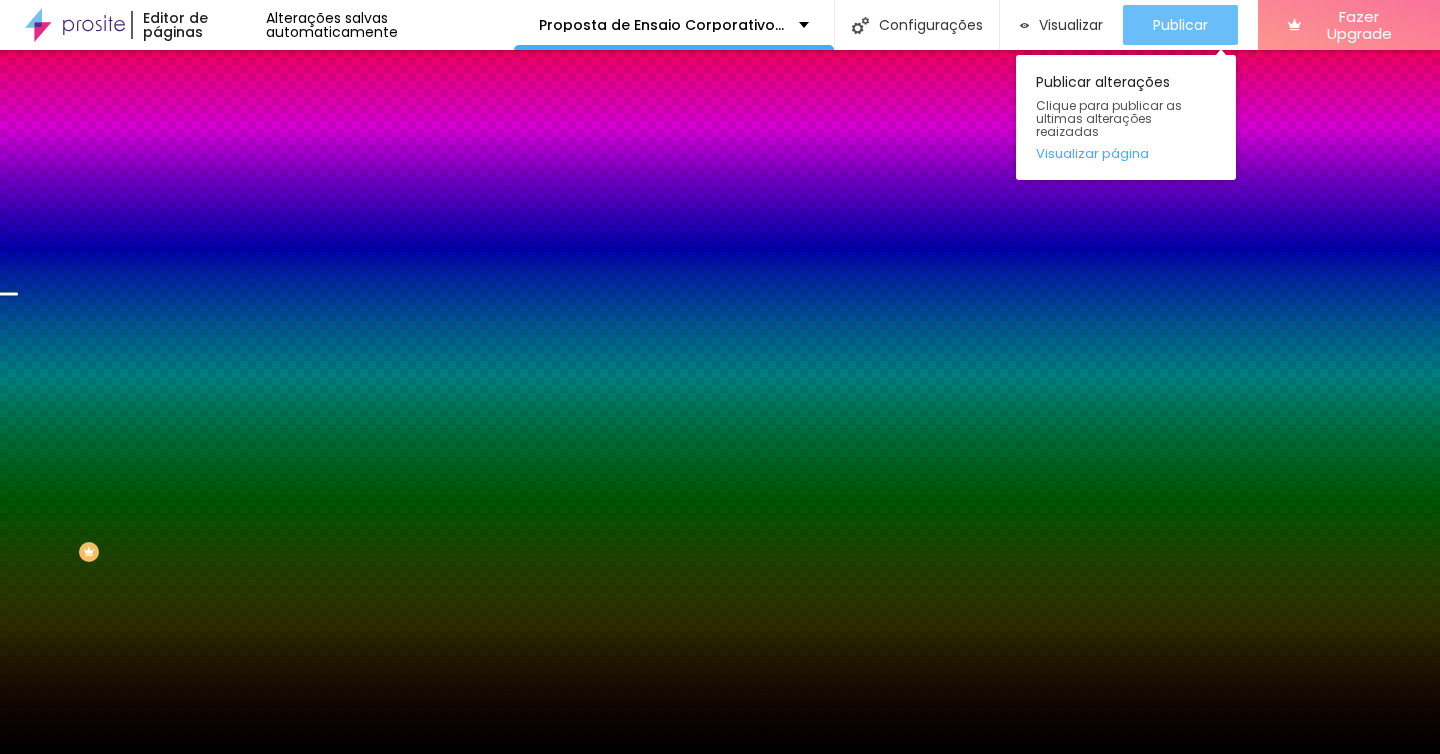 click on "Publicar" at bounding box center [1180, 25] 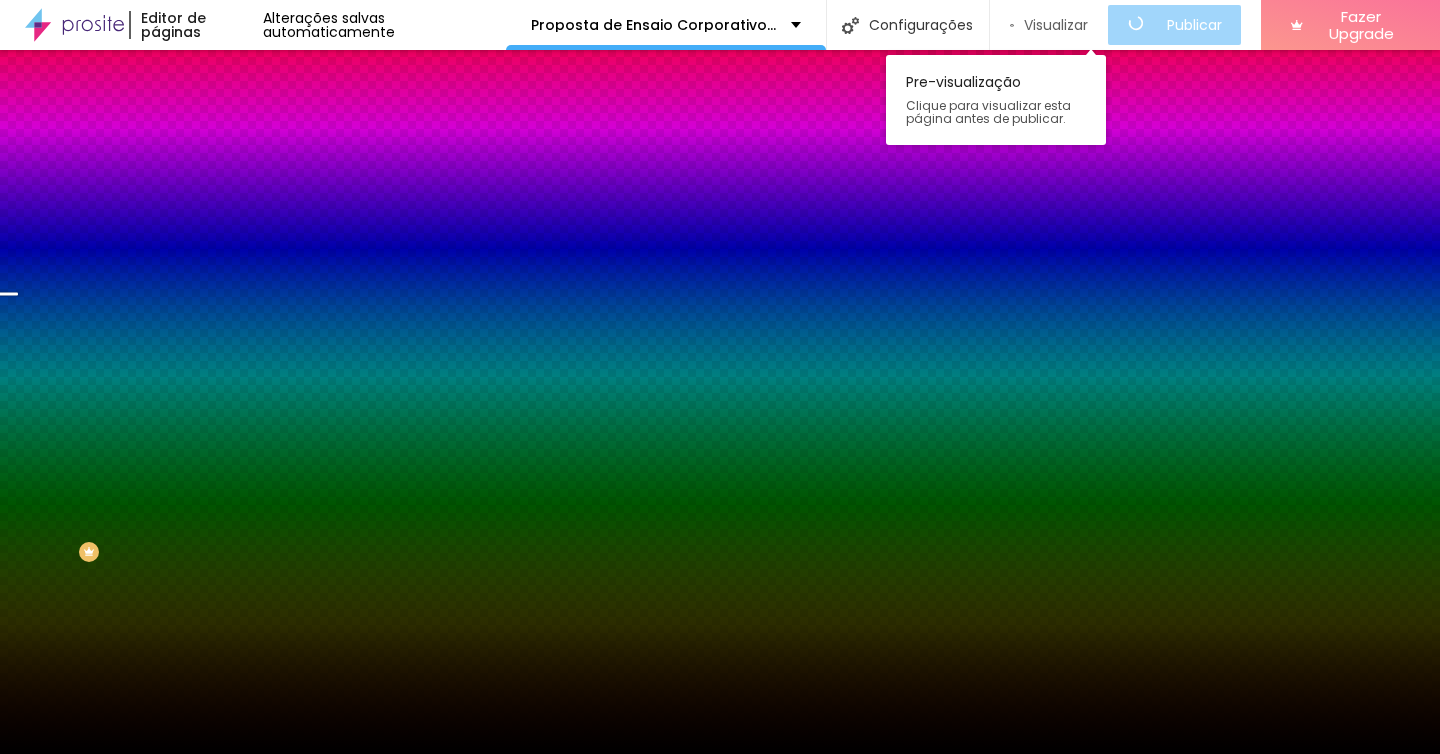 click on "Visualizar" at bounding box center [1049, 25] 